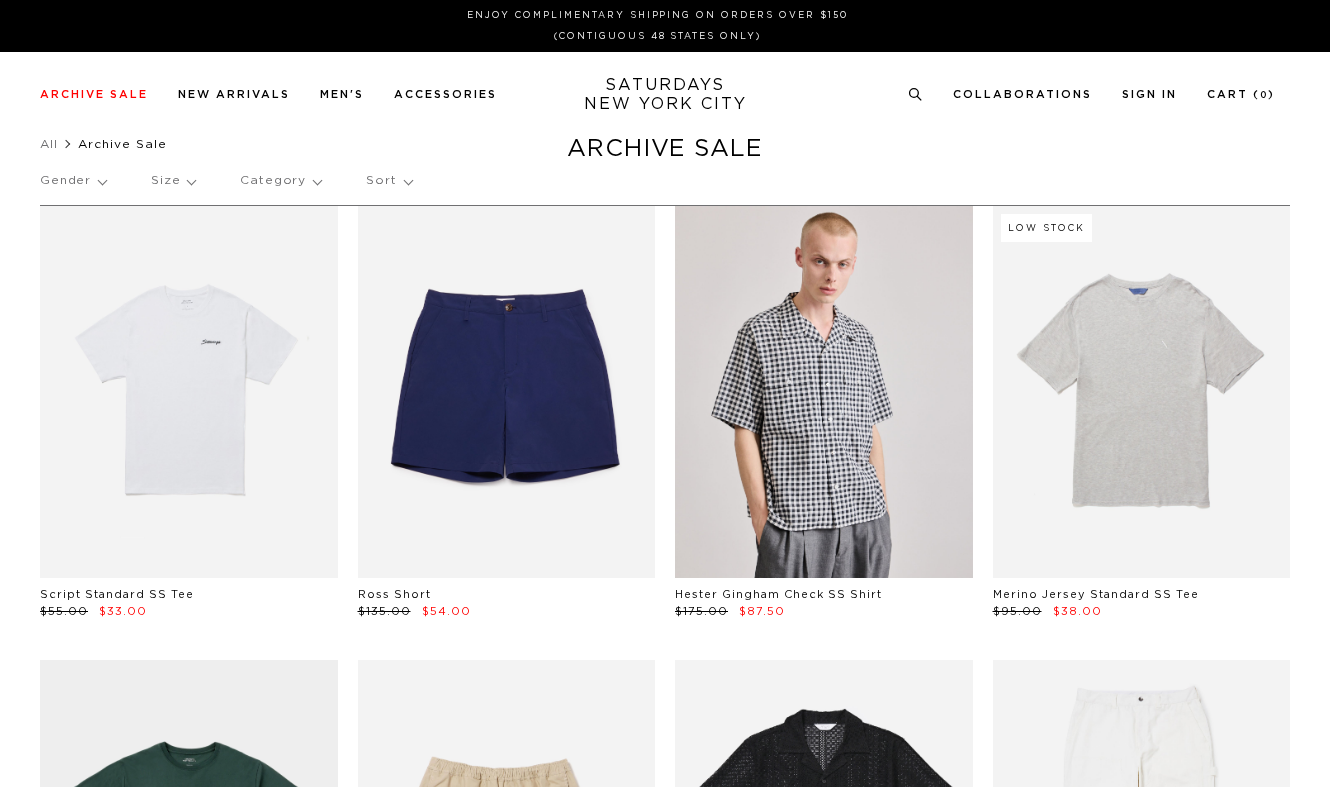 scroll, scrollTop: 0, scrollLeft: 0, axis: both 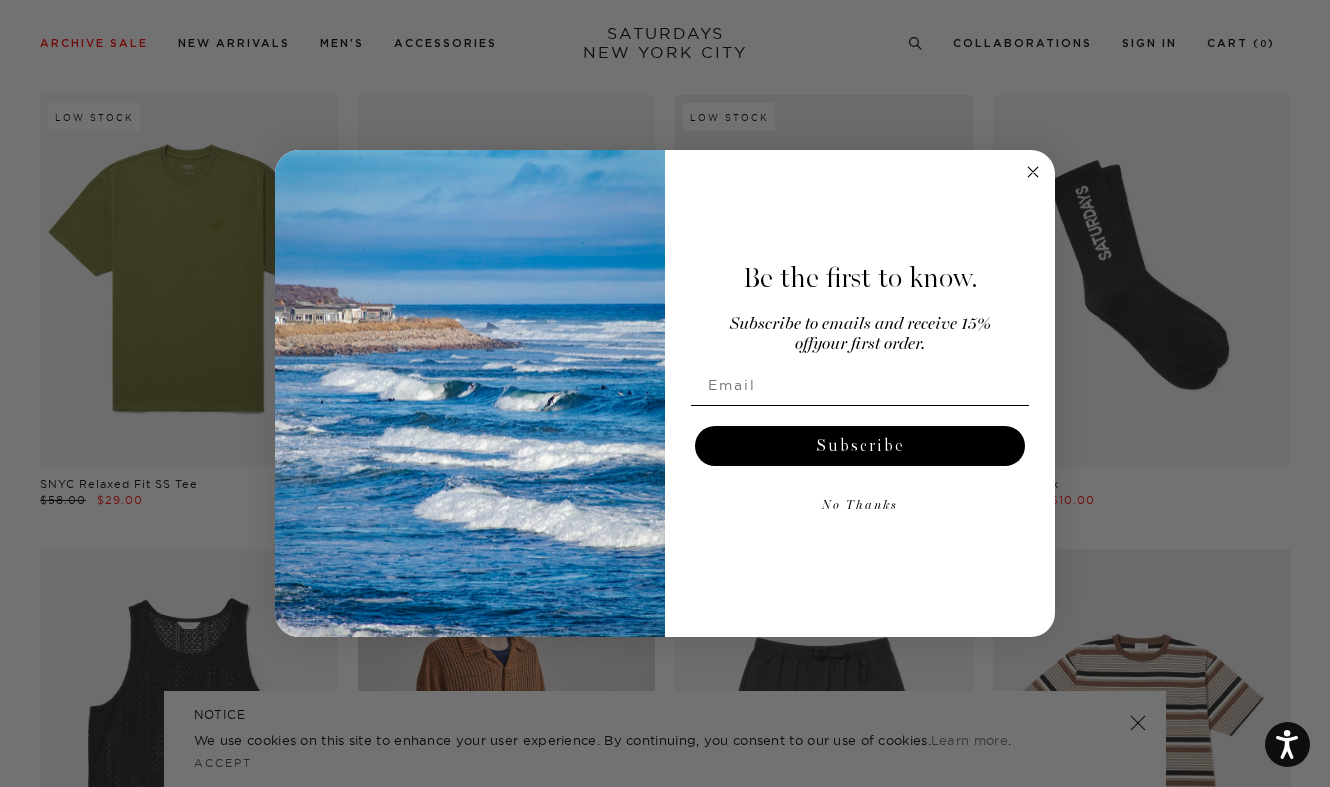click 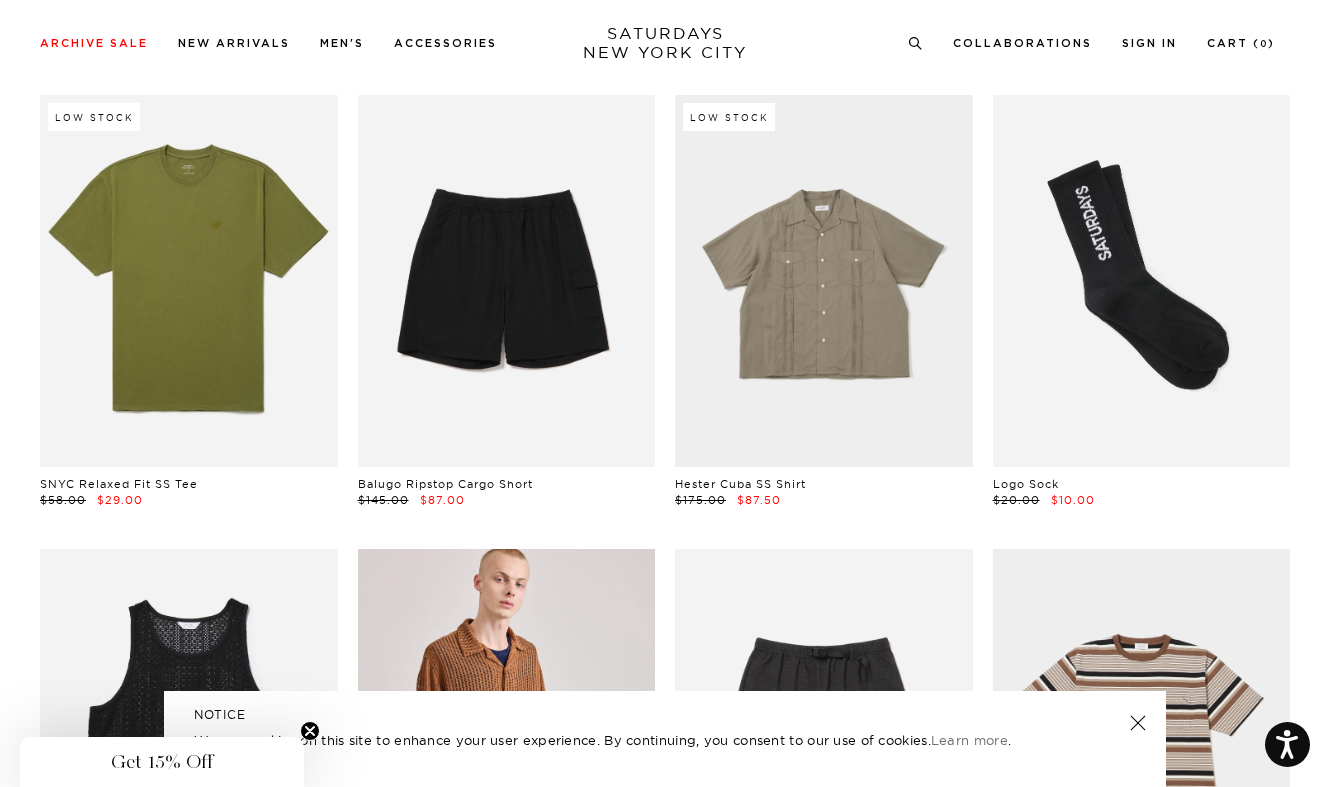 click at bounding box center [1138, 723] 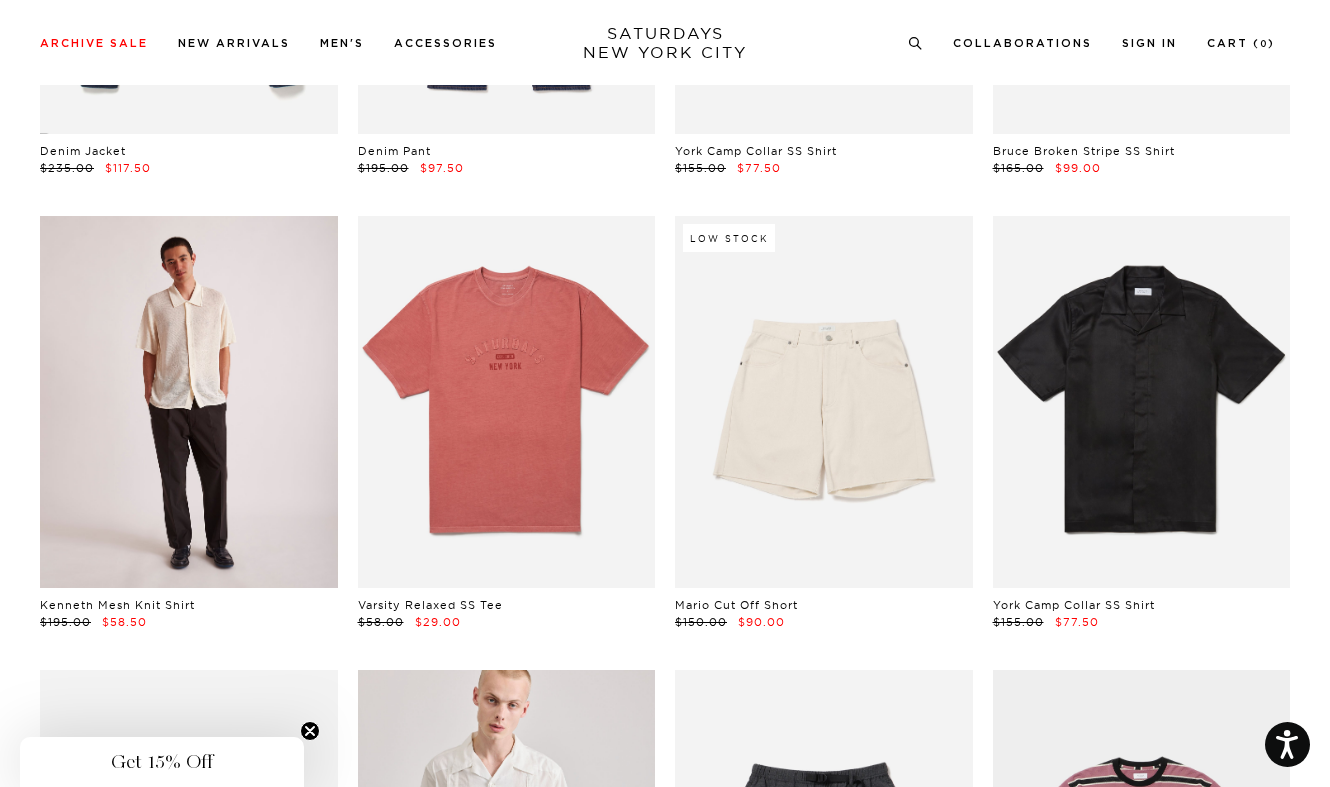 scroll, scrollTop: 2727, scrollLeft: 0, axis: vertical 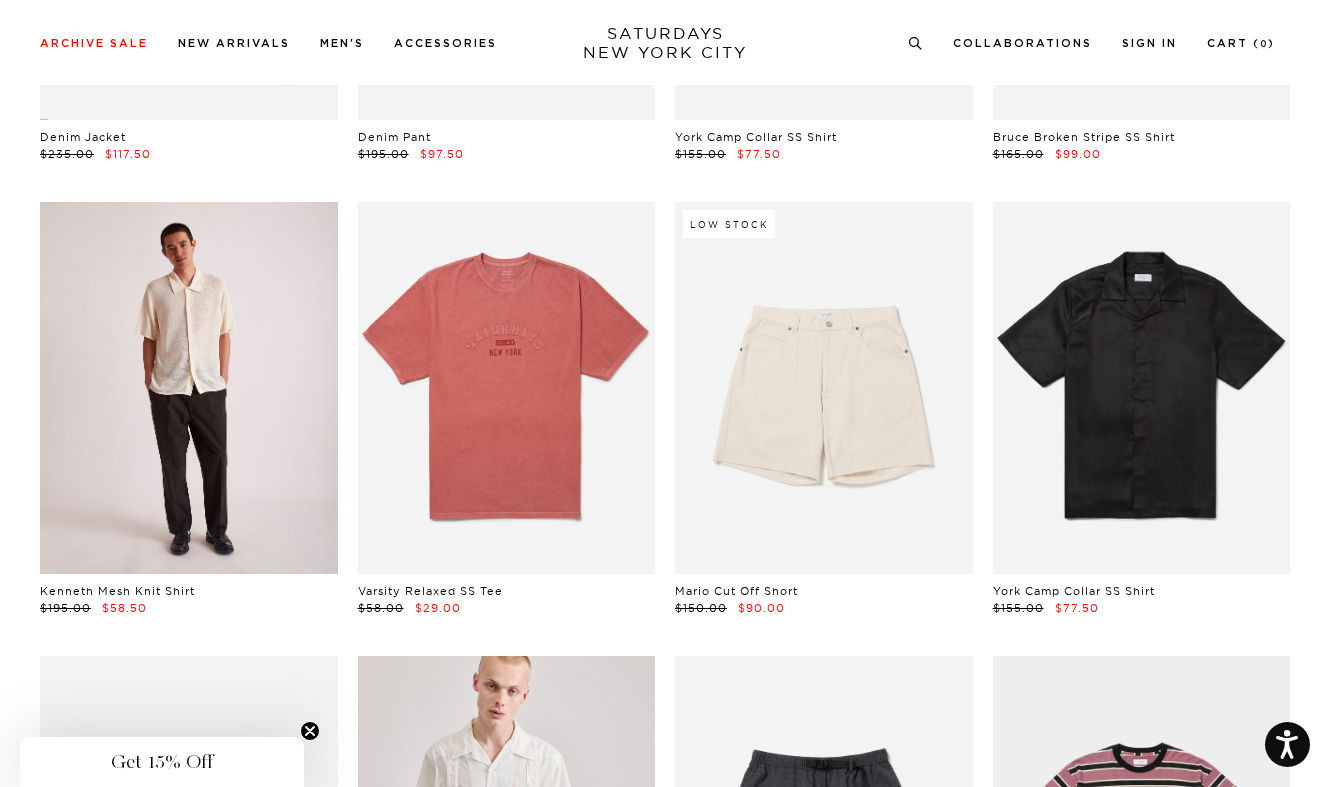 click at bounding box center [189, 388] 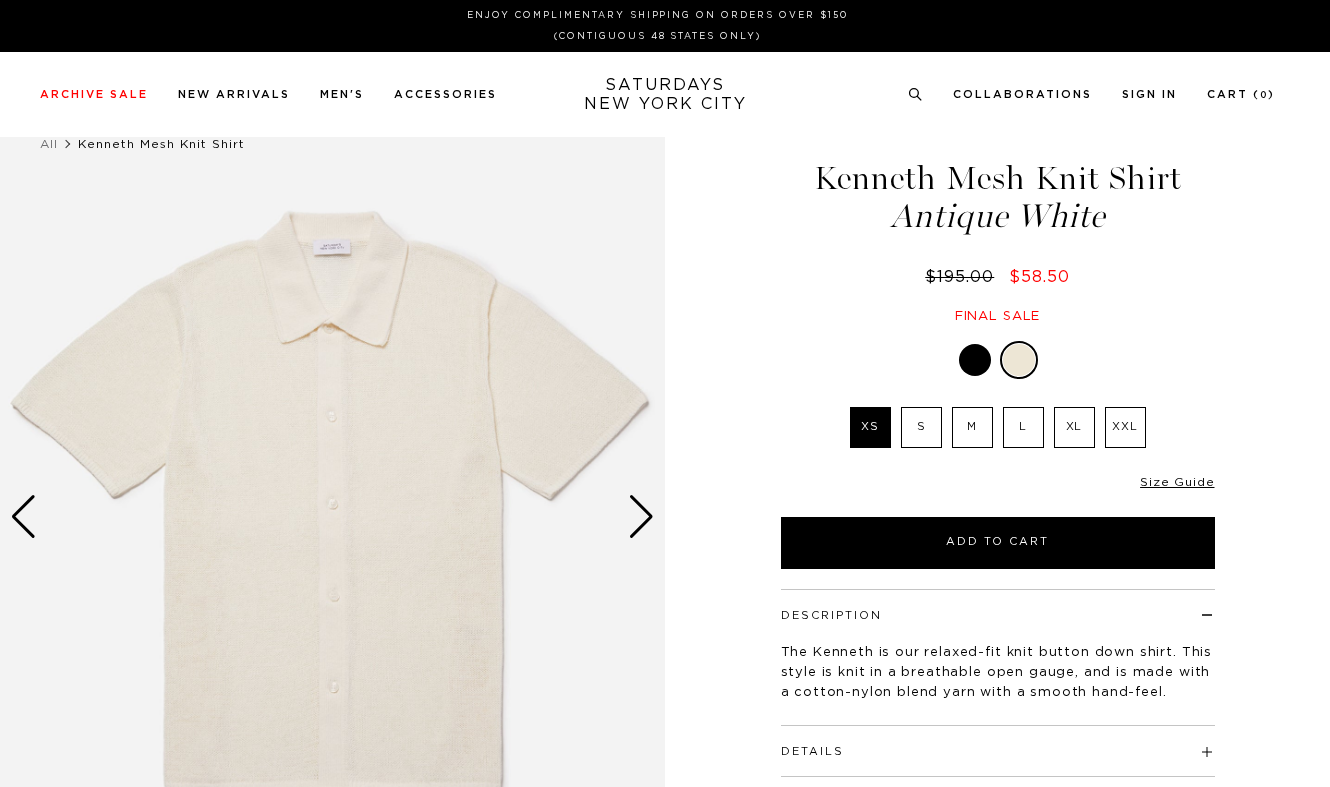 scroll, scrollTop: 0, scrollLeft: 0, axis: both 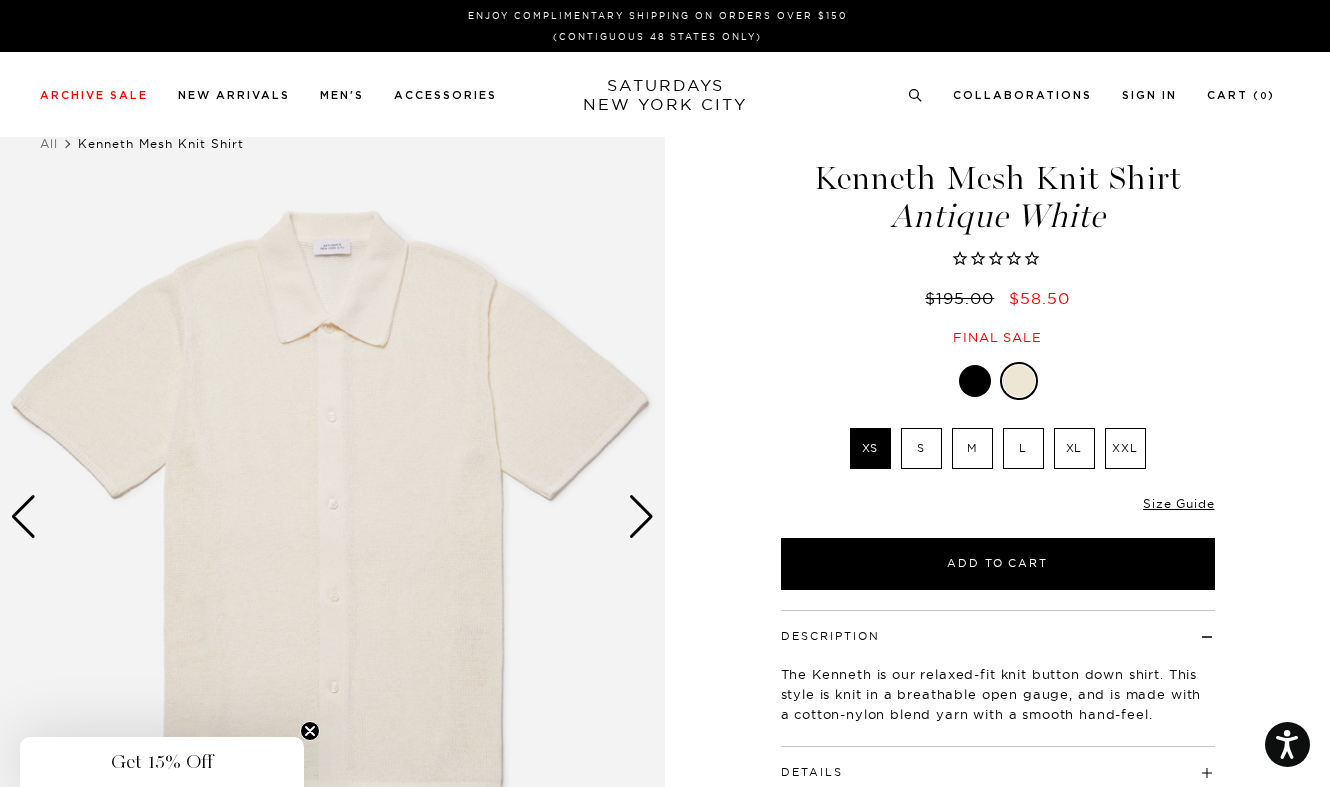 click at bounding box center [641, 517] 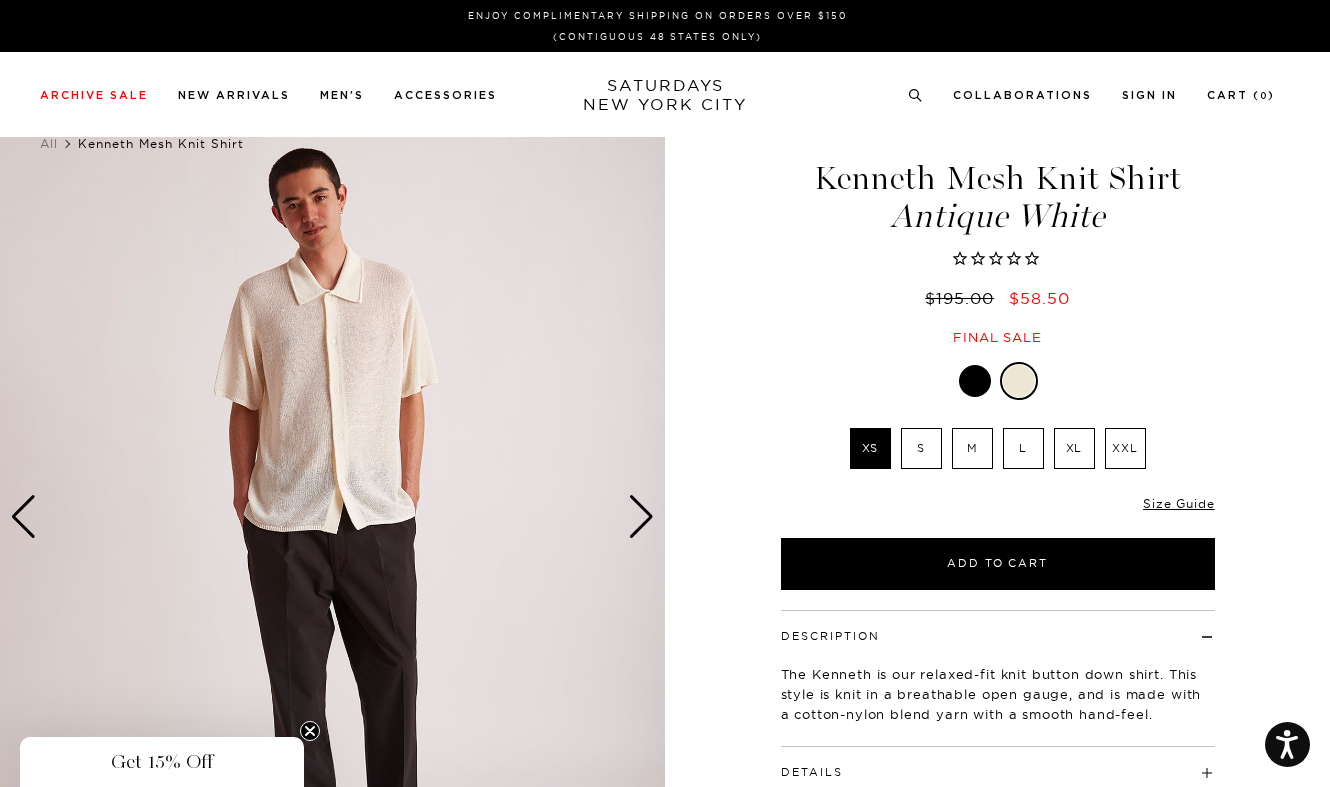 click at bounding box center (641, 517) 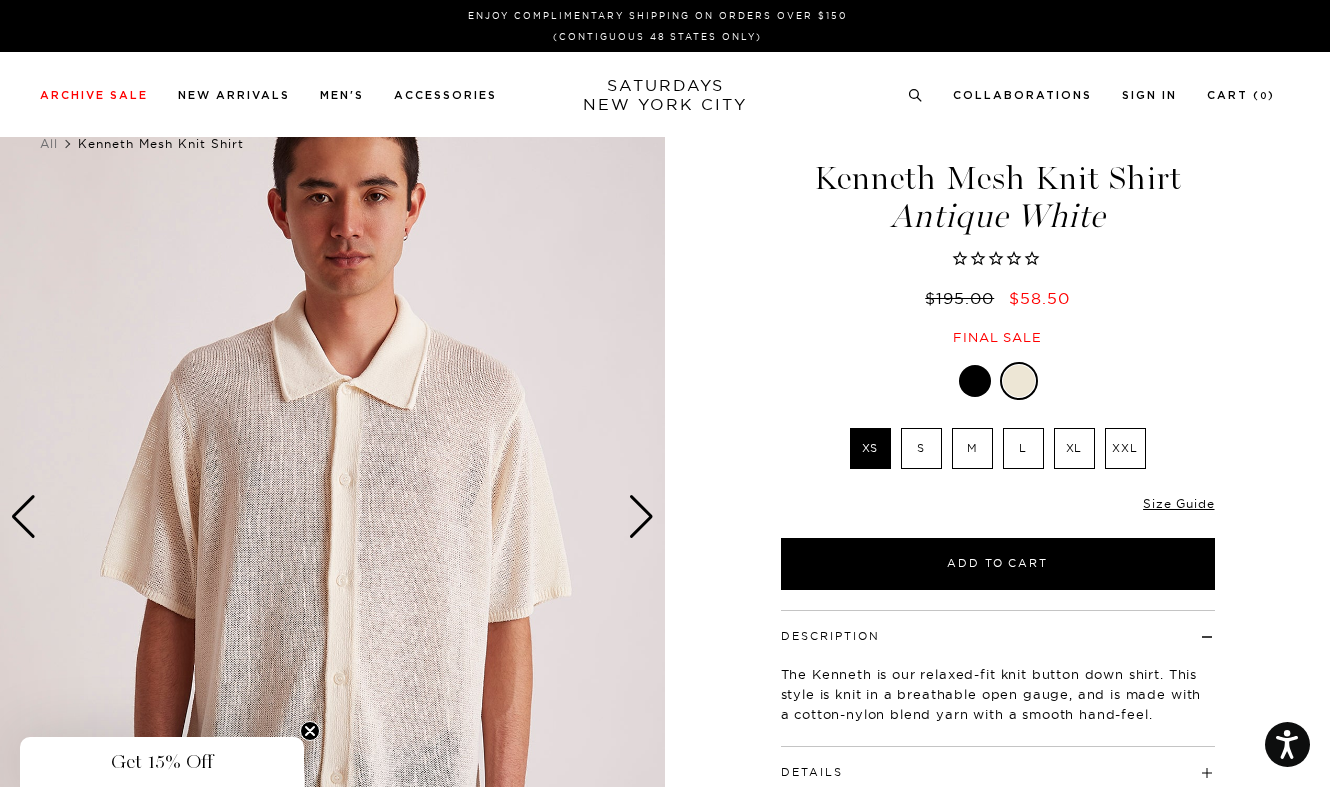click at bounding box center (641, 517) 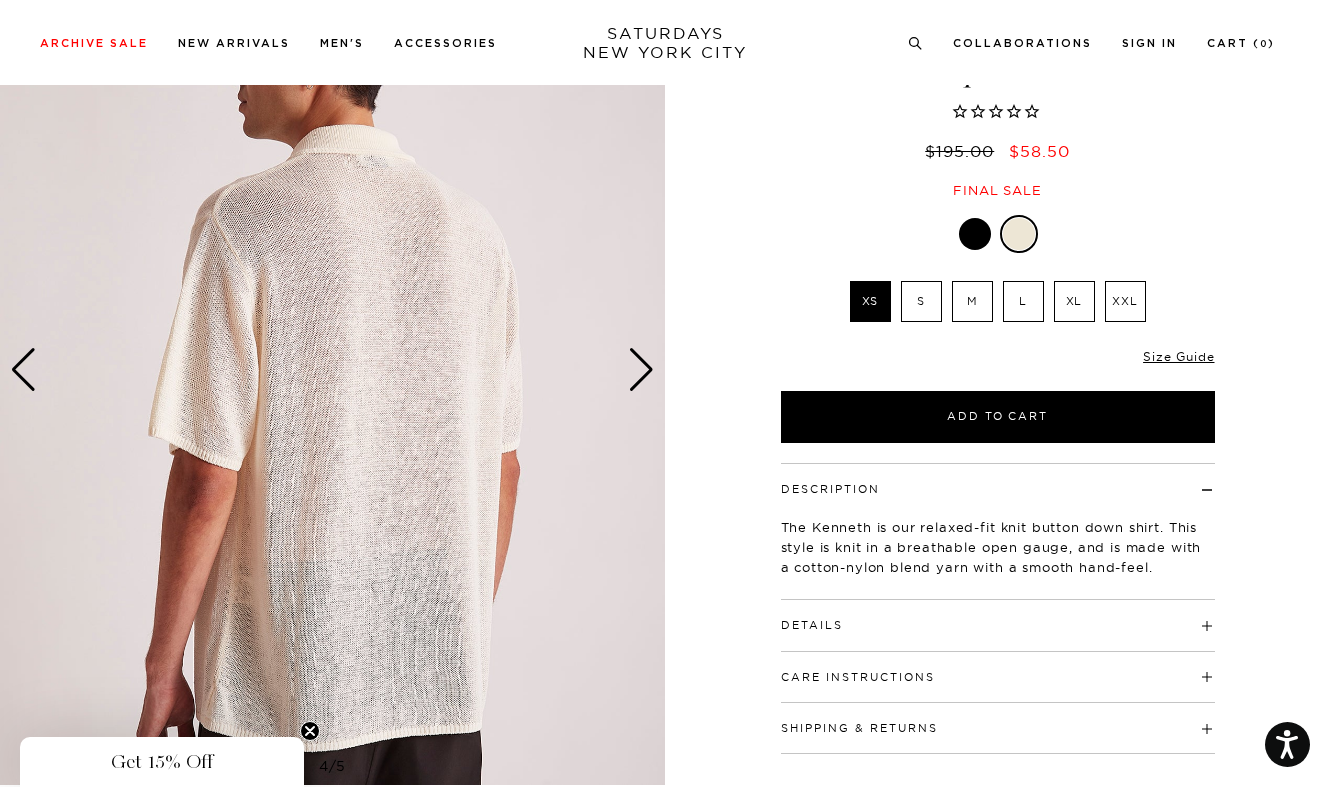 scroll, scrollTop: 150, scrollLeft: 0, axis: vertical 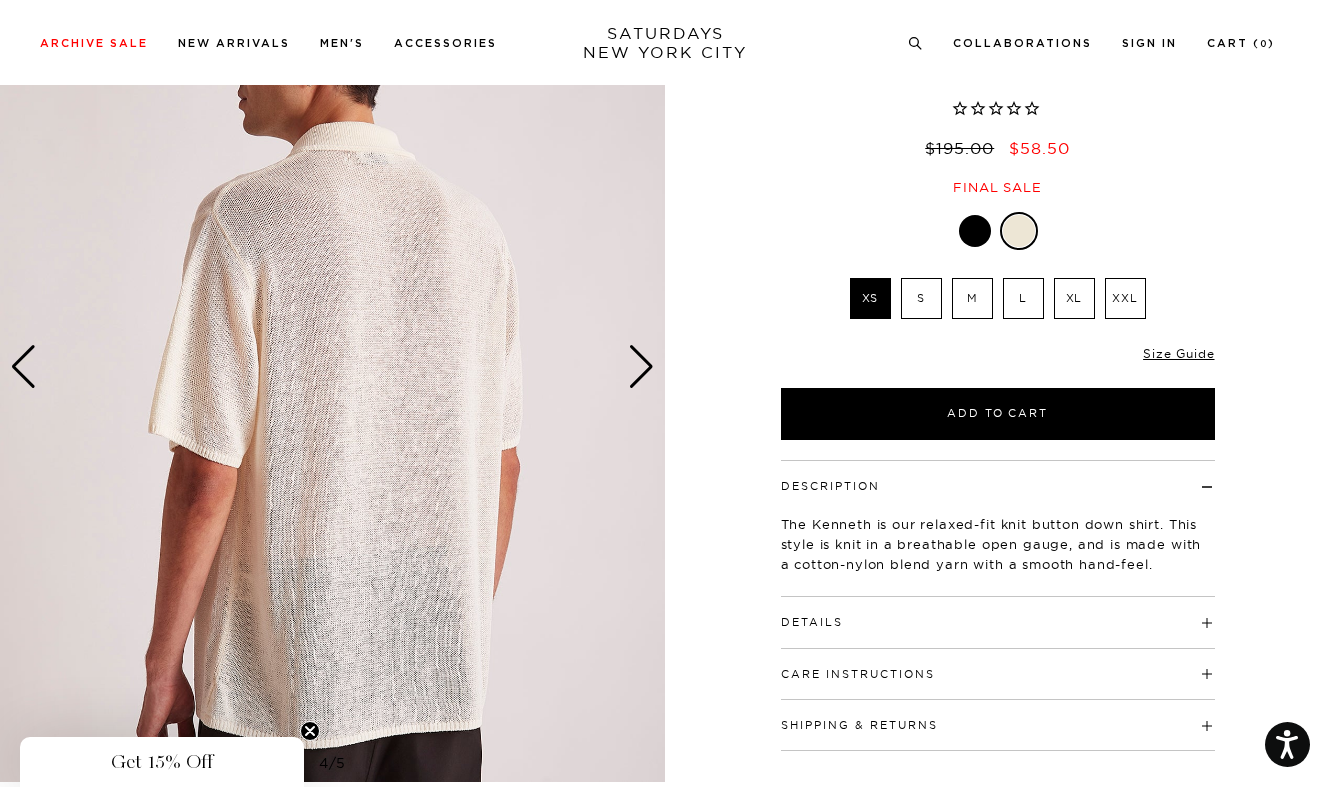click at bounding box center (641, 367) 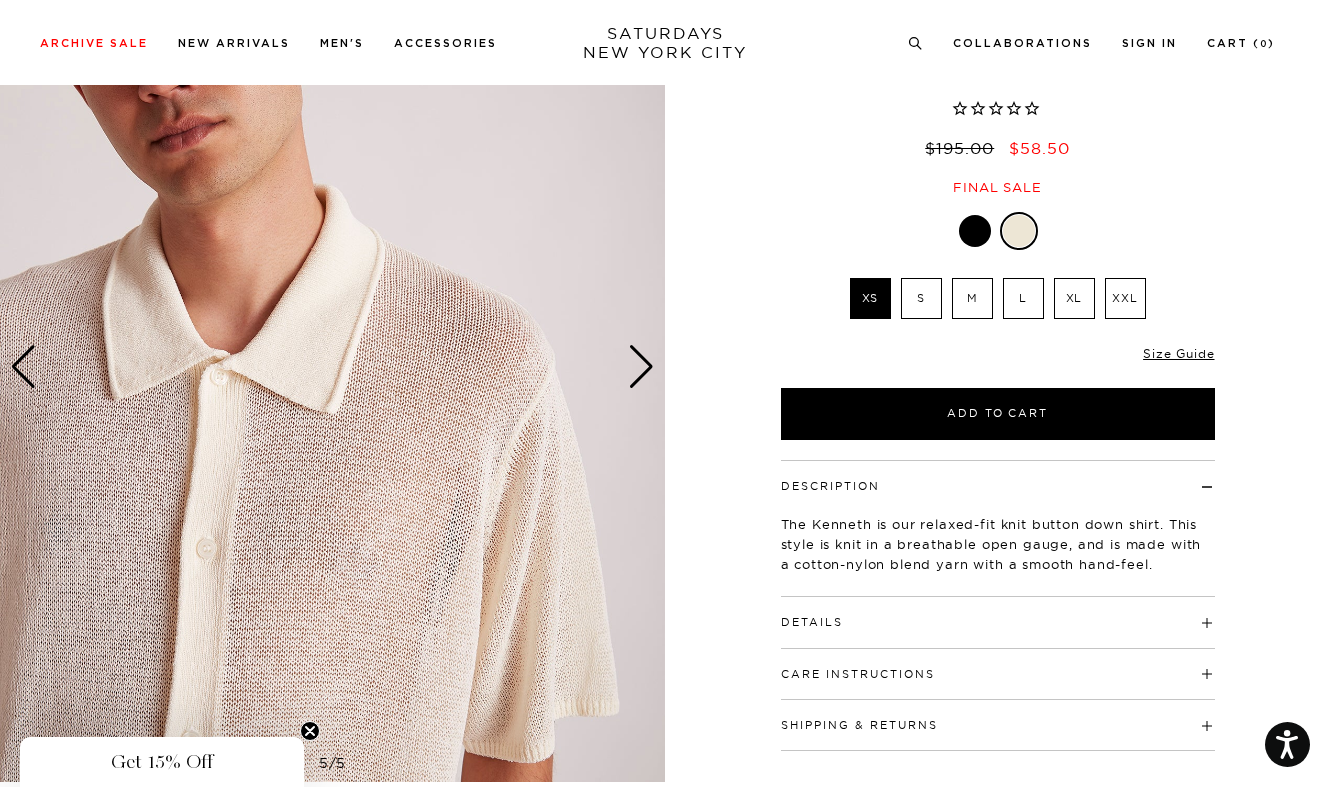 click at bounding box center (641, 367) 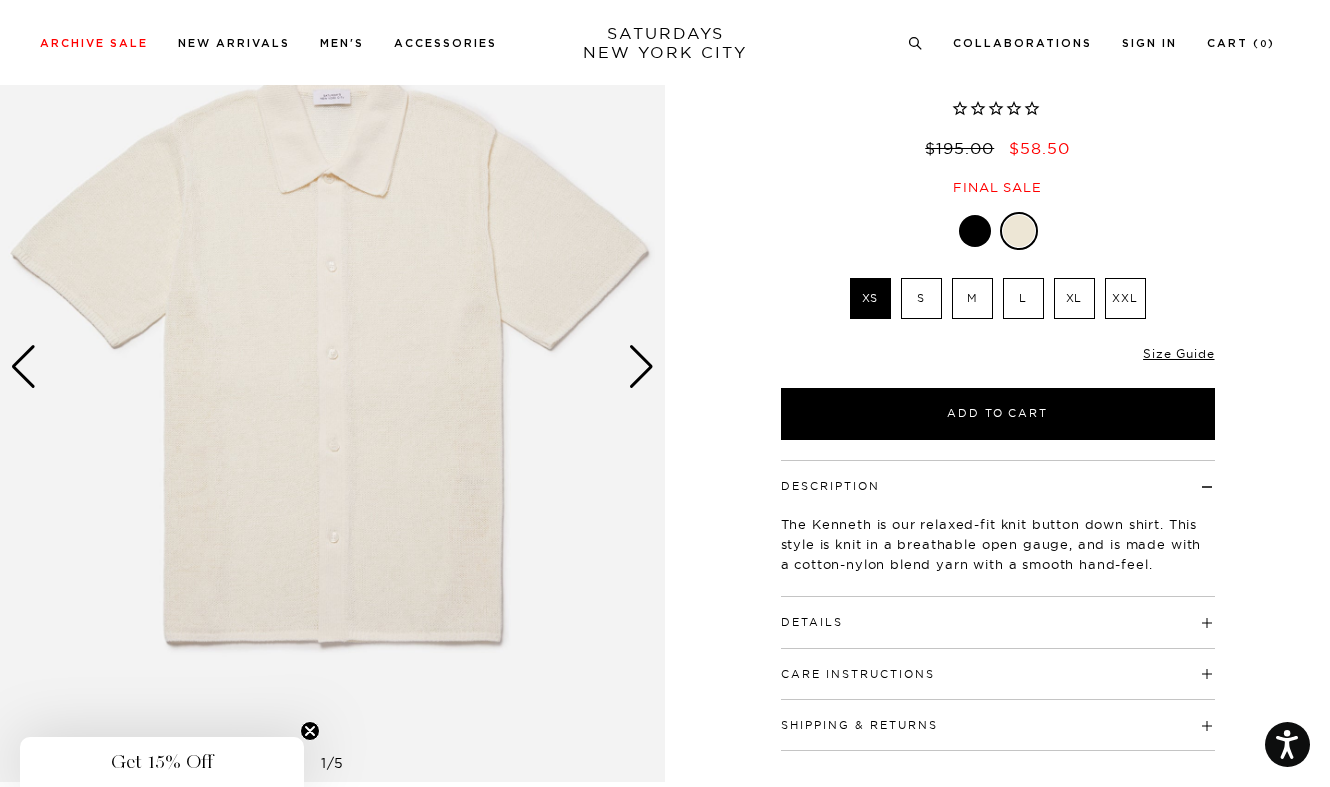 click at bounding box center [641, 367] 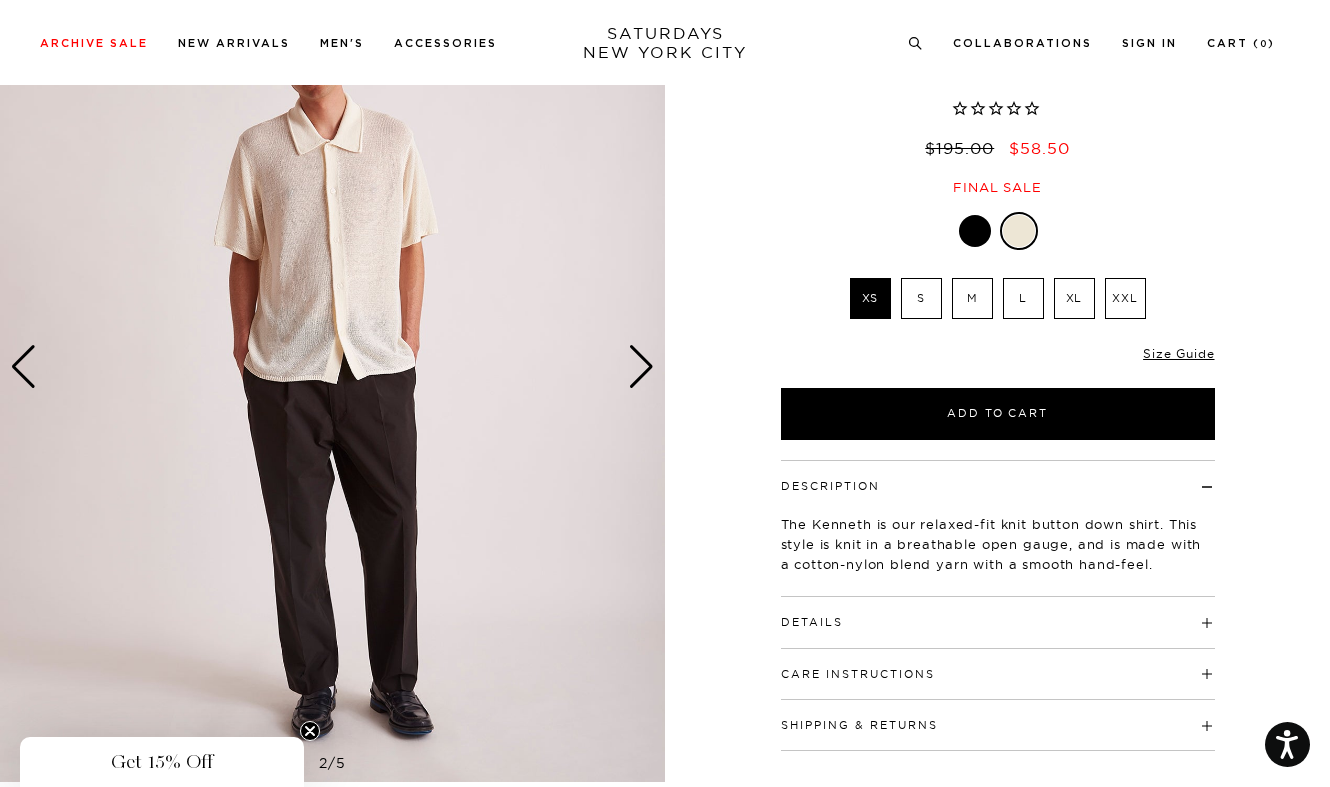 click at bounding box center [1019, 231] 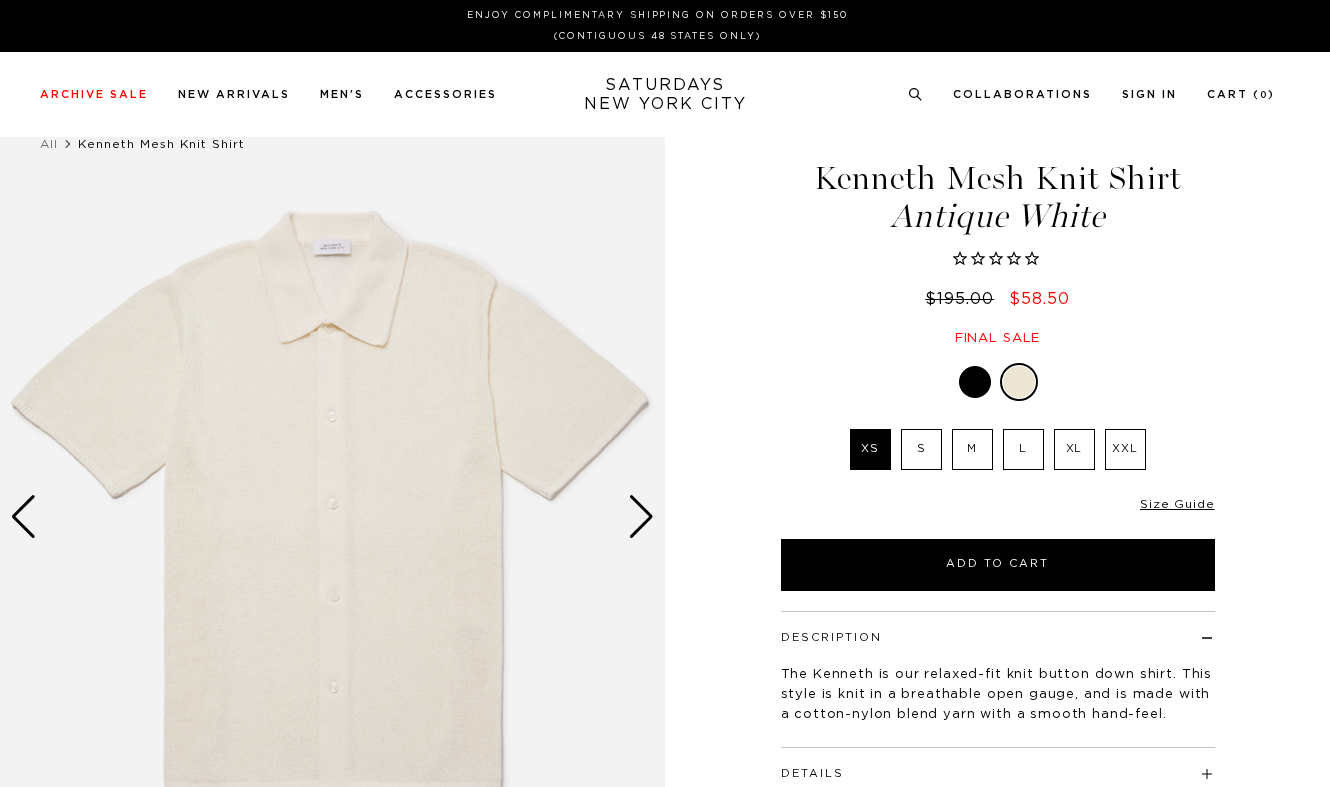 scroll, scrollTop: 0, scrollLeft: 0, axis: both 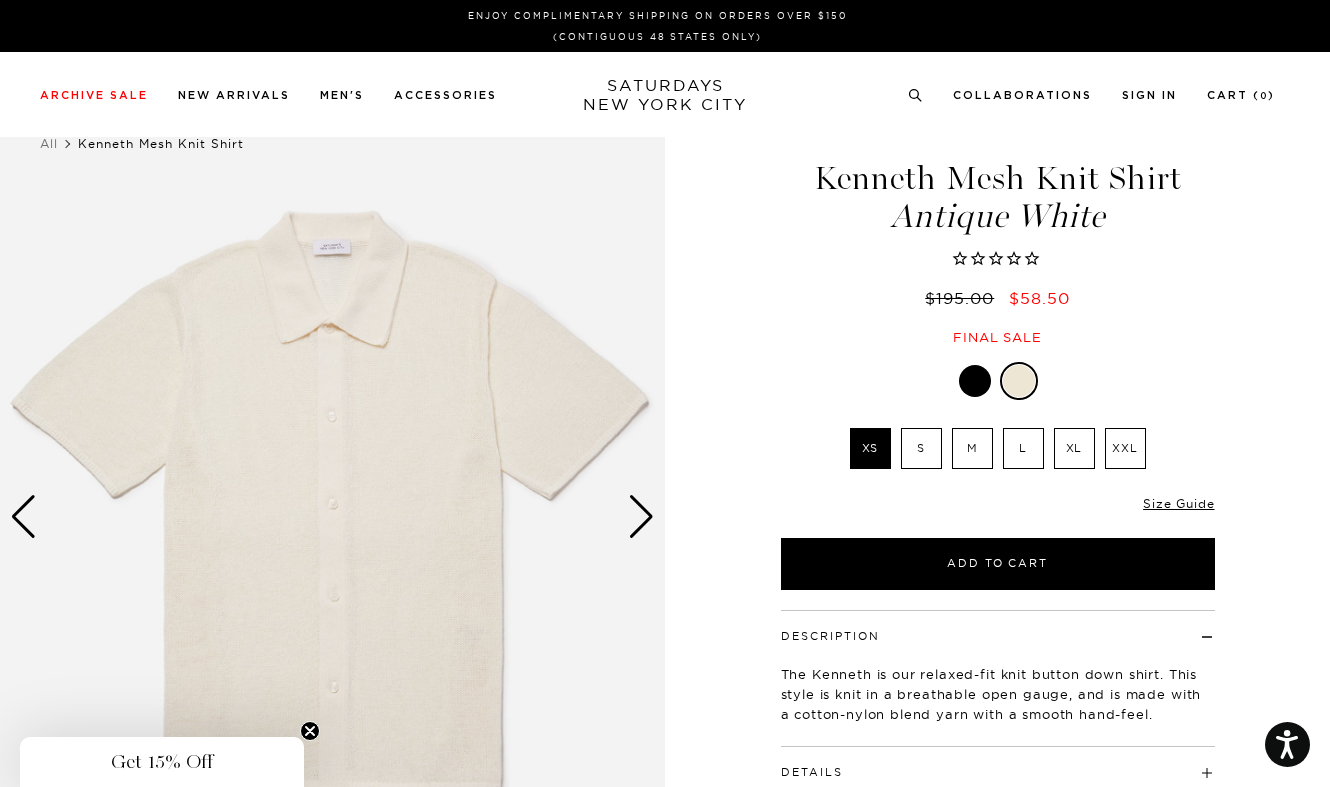 click at bounding box center (975, 381) 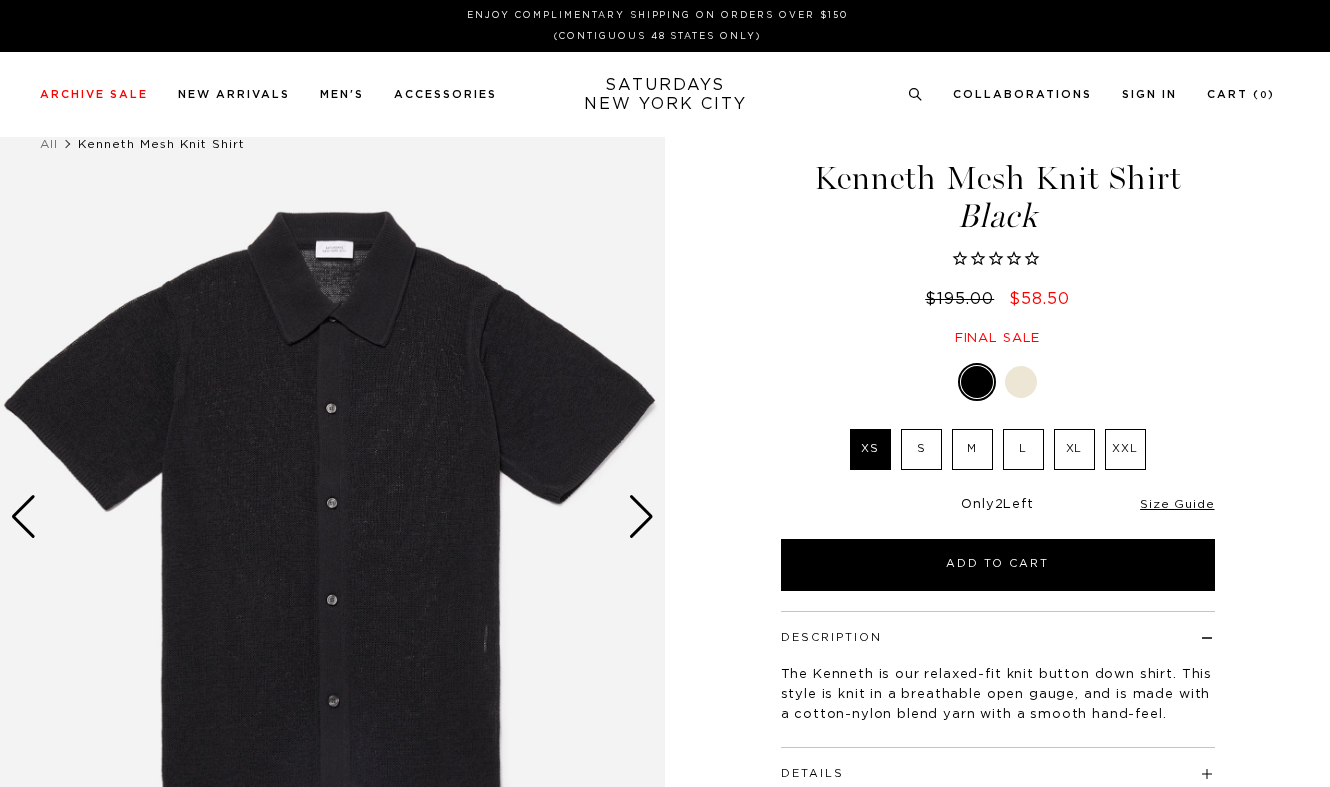 scroll, scrollTop: 0, scrollLeft: 0, axis: both 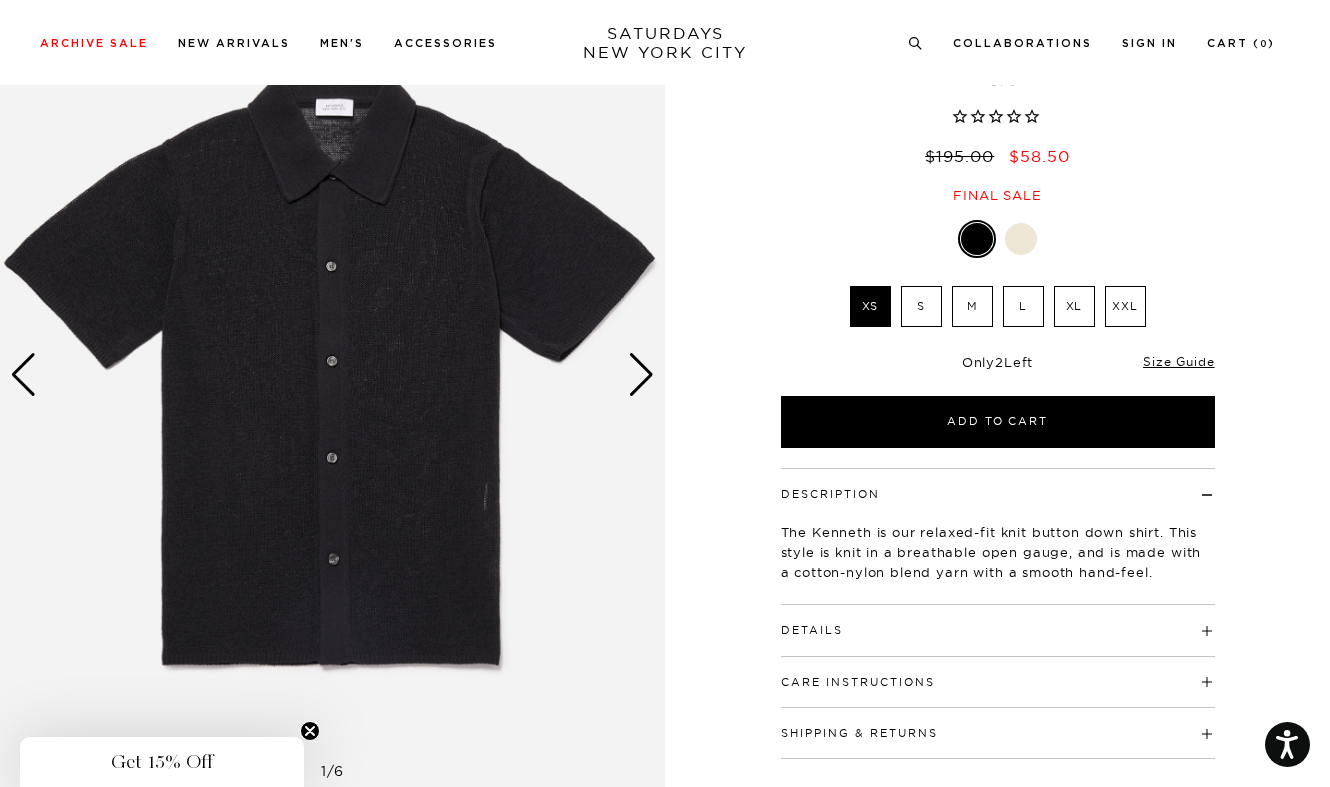 click at bounding box center [641, 375] 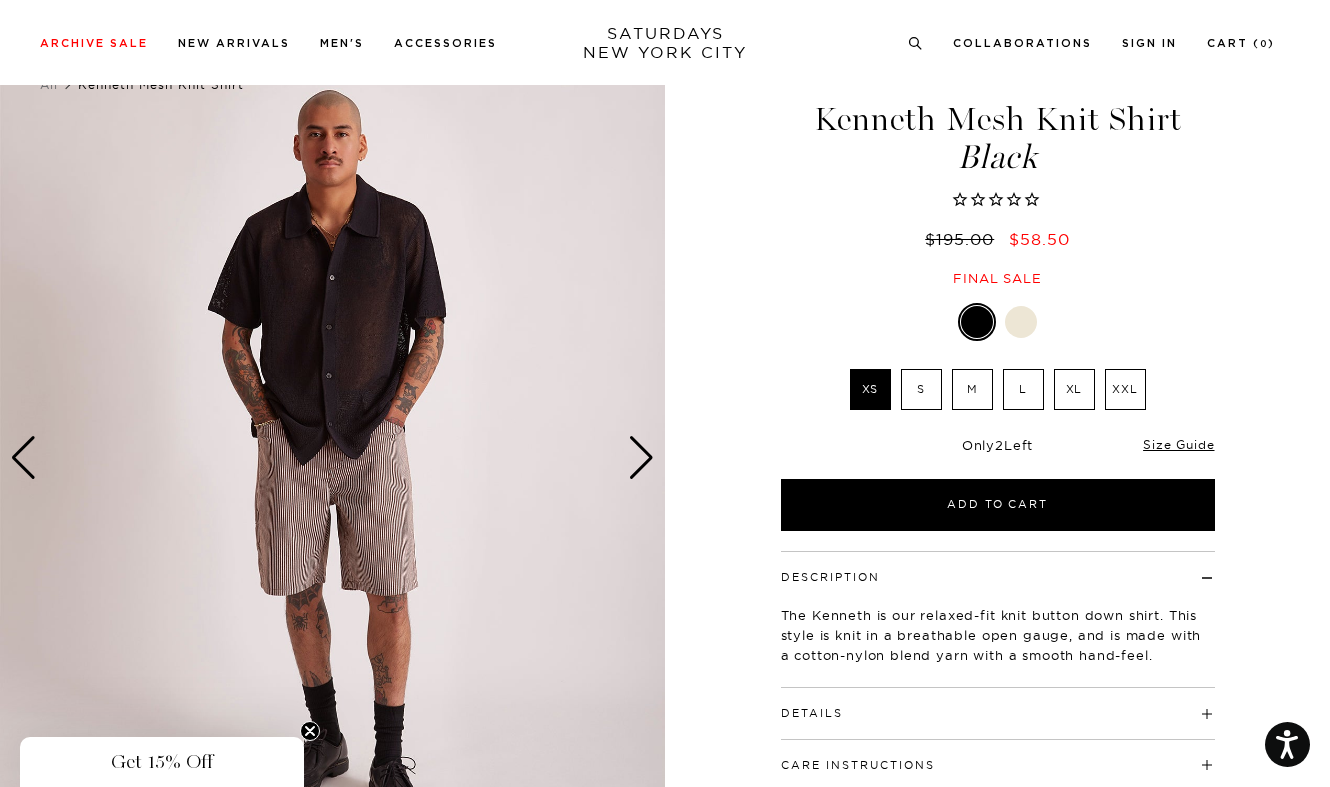 scroll, scrollTop: 41, scrollLeft: 0, axis: vertical 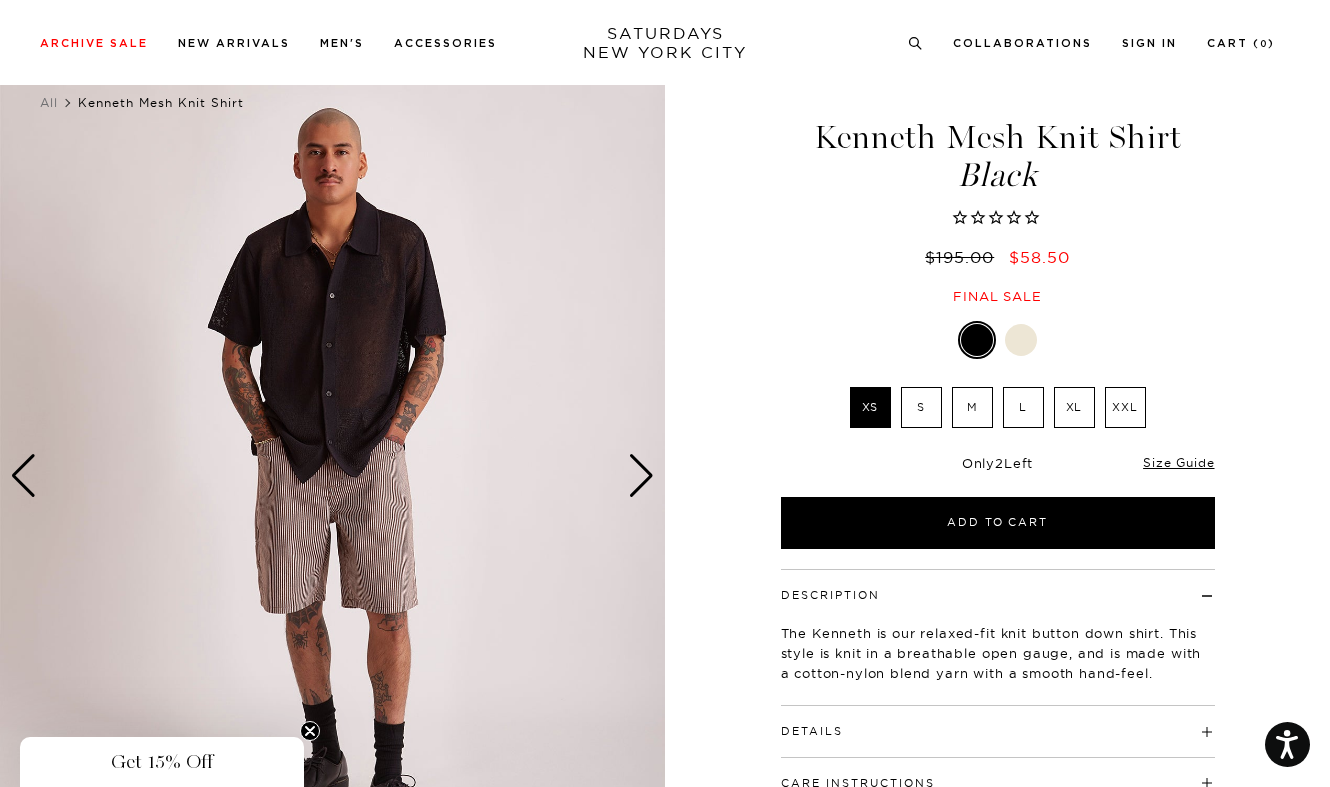 click at bounding box center (641, 476) 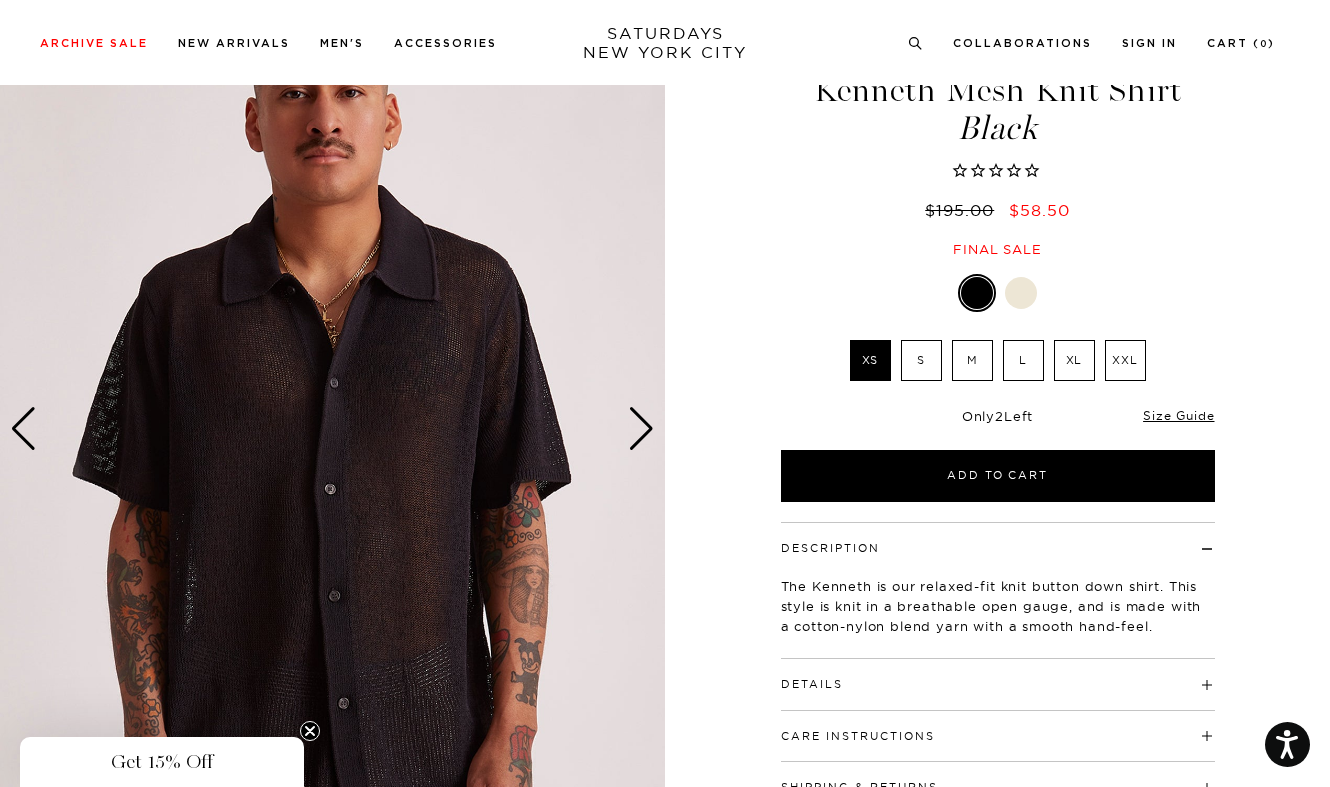 scroll, scrollTop: 94, scrollLeft: 0, axis: vertical 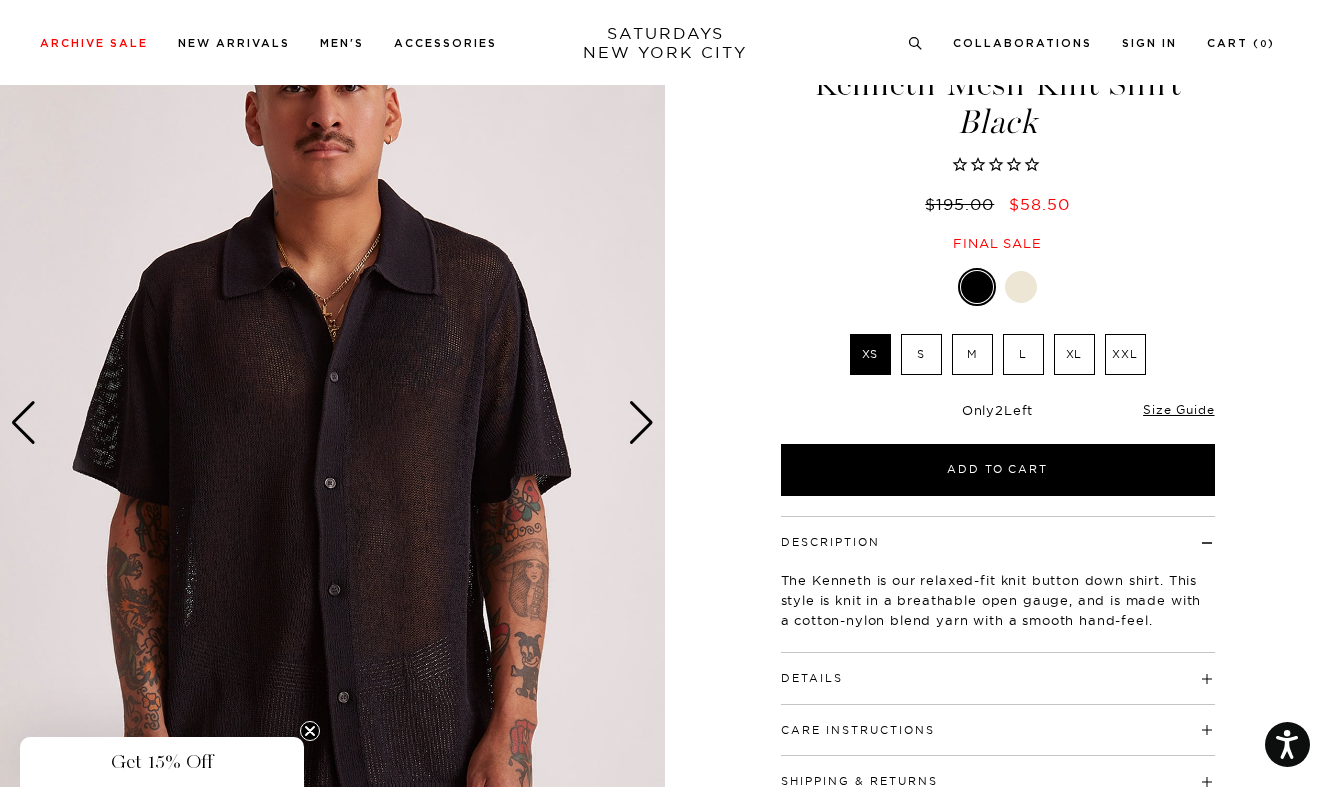 click at bounding box center (641, 423) 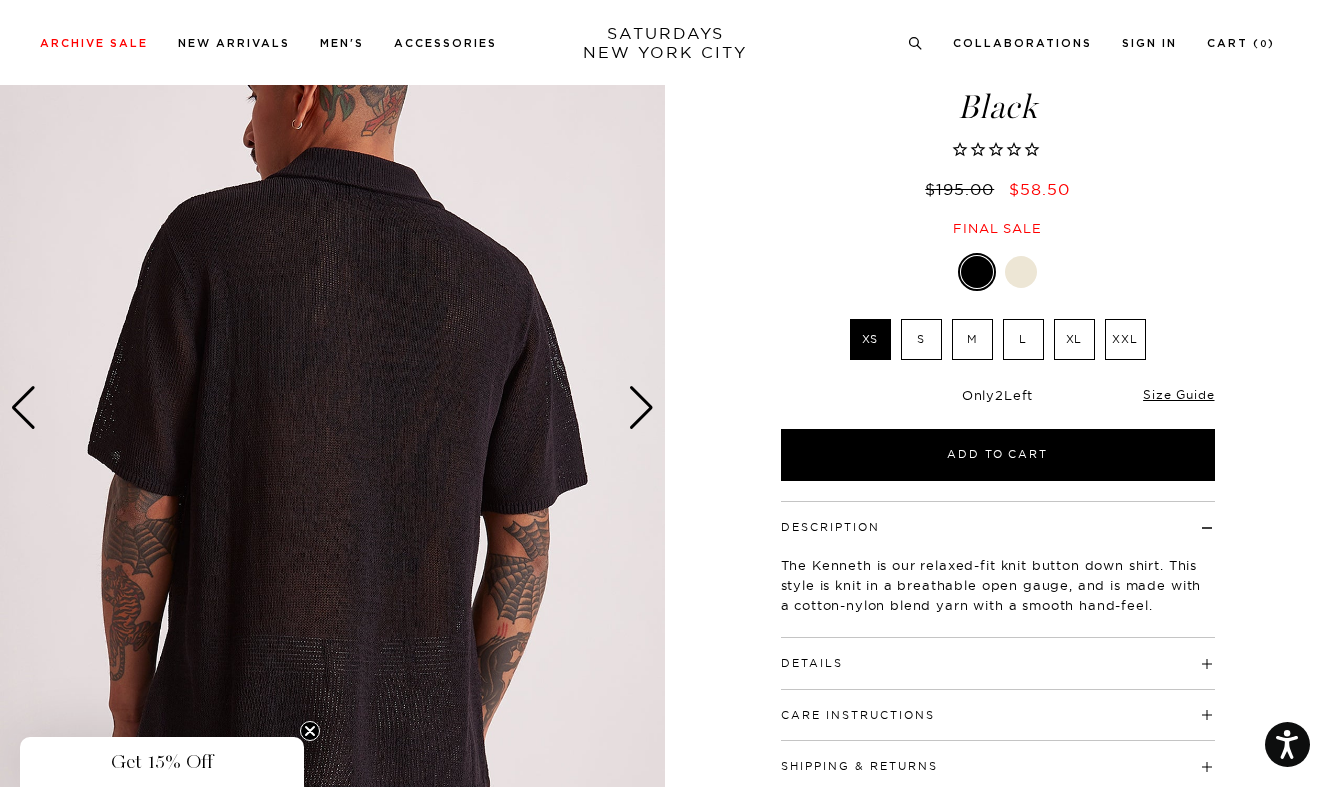 scroll, scrollTop: 106, scrollLeft: 0, axis: vertical 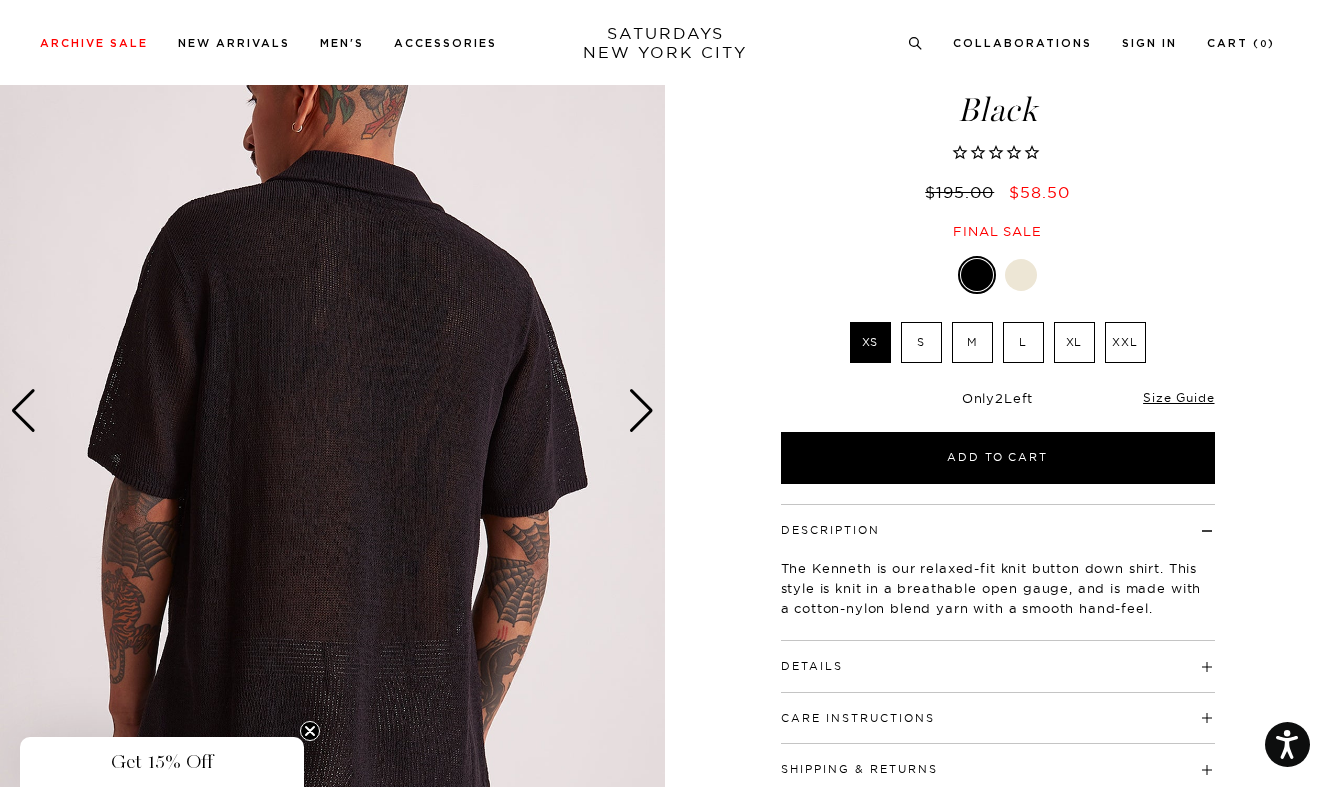 click at bounding box center (641, 411) 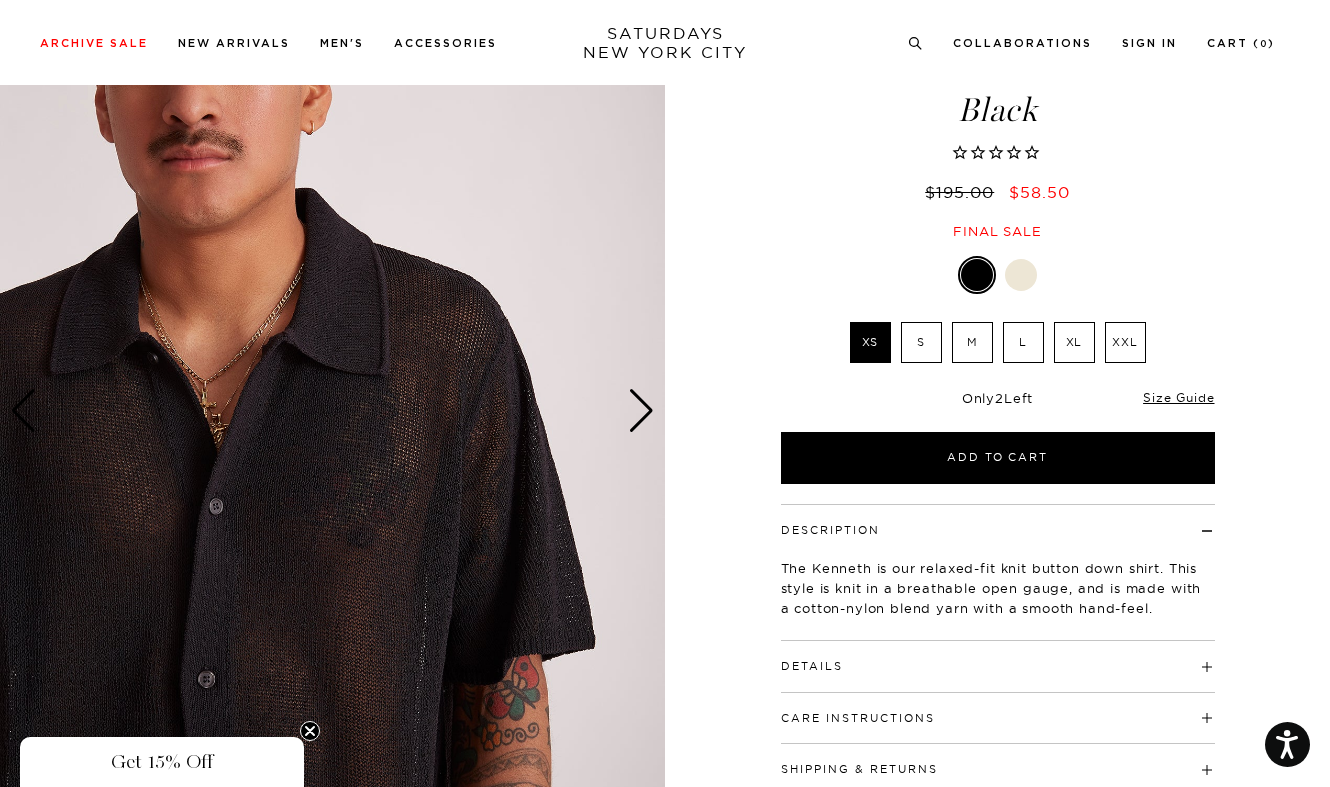 click on "XL" at bounding box center [1074, 342] 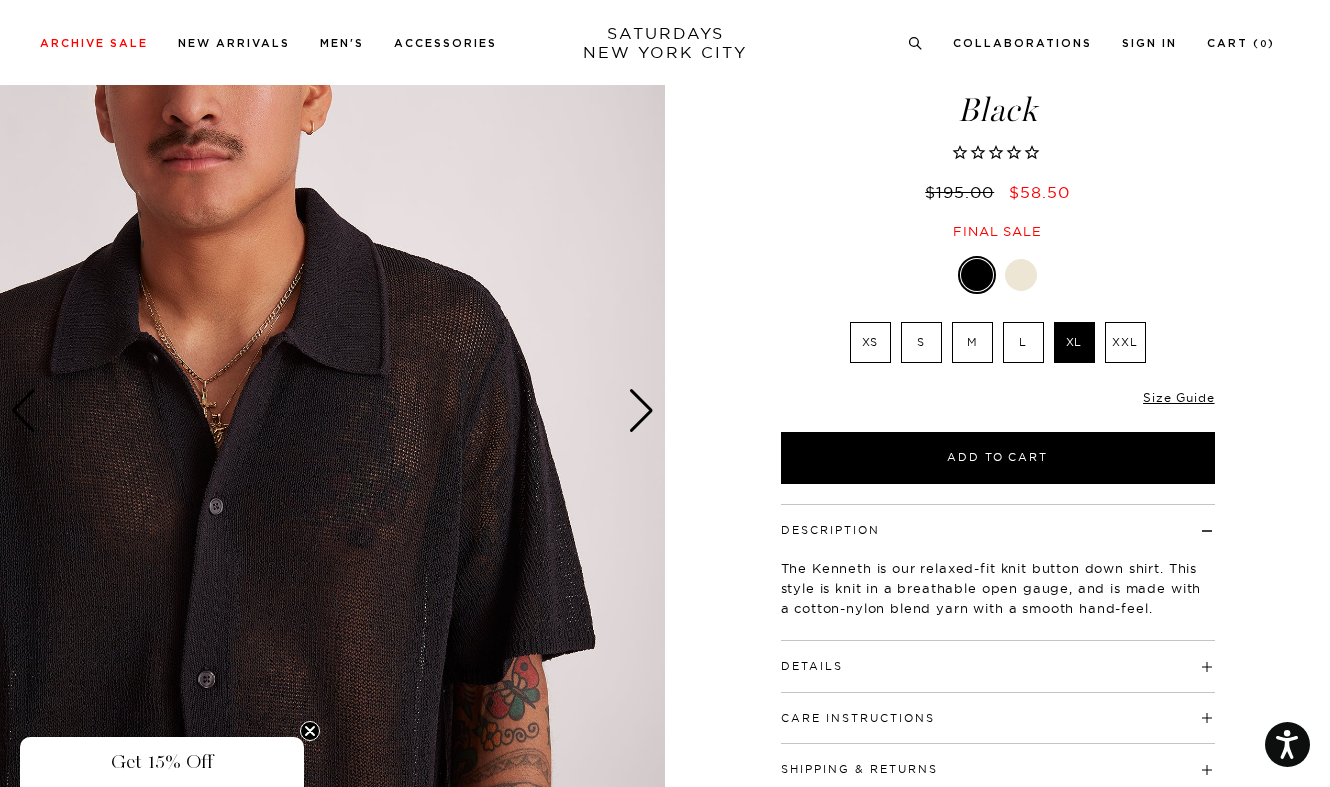 click on "L" at bounding box center (1023, 342) 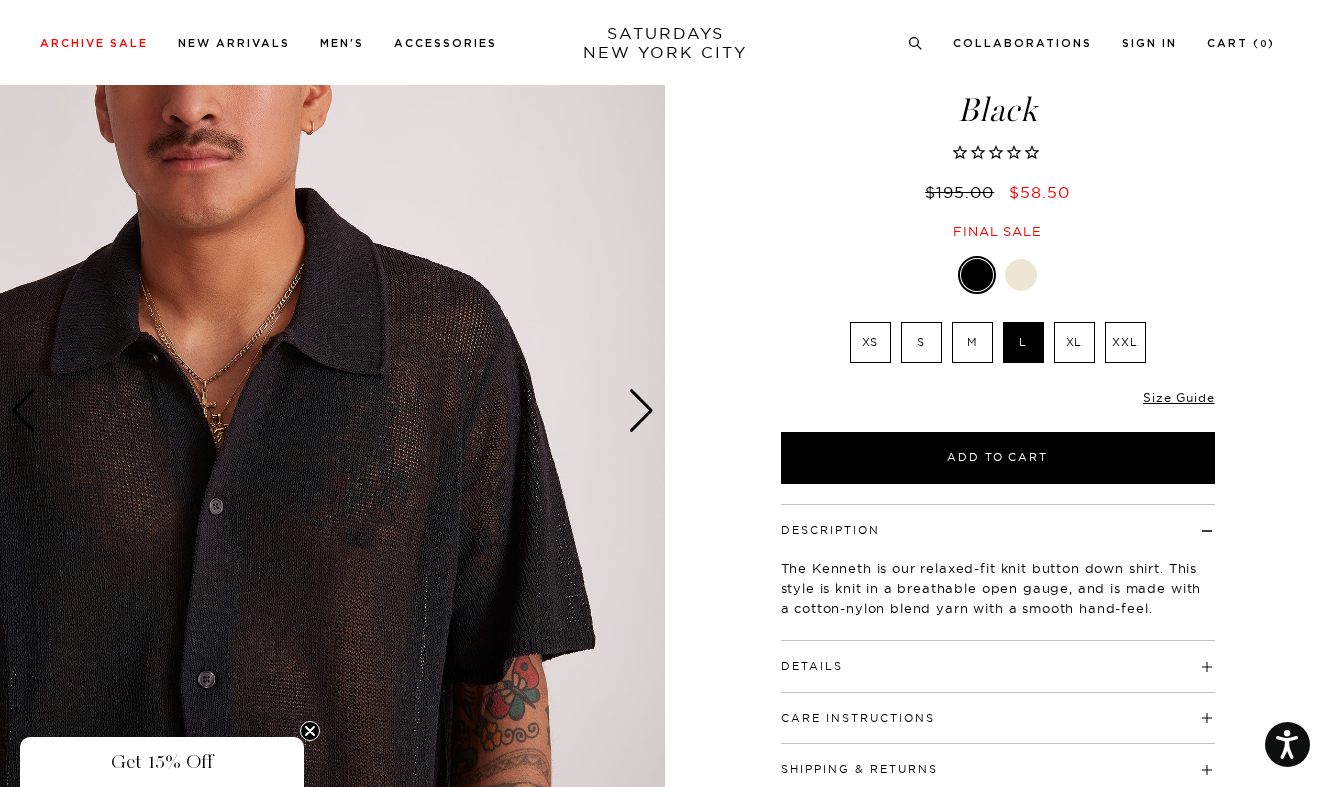 click on "XL" at bounding box center (1074, 342) 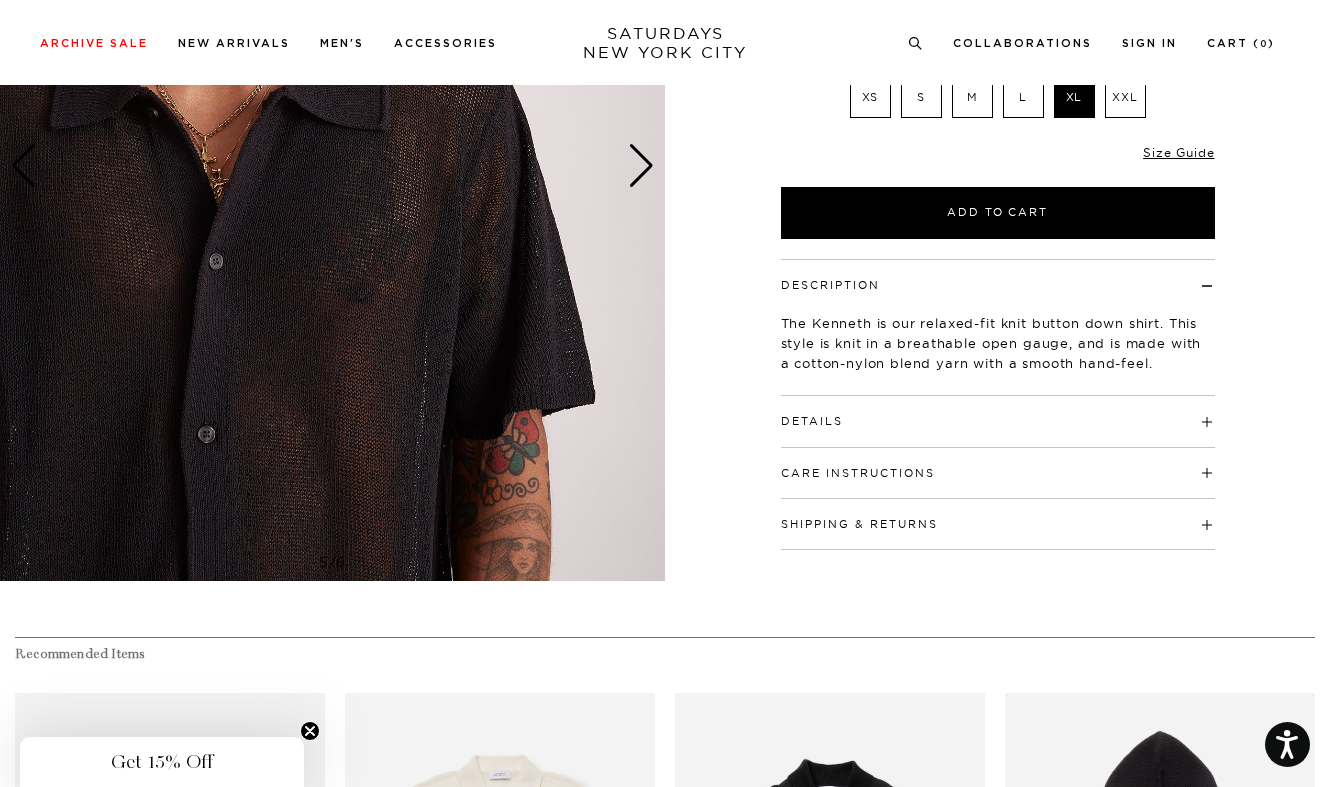scroll, scrollTop: 387, scrollLeft: 0, axis: vertical 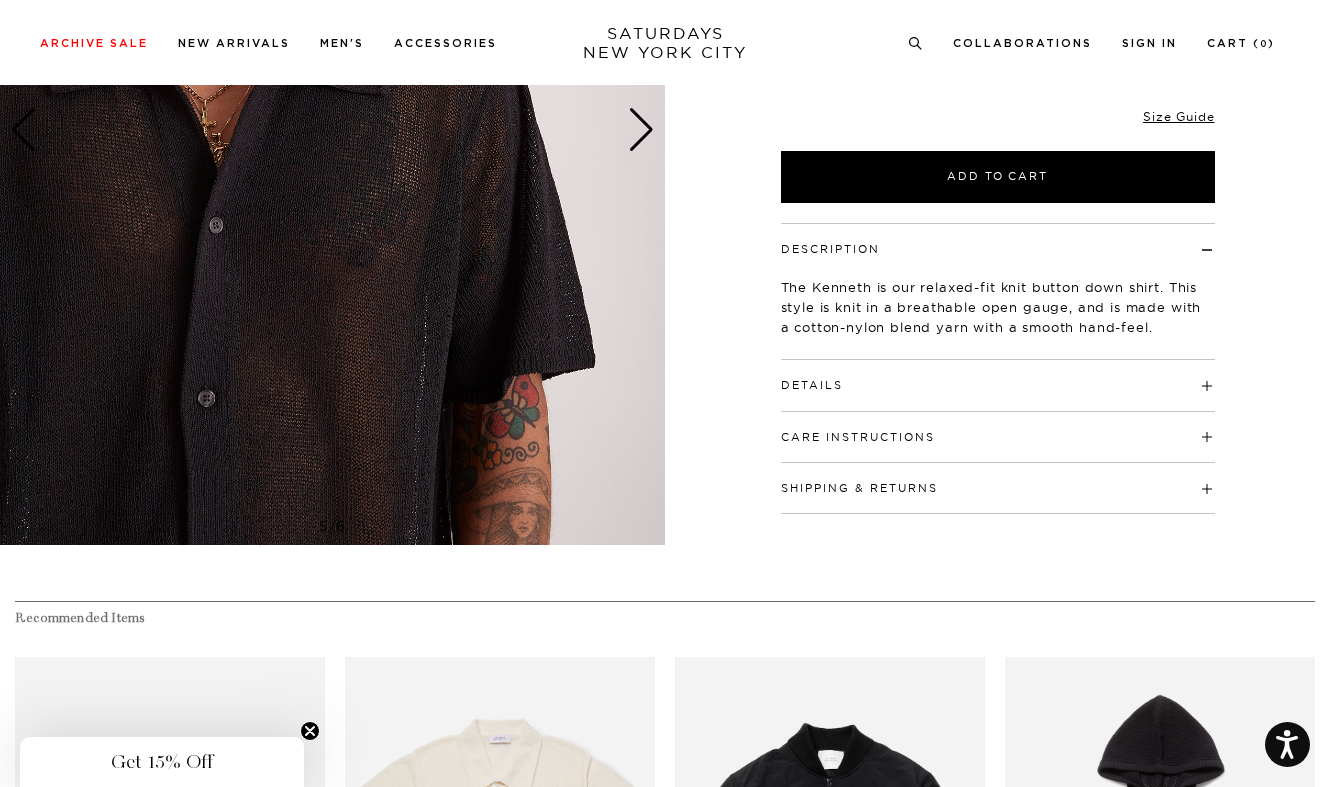 click on "Details" at bounding box center [998, 376] 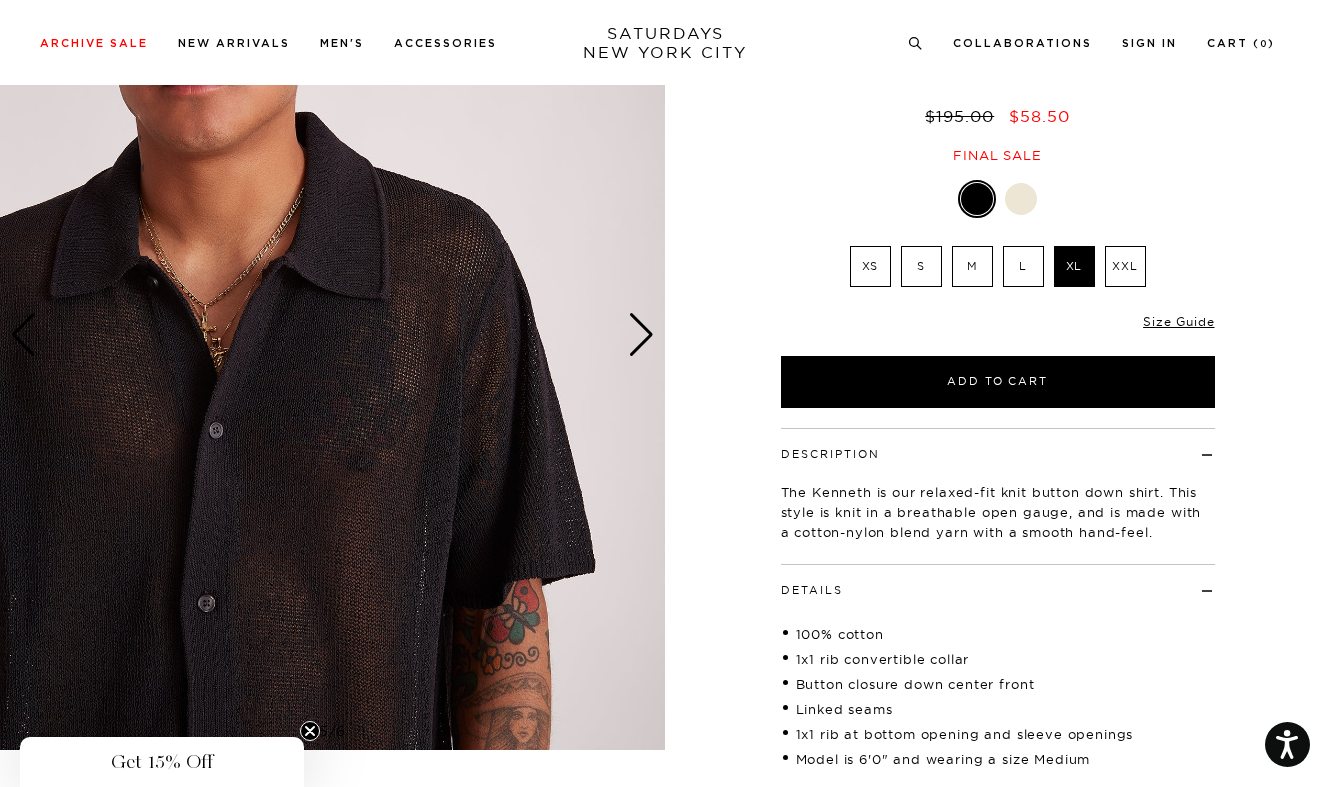 scroll, scrollTop: 162, scrollLeft: 0, axis: vertical 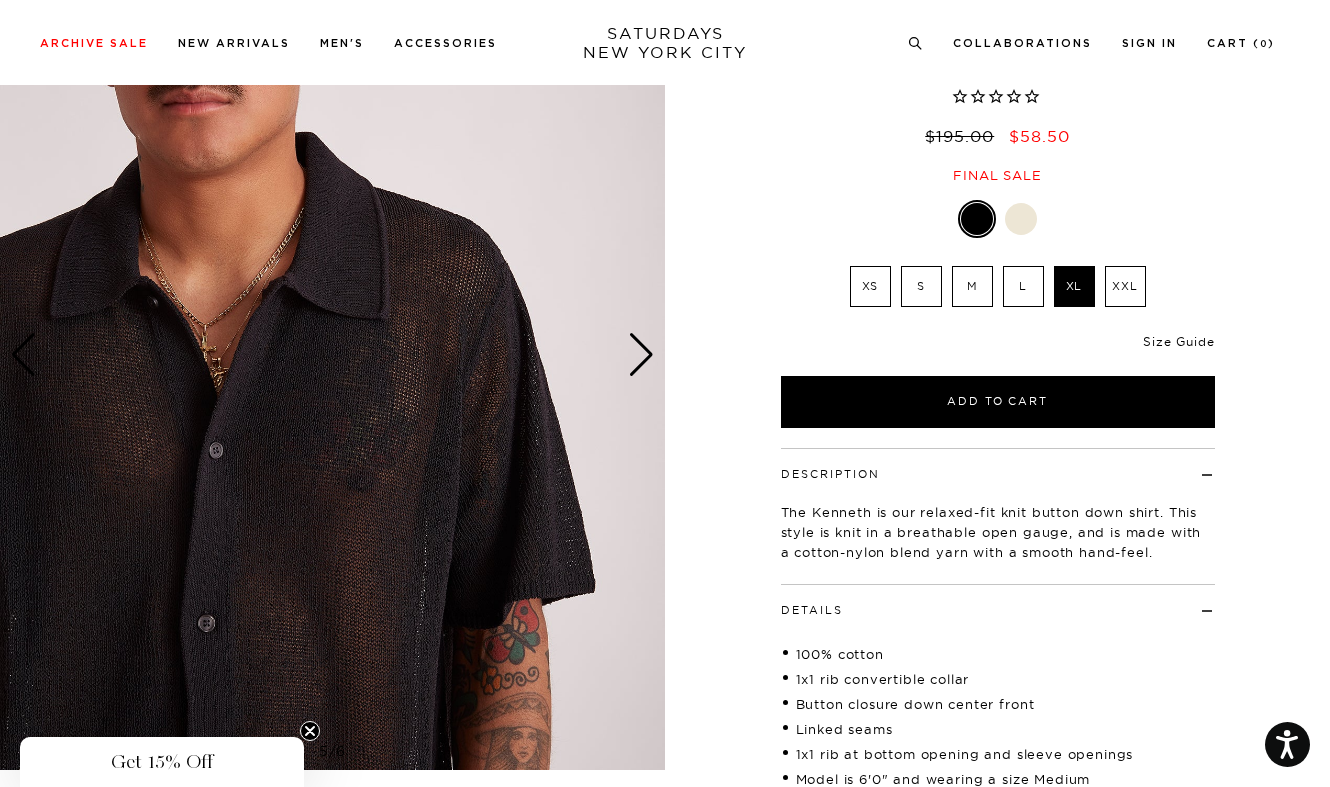 click on "Size Guide" at bounding box center [1178, 341] 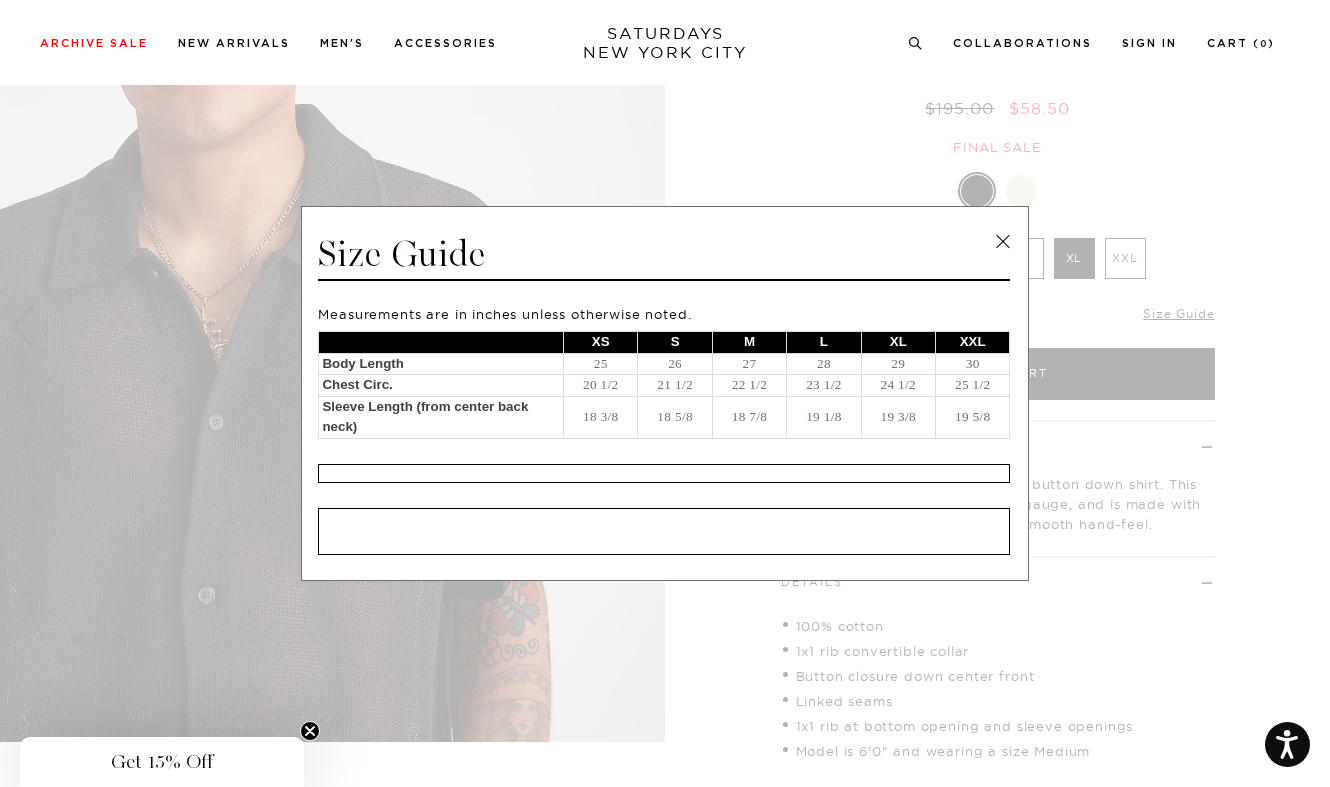 scroll, scrollTop: 207, scrollLeft: 3, axis: both 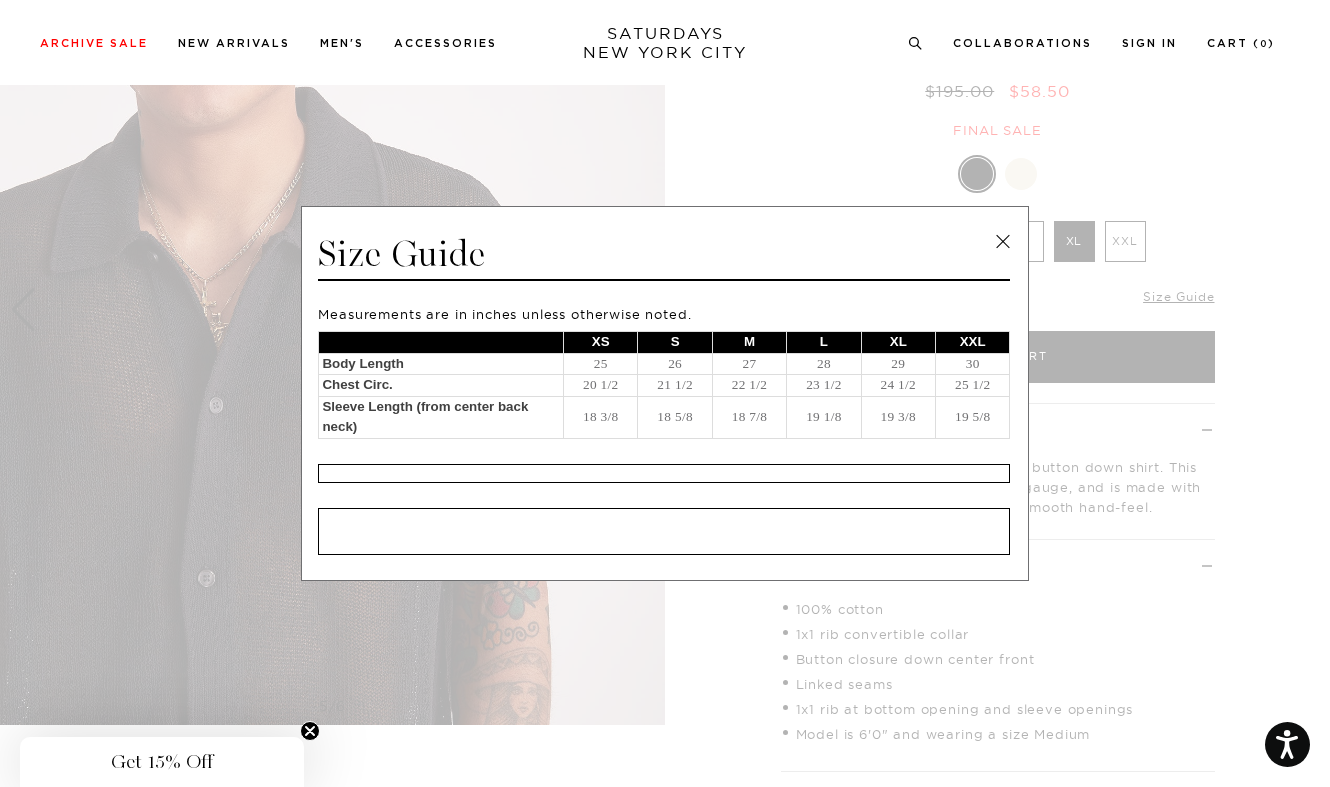 click at bounding box center (664, 473) 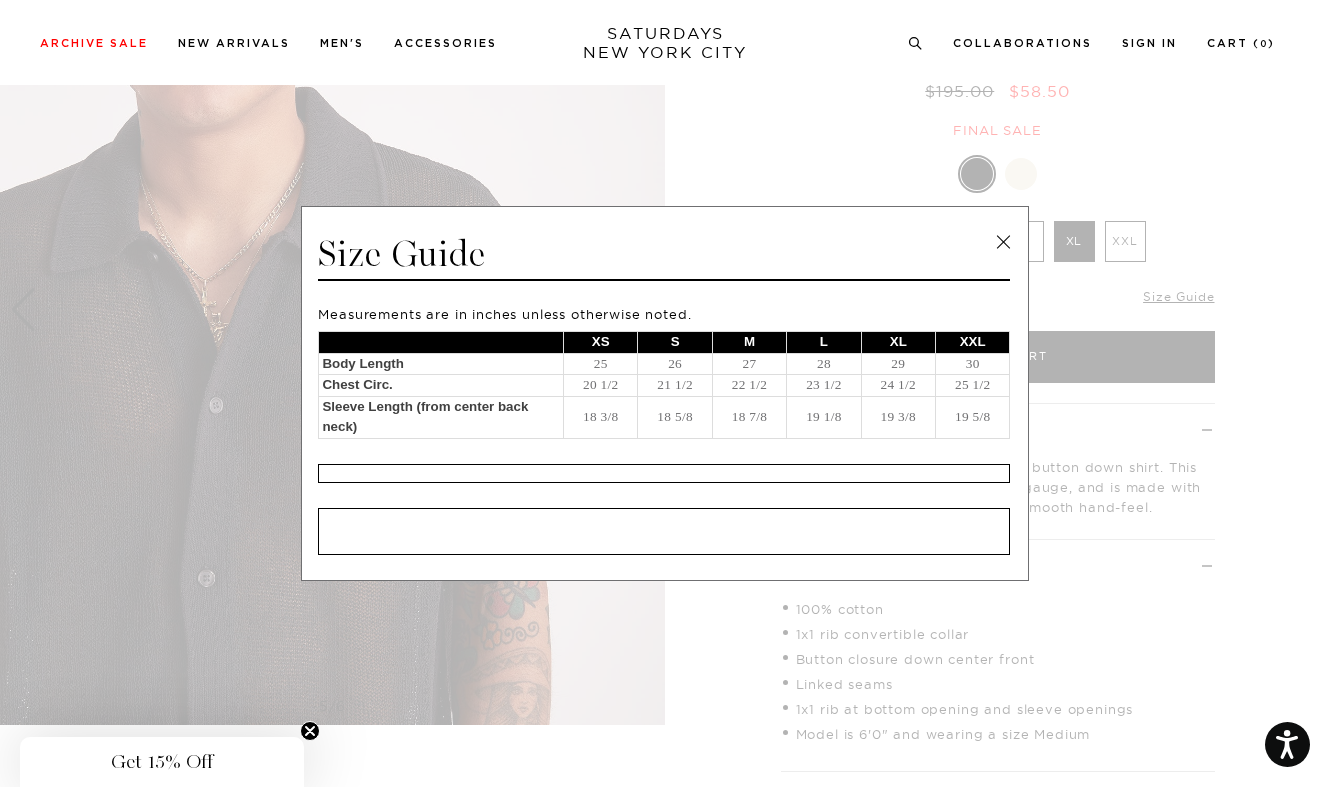 click at bounding box center [1003, 242] 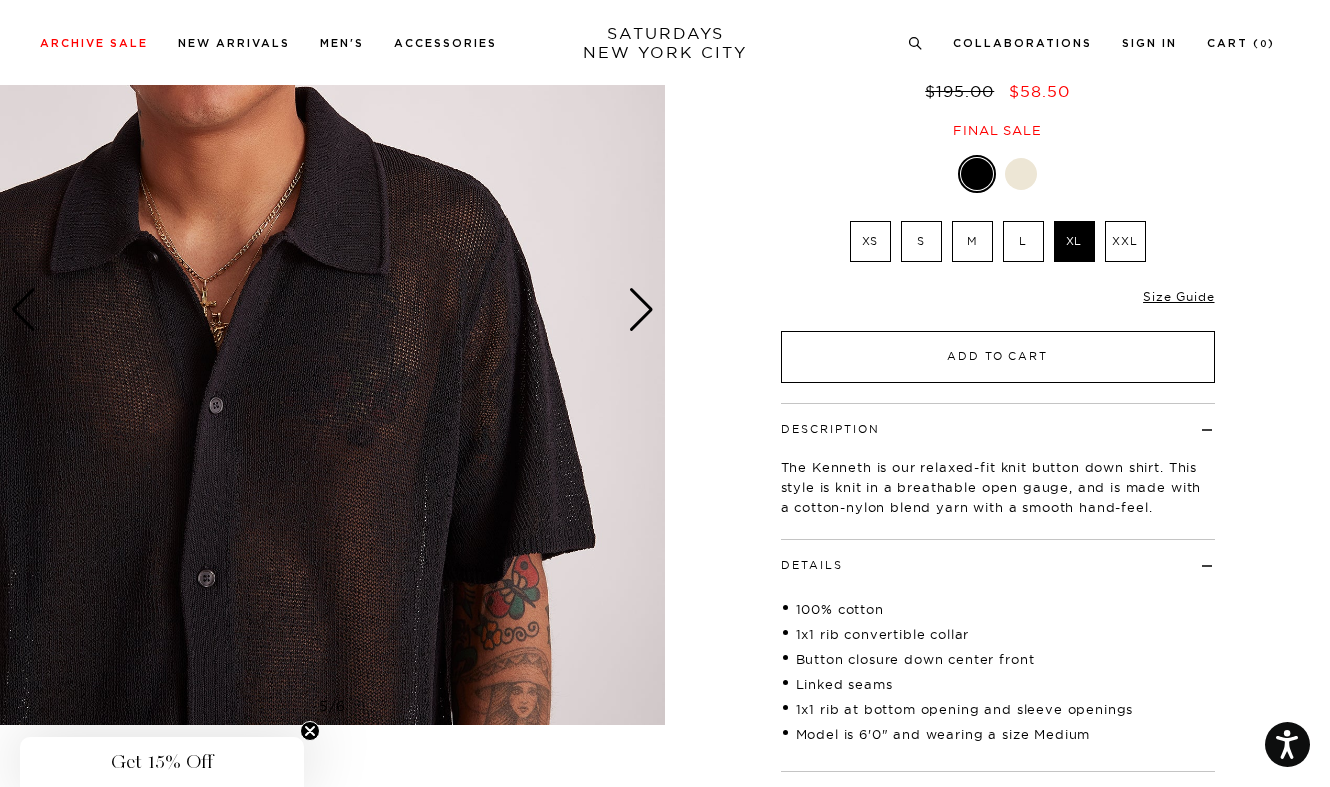 click on "Add to Cart" at bounding box center (998, 357) 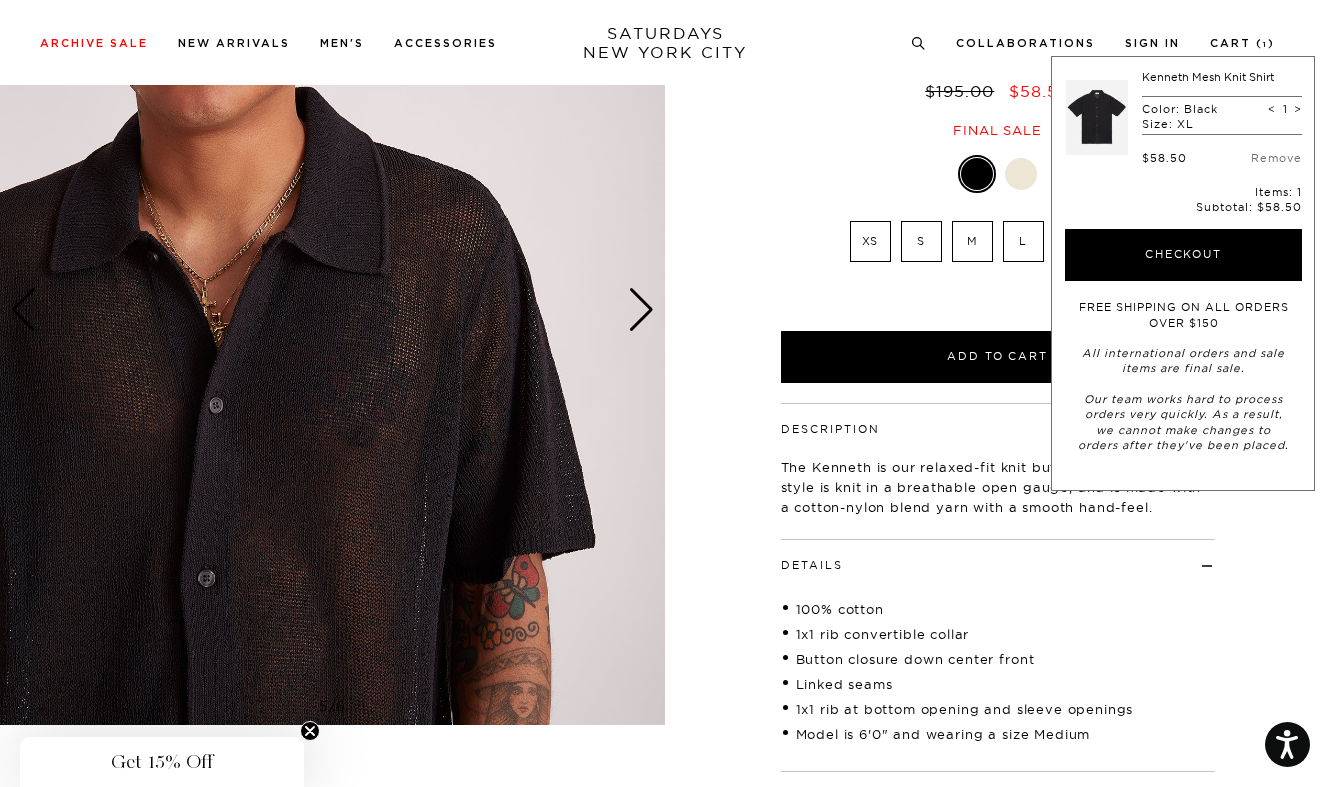 click on "5  /  6" at bounding box center [665, 384] 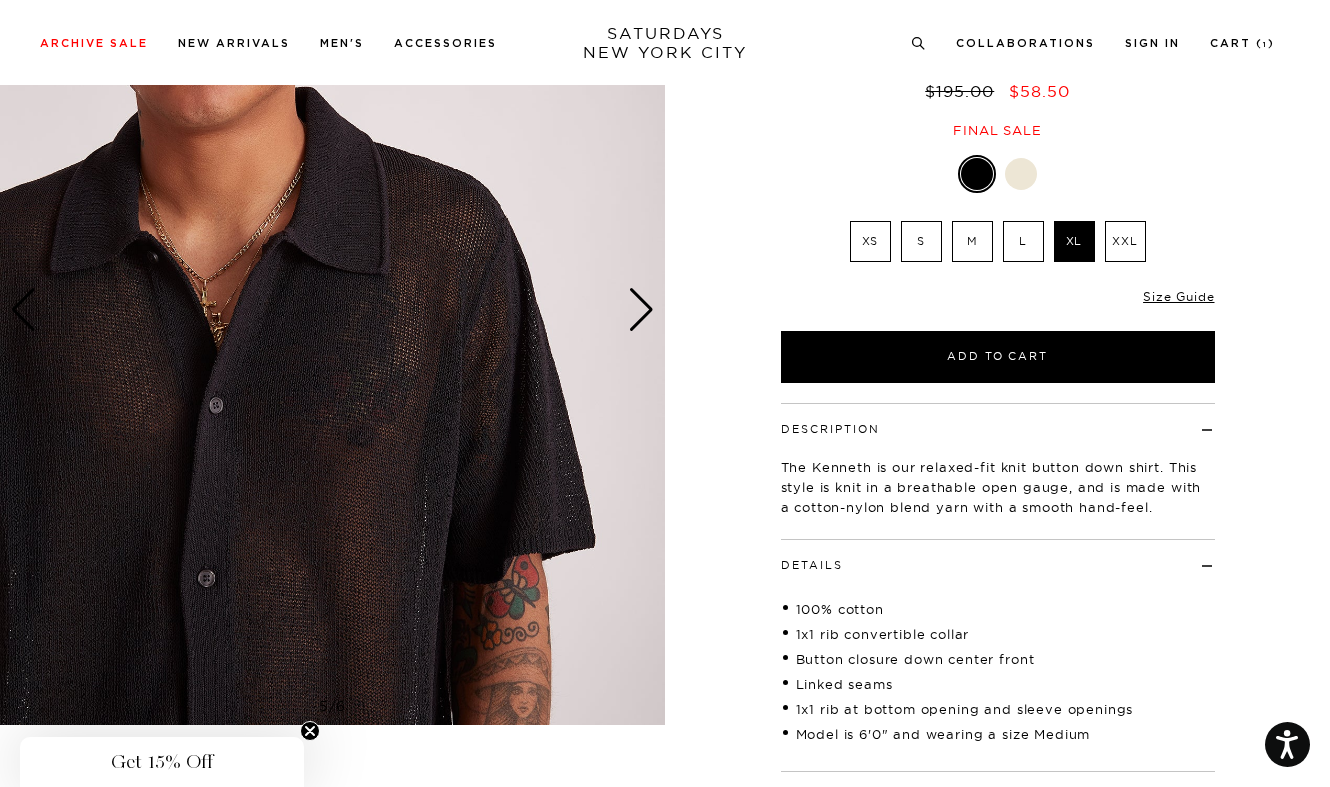 scroll, scrollTop: 206, scrollLeft: 0, axis: vertical 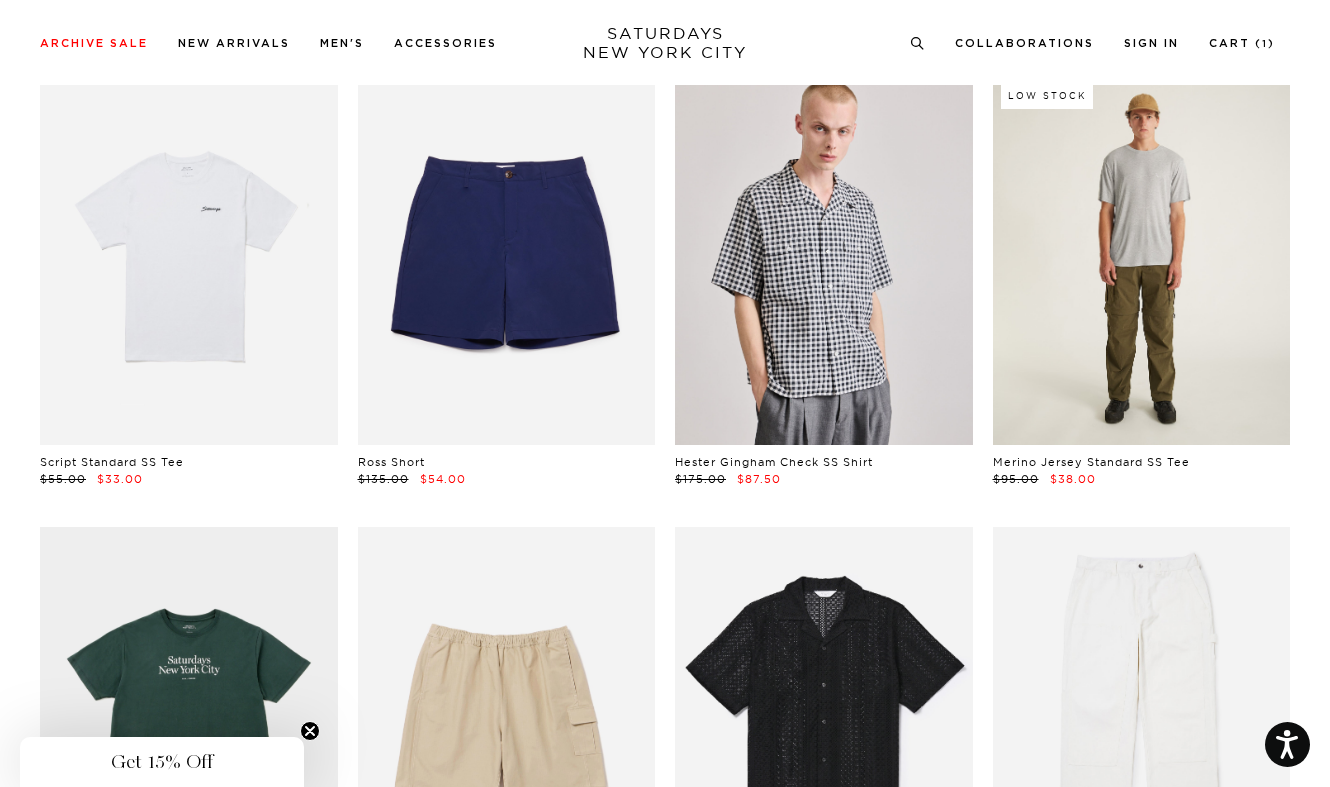 click at bounding box center [1142, 259] 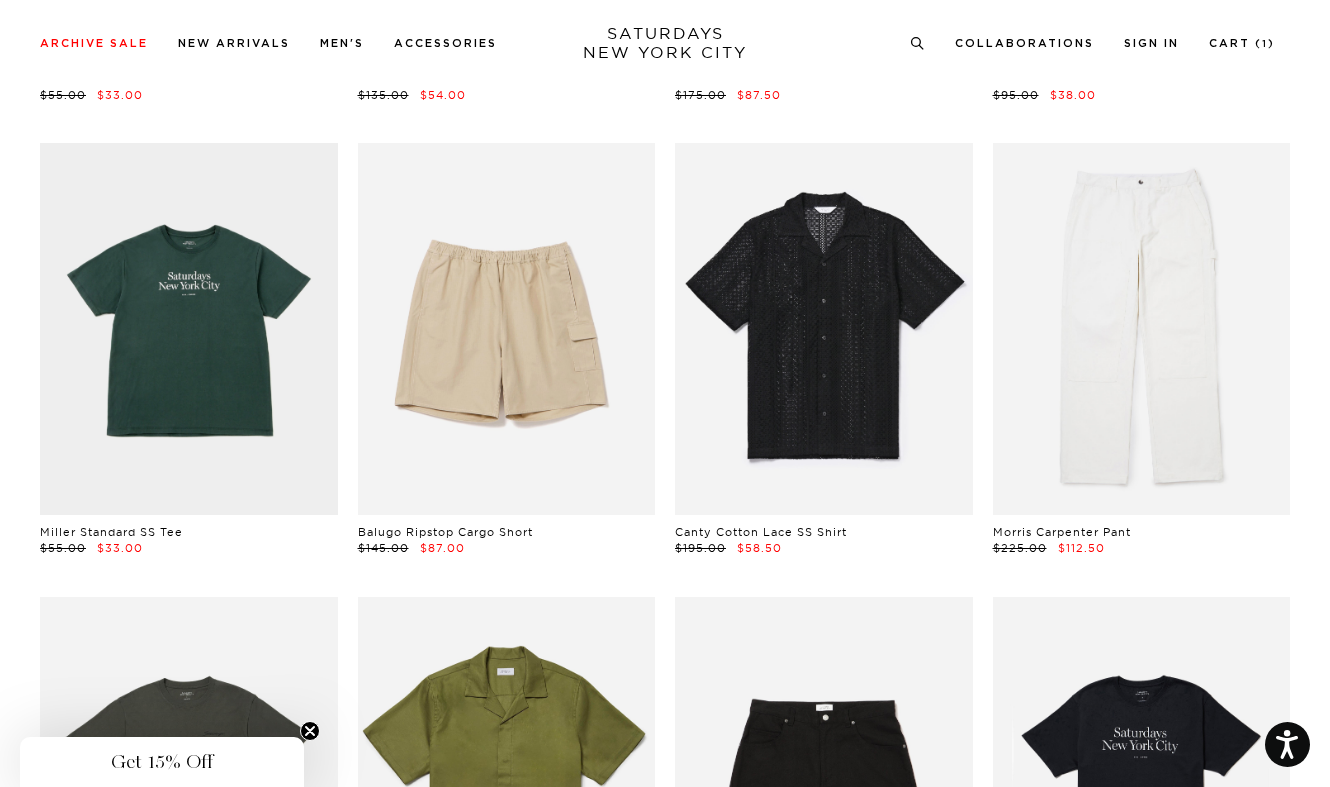 scroll, scrollTop: 523, scrollLeft: 4, axis: both 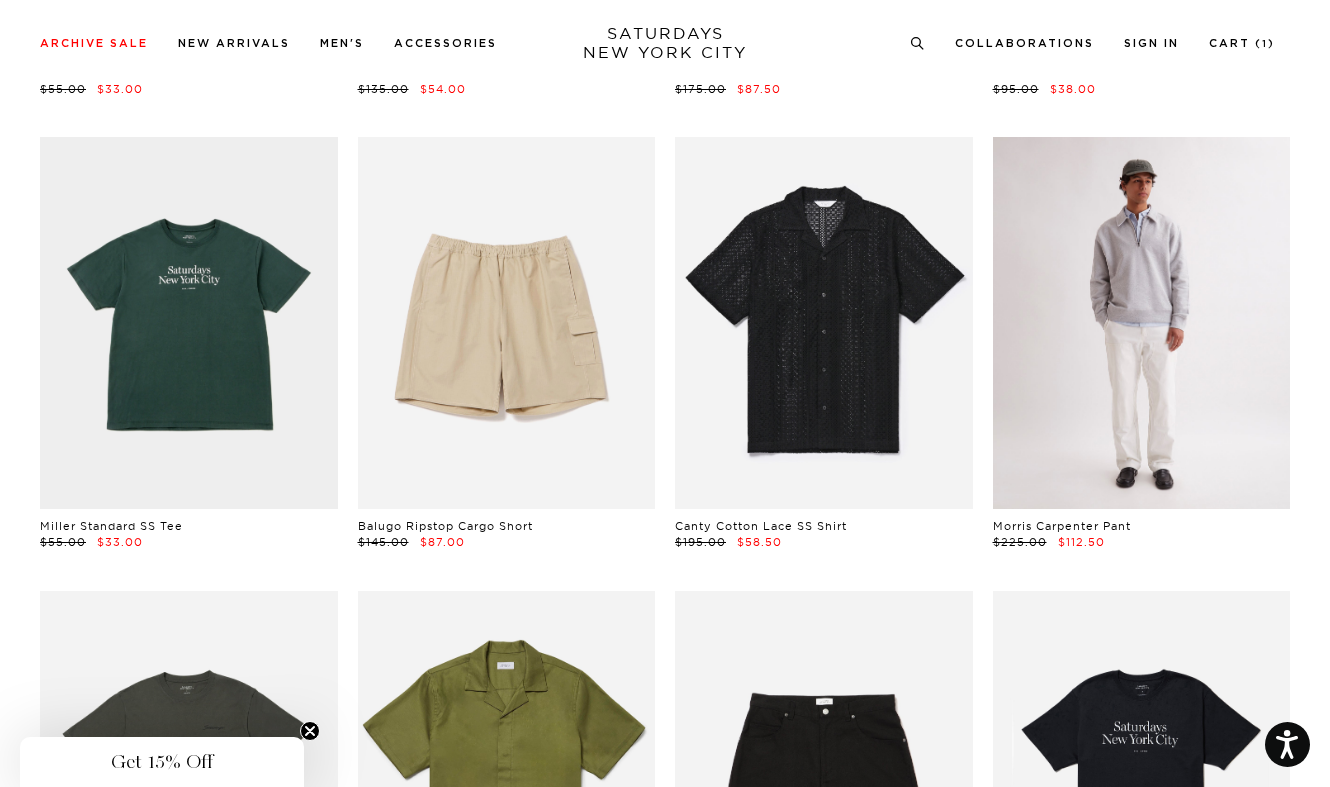 click at bounding box center (1142, 323) 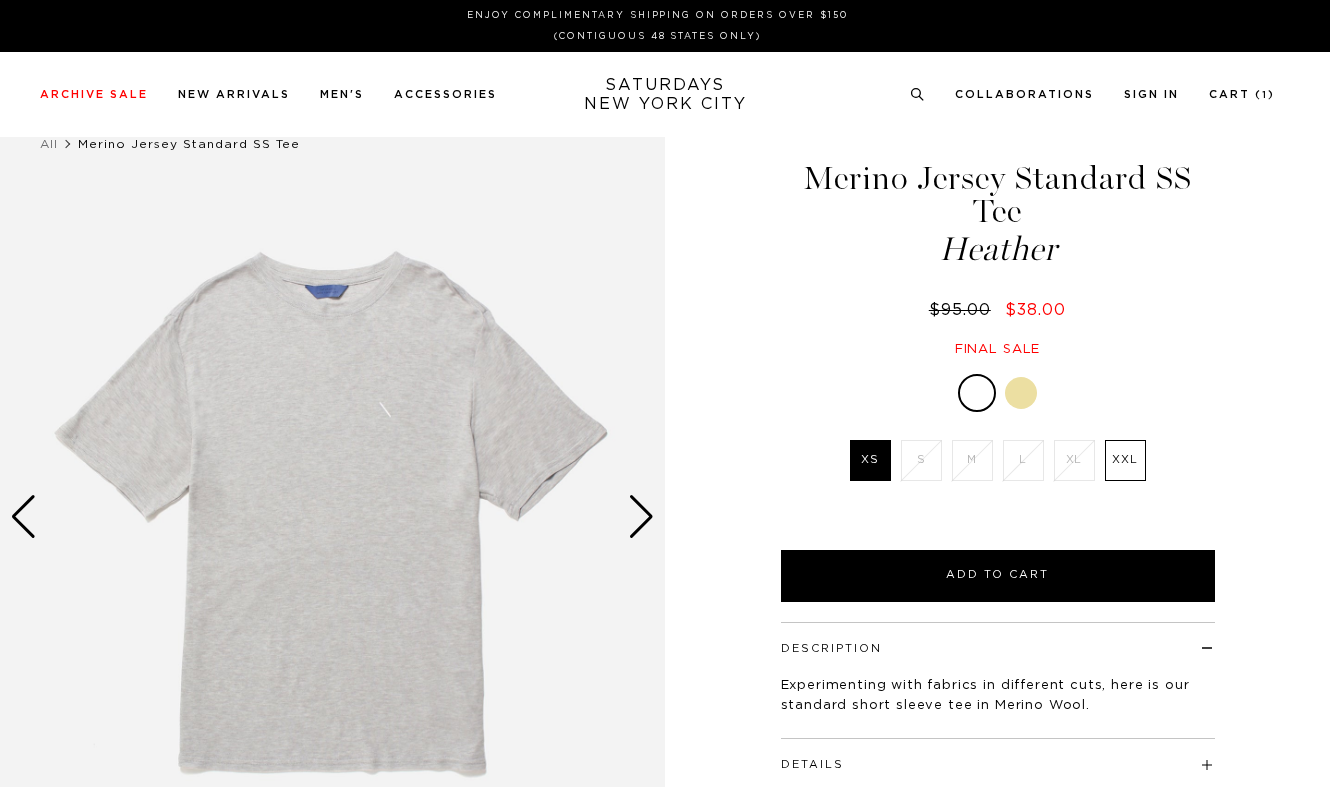 scroll, scrollTop: 0, scrollLeft: 0, axis: both 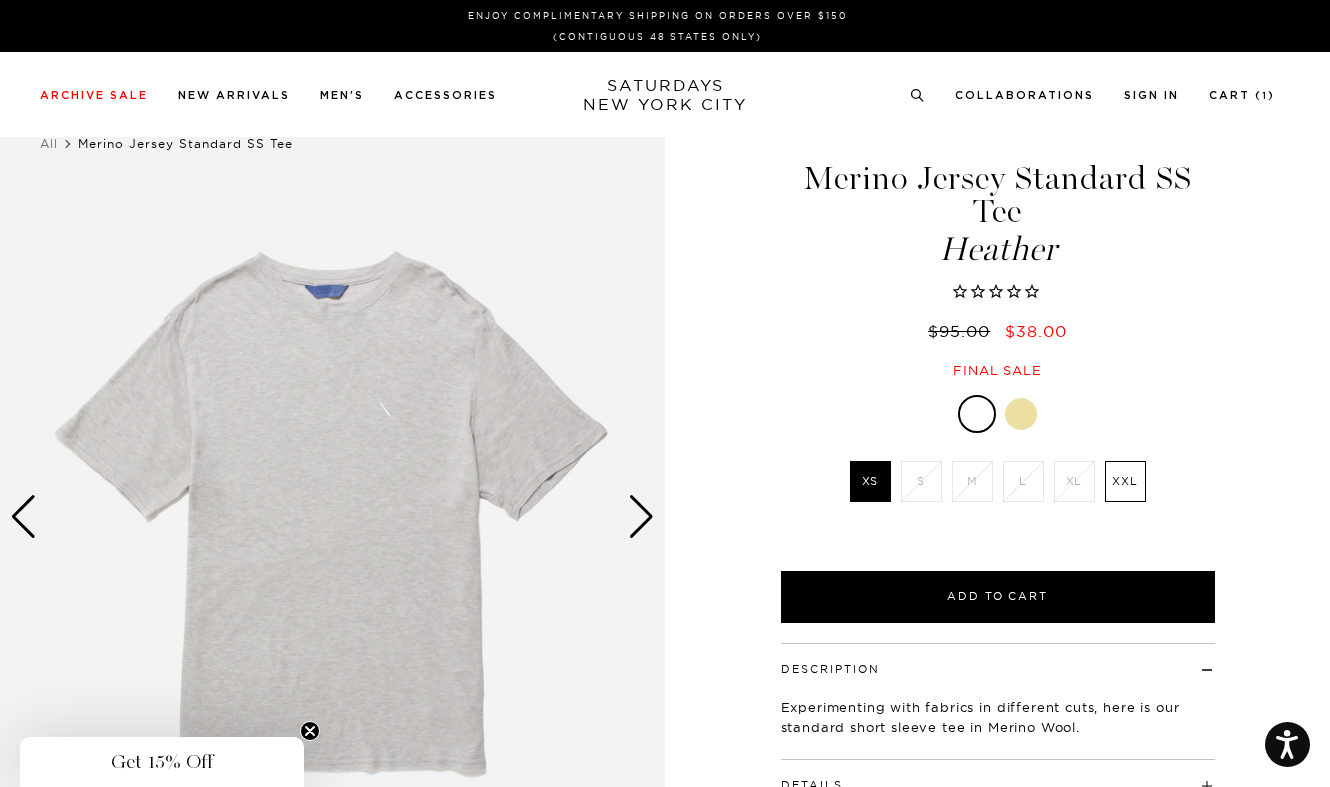 click at bounding box center (641, 517) 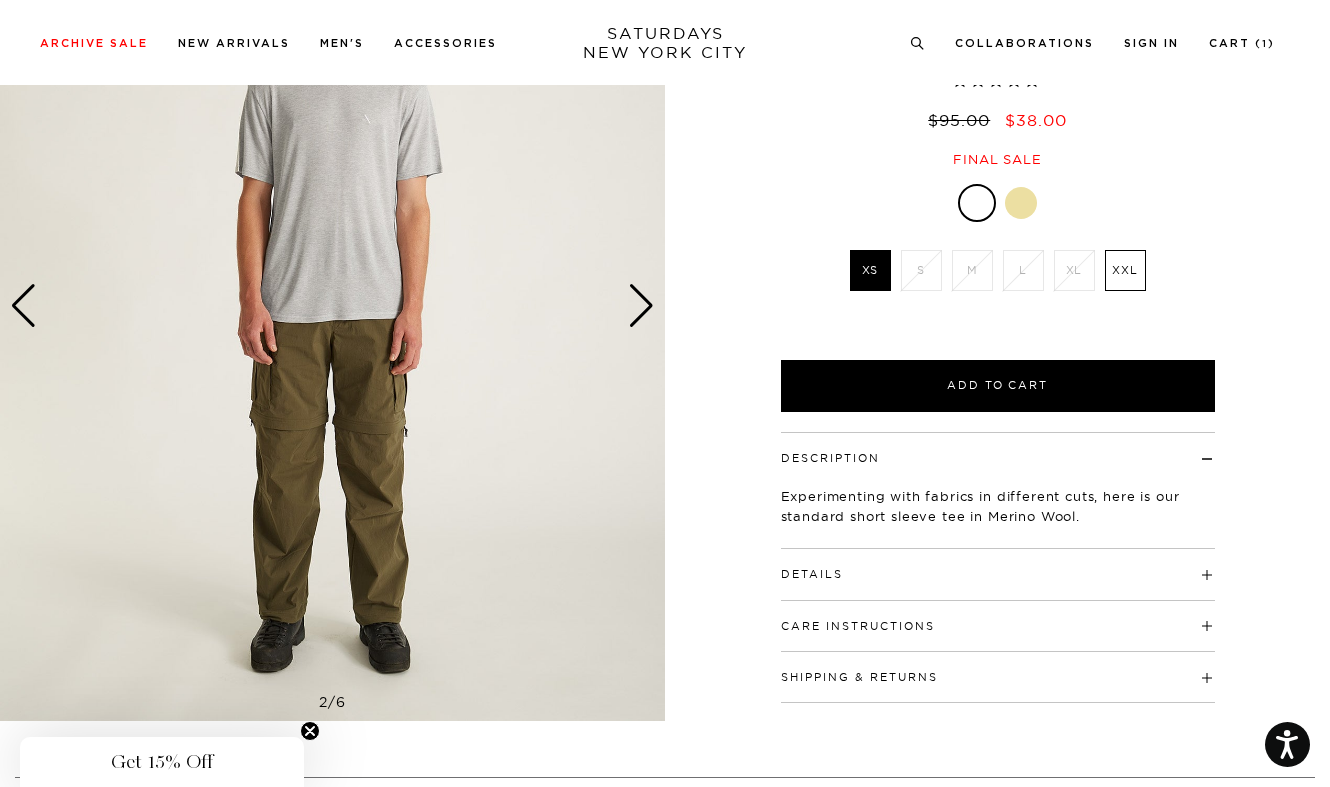 scroll, scrollTop: 306, scrollLeft: 0, axis: vertical 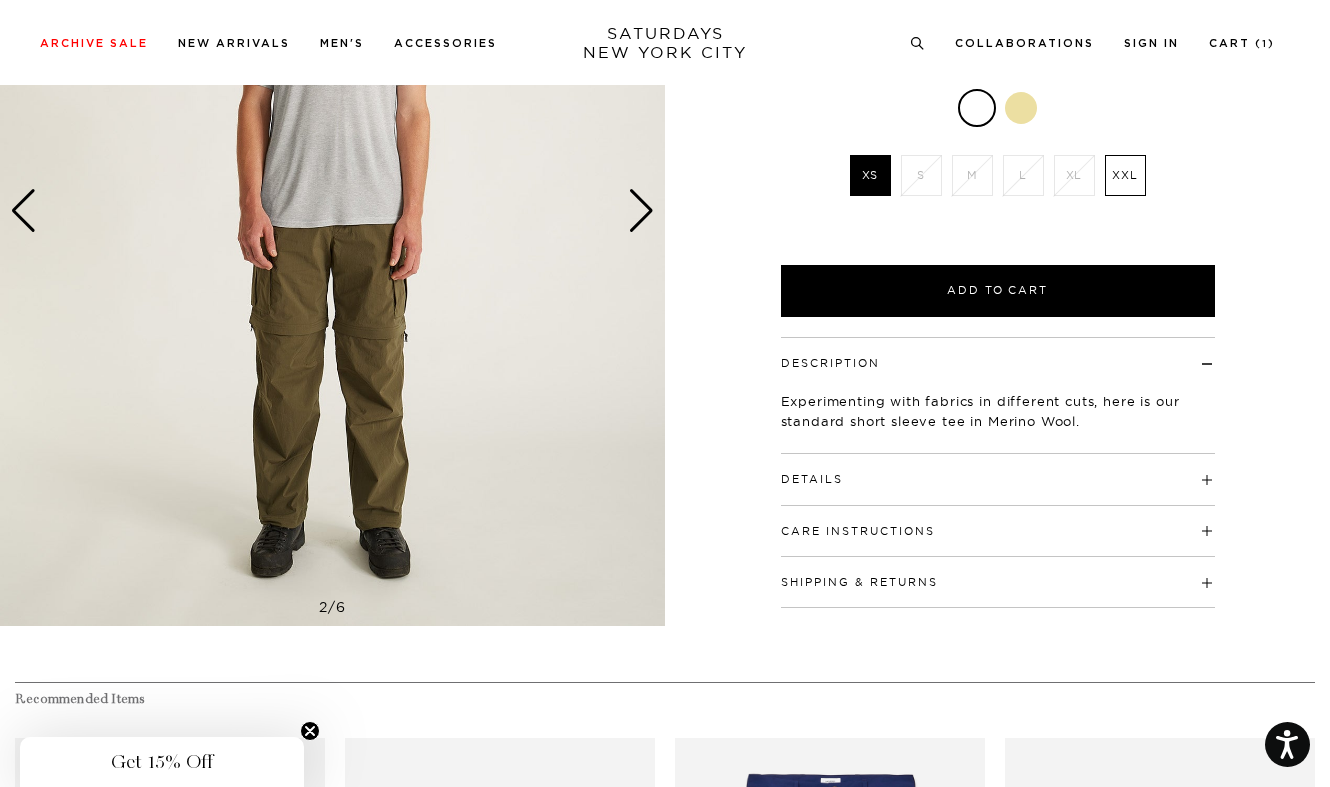 click on "Details" at bounding box center (812, 479) 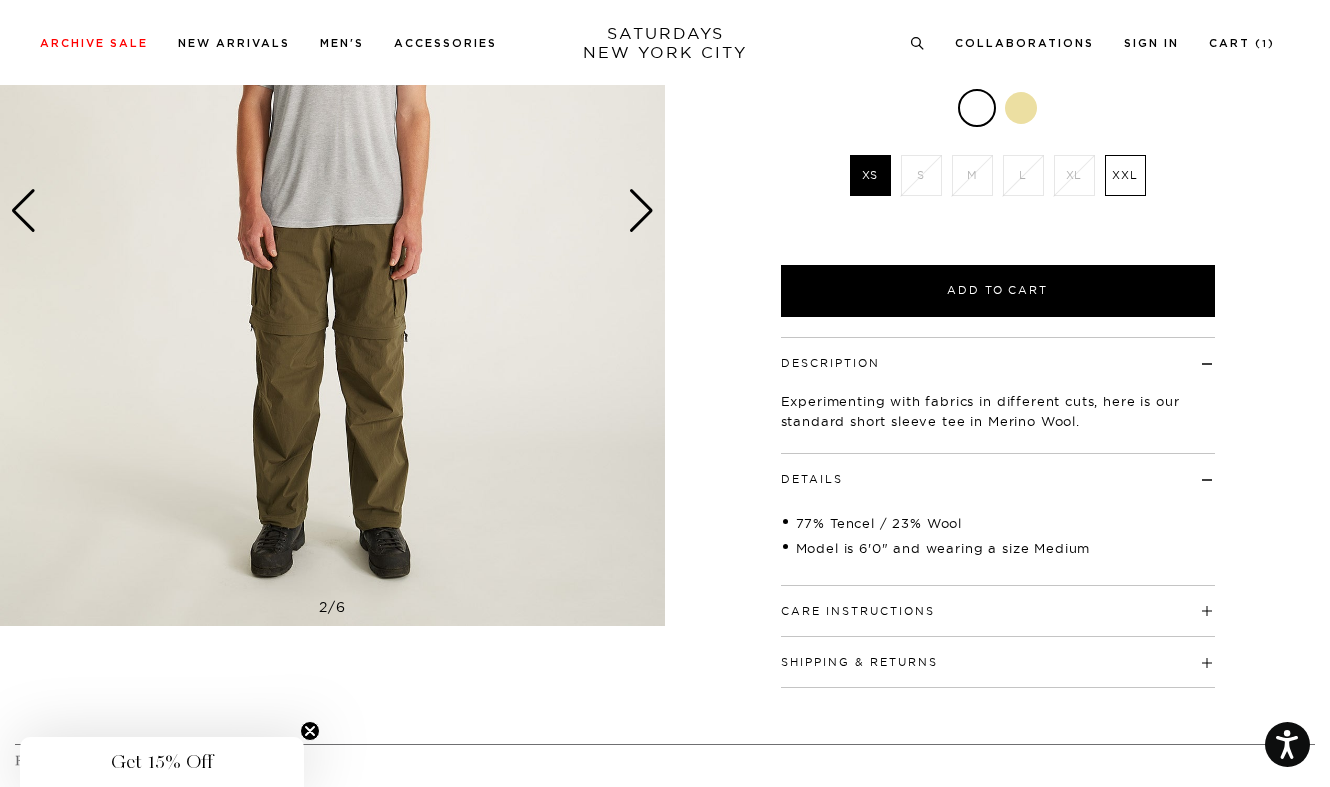 click on "Details" at bounding box center [812, 479] 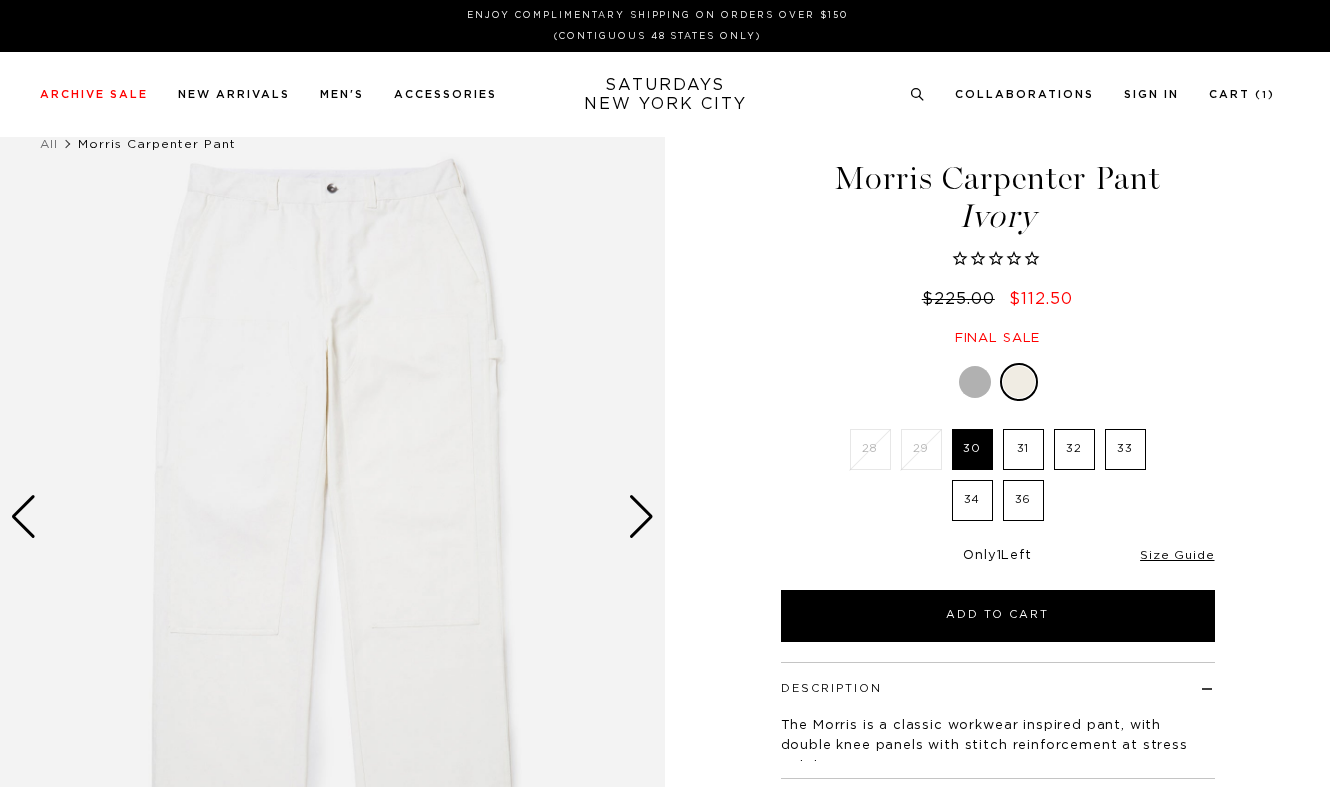 scroll, scrollTop: 0, scrollLeft: 0, axis: both 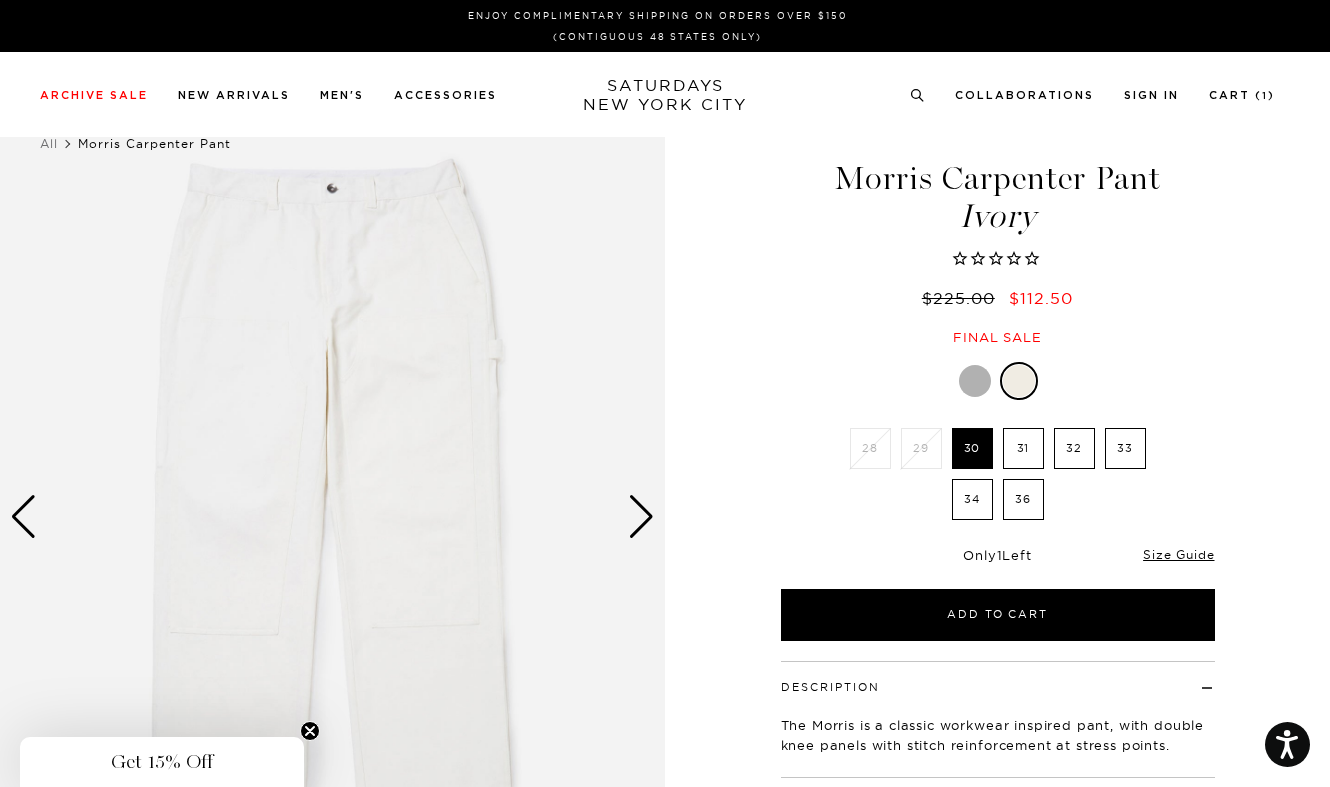 click at bounding box center (641, 517) 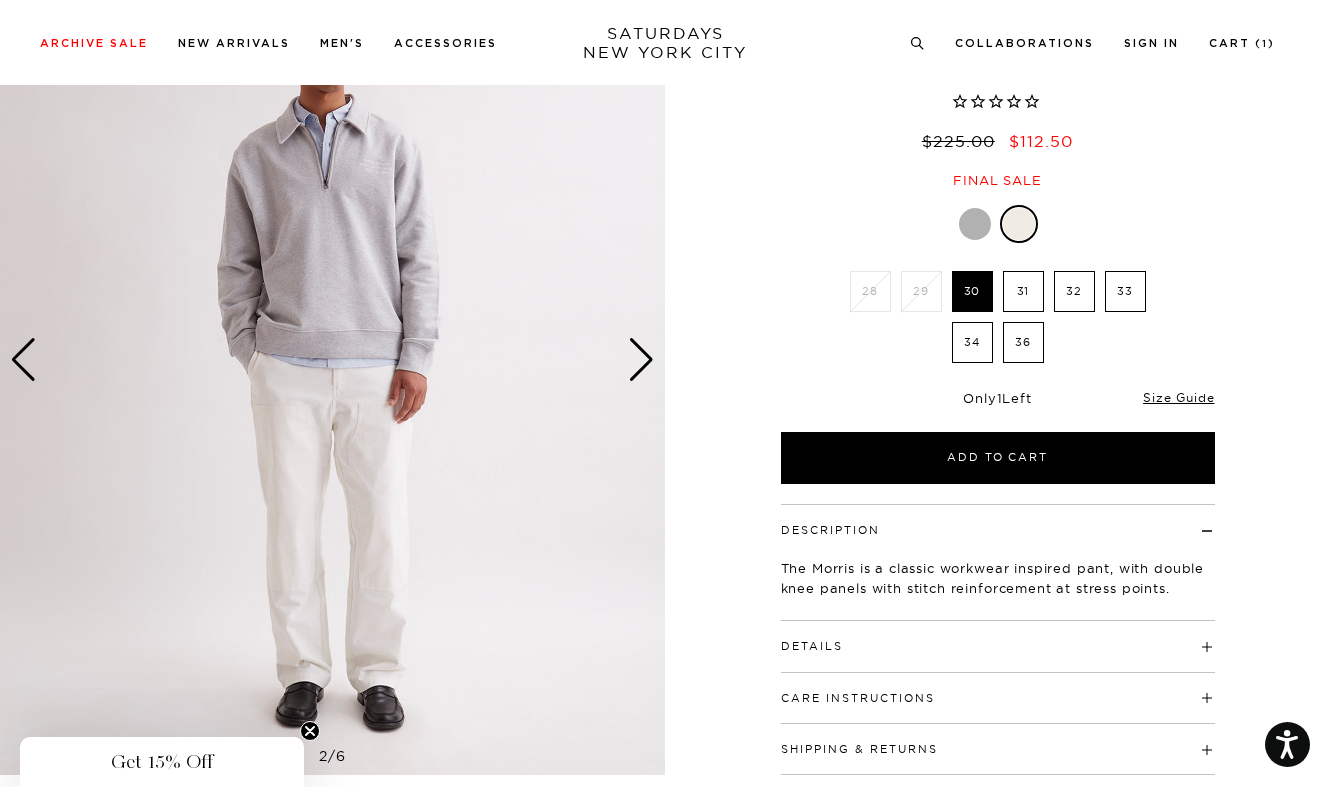 scroll, scrollTop: 159, scrollLeft: 0, axis: vertical 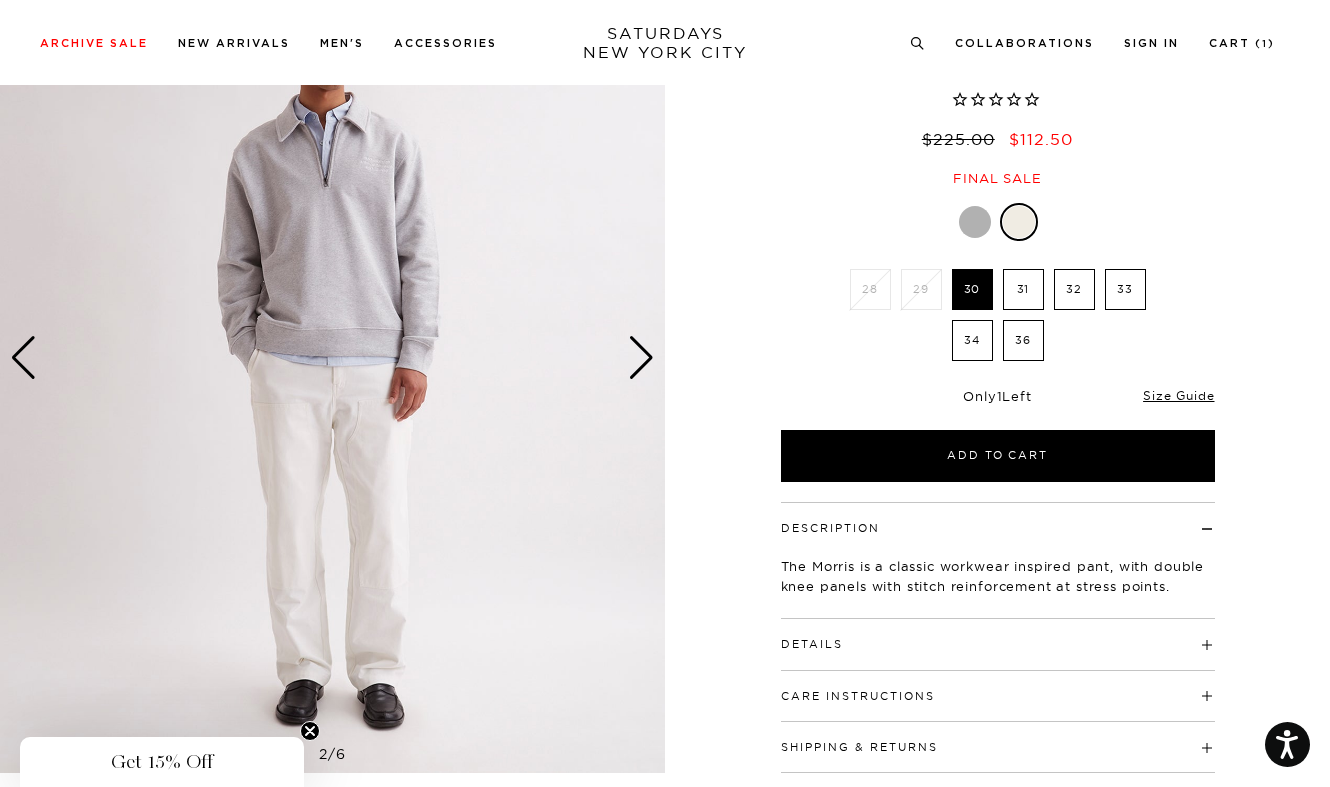 click at bounding box center [641, 358] 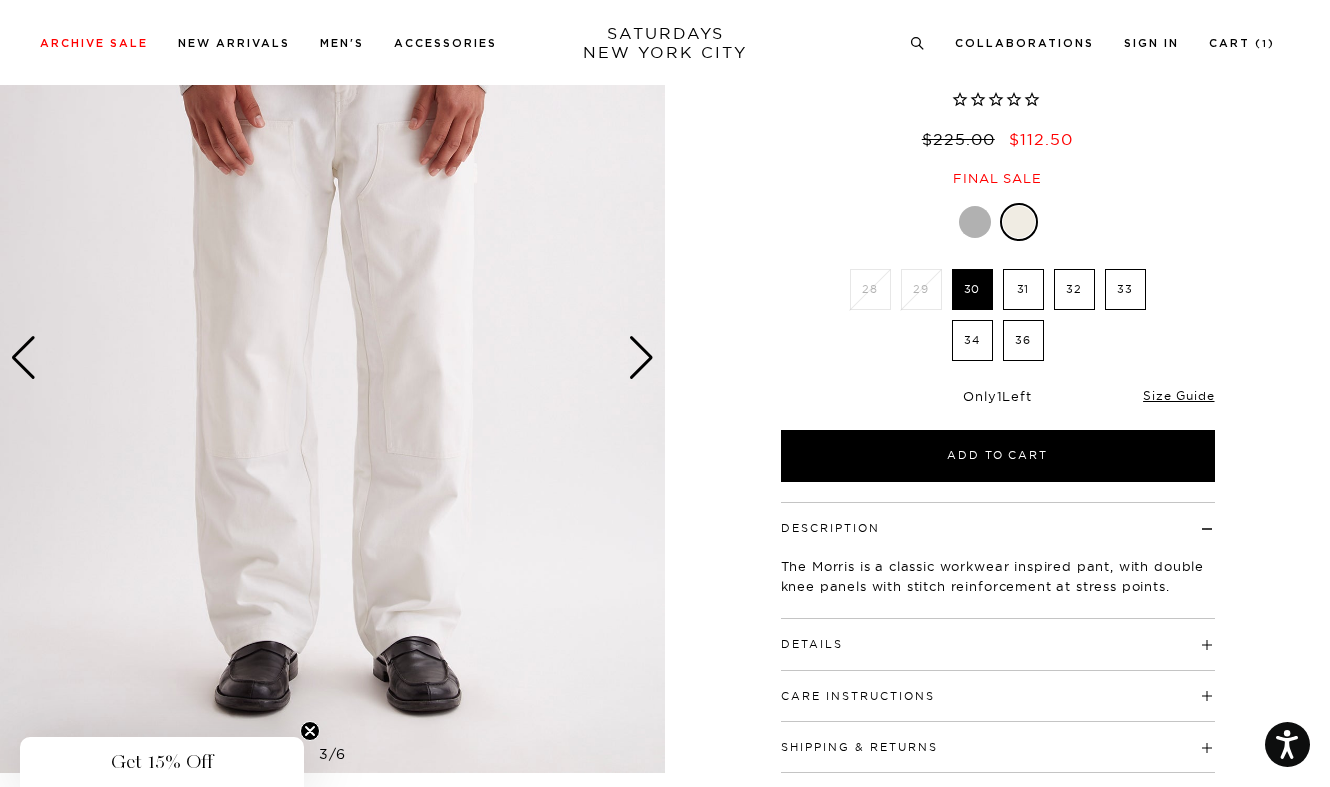 click at bounding box center (641, 358) 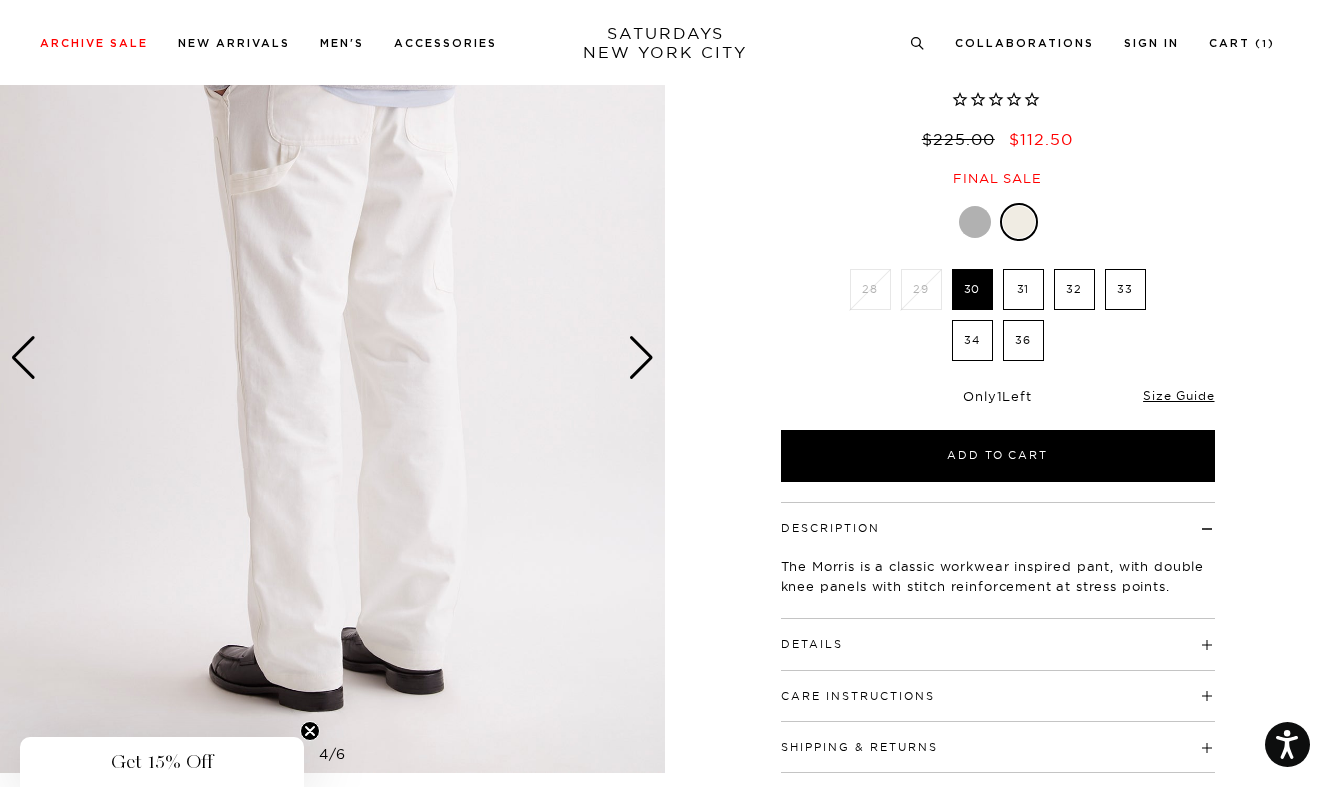 click at bounding box center (641, 358) 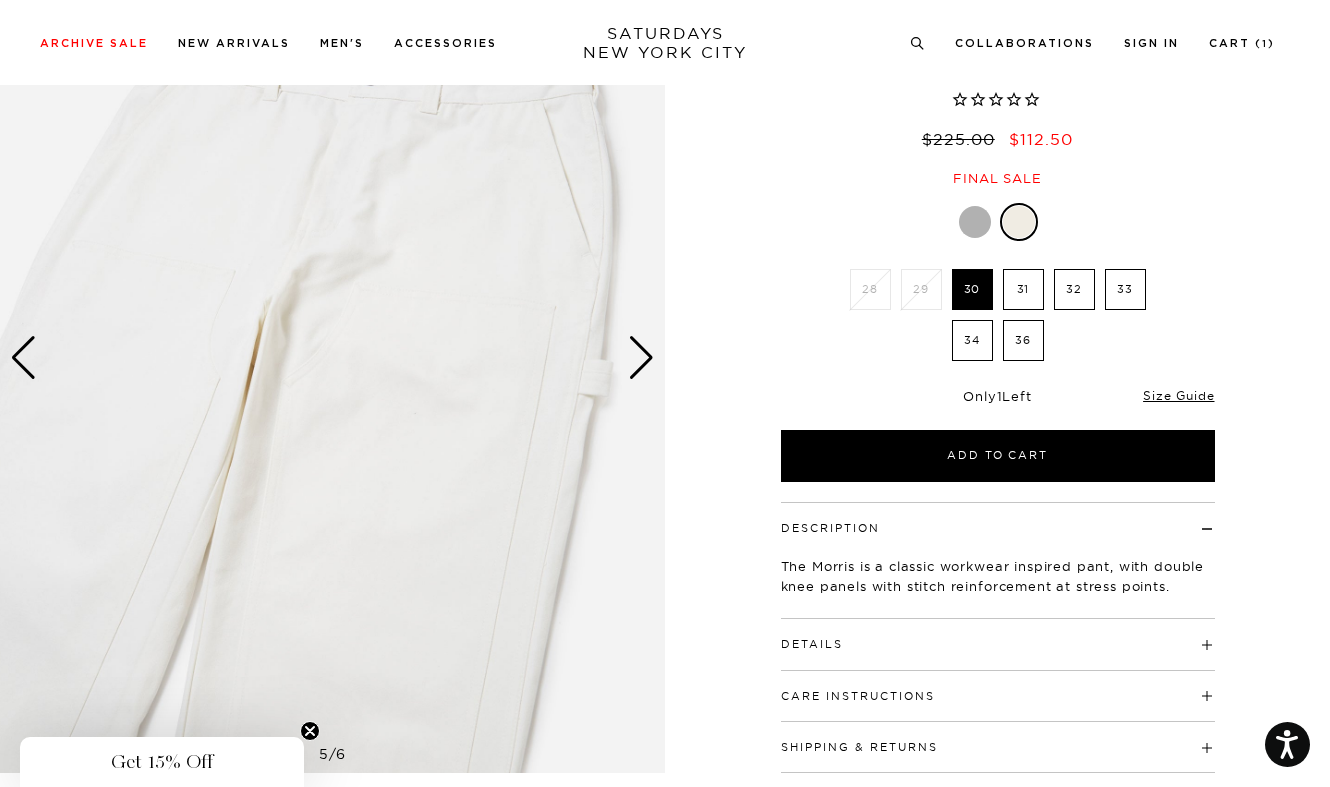 click at bounding box center (641, 358) 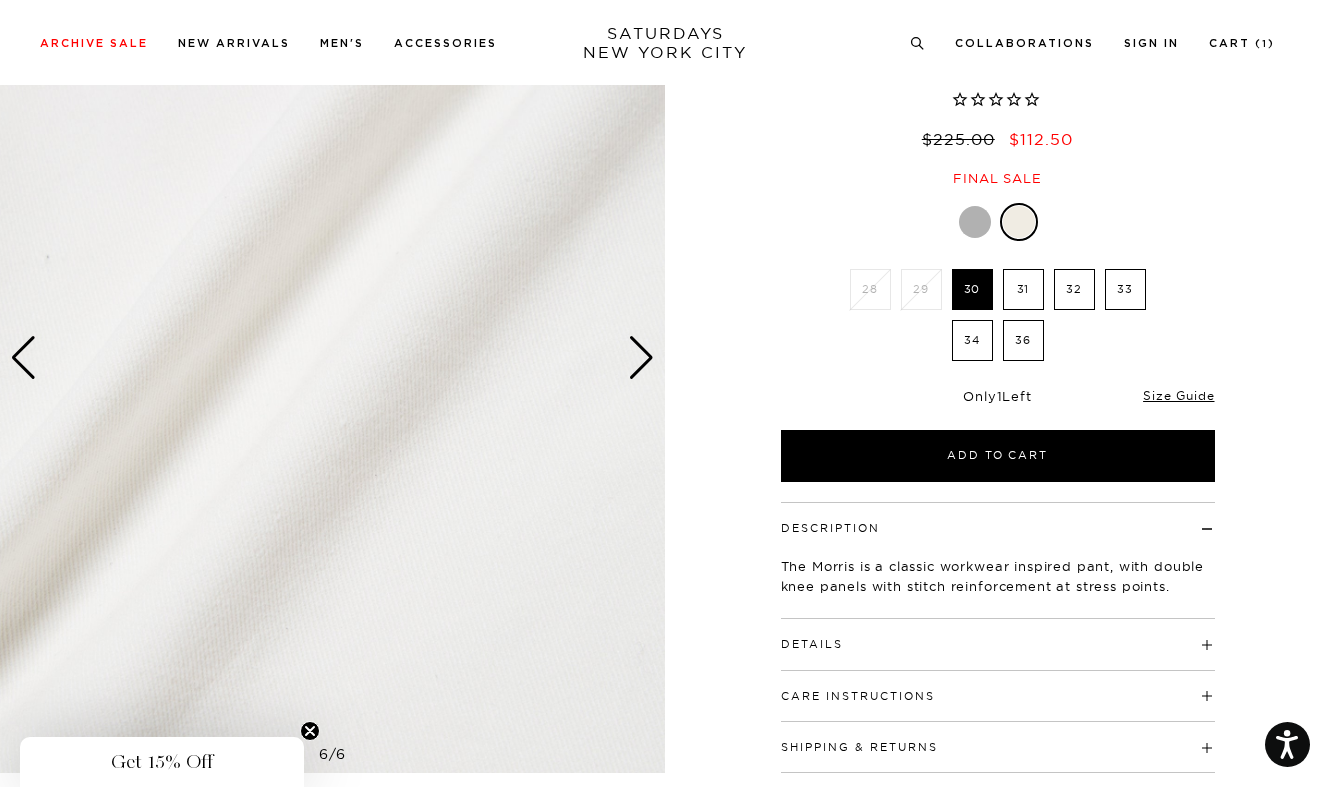 click at bounding box center (641, 358) 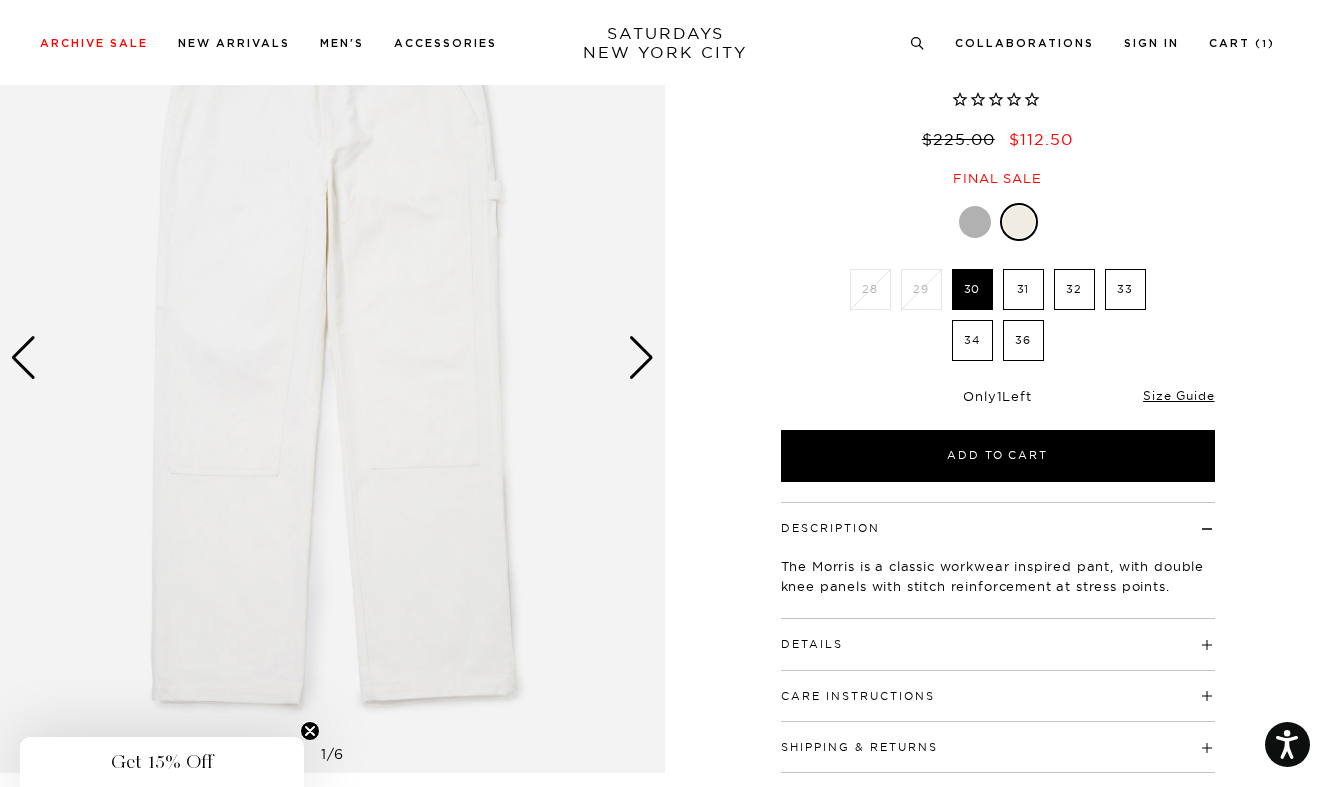 click at bounding box center (641, 358) 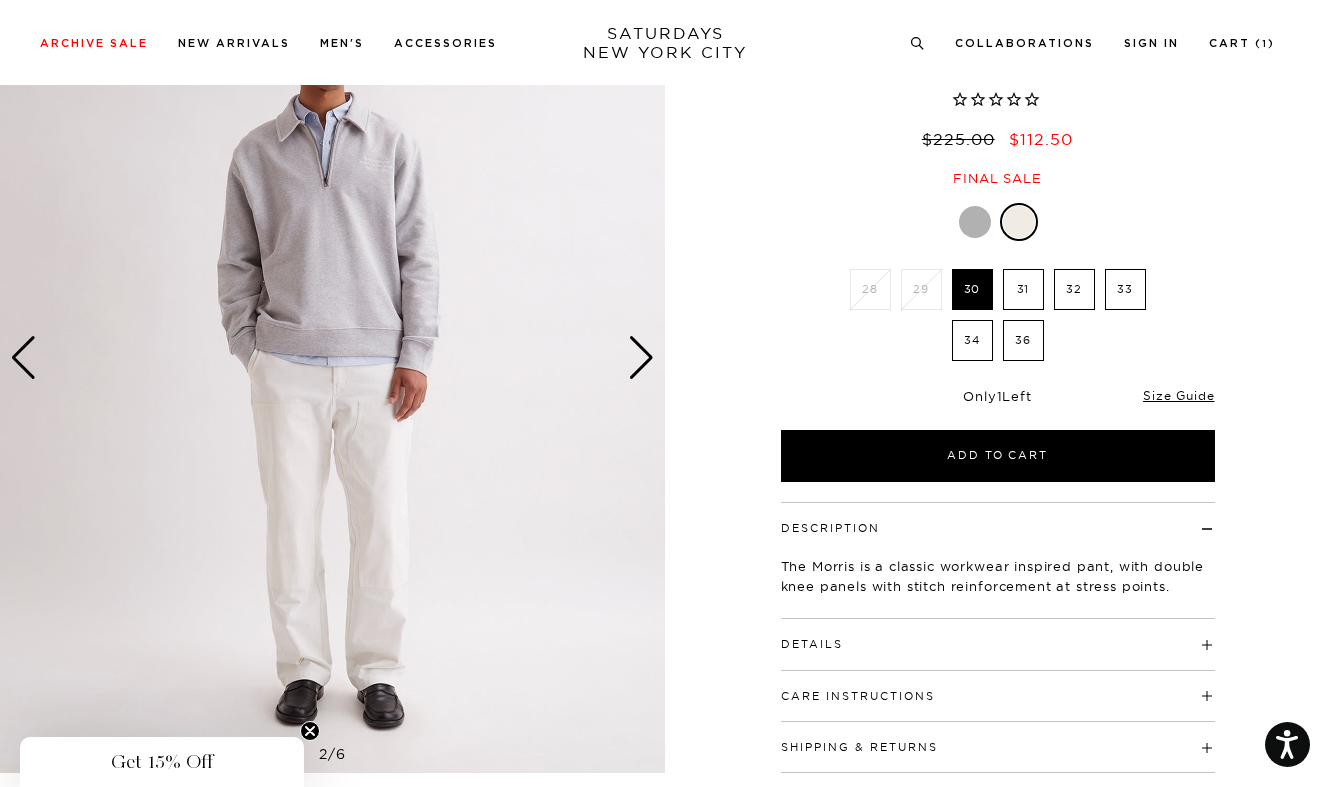 click at bounding box center [1019, 222] 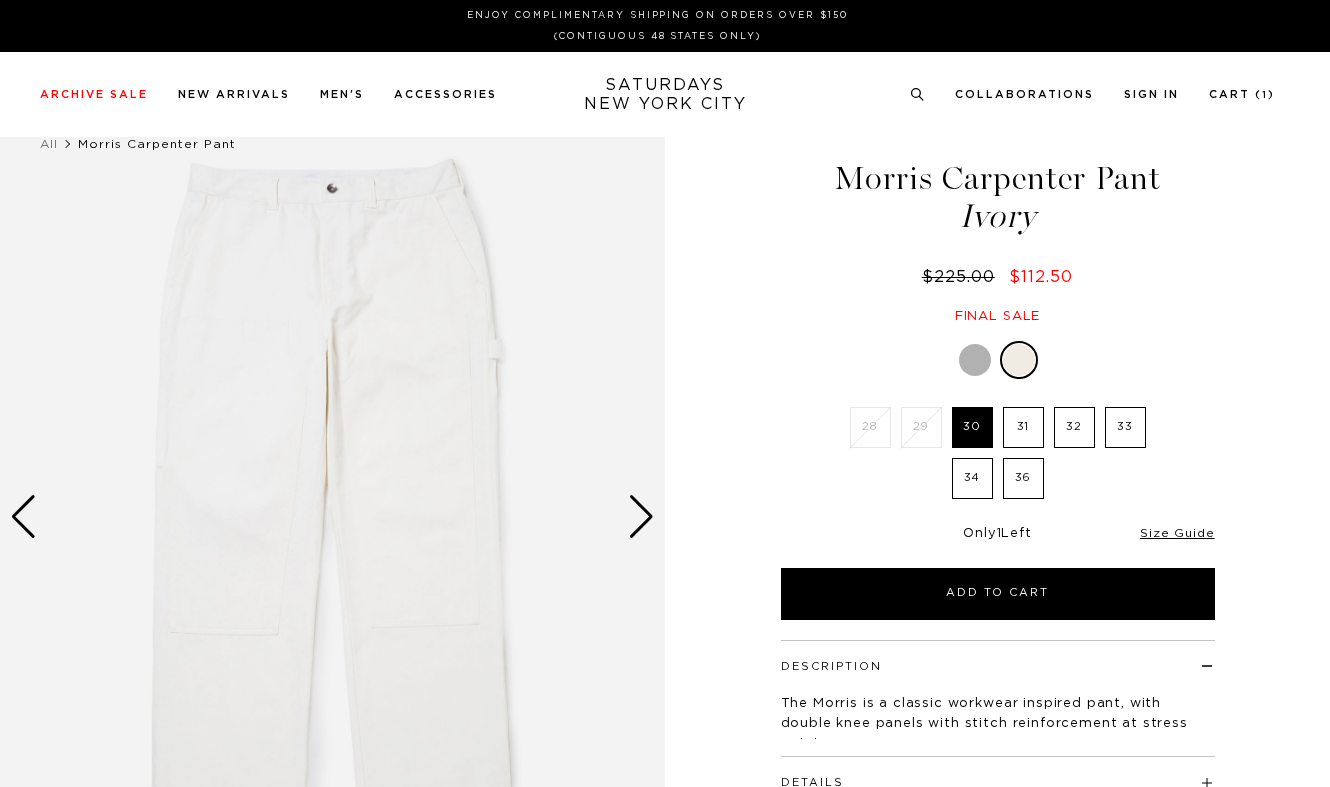 scroll, scrollTop: 0, scrollLeft: 0, axis: both 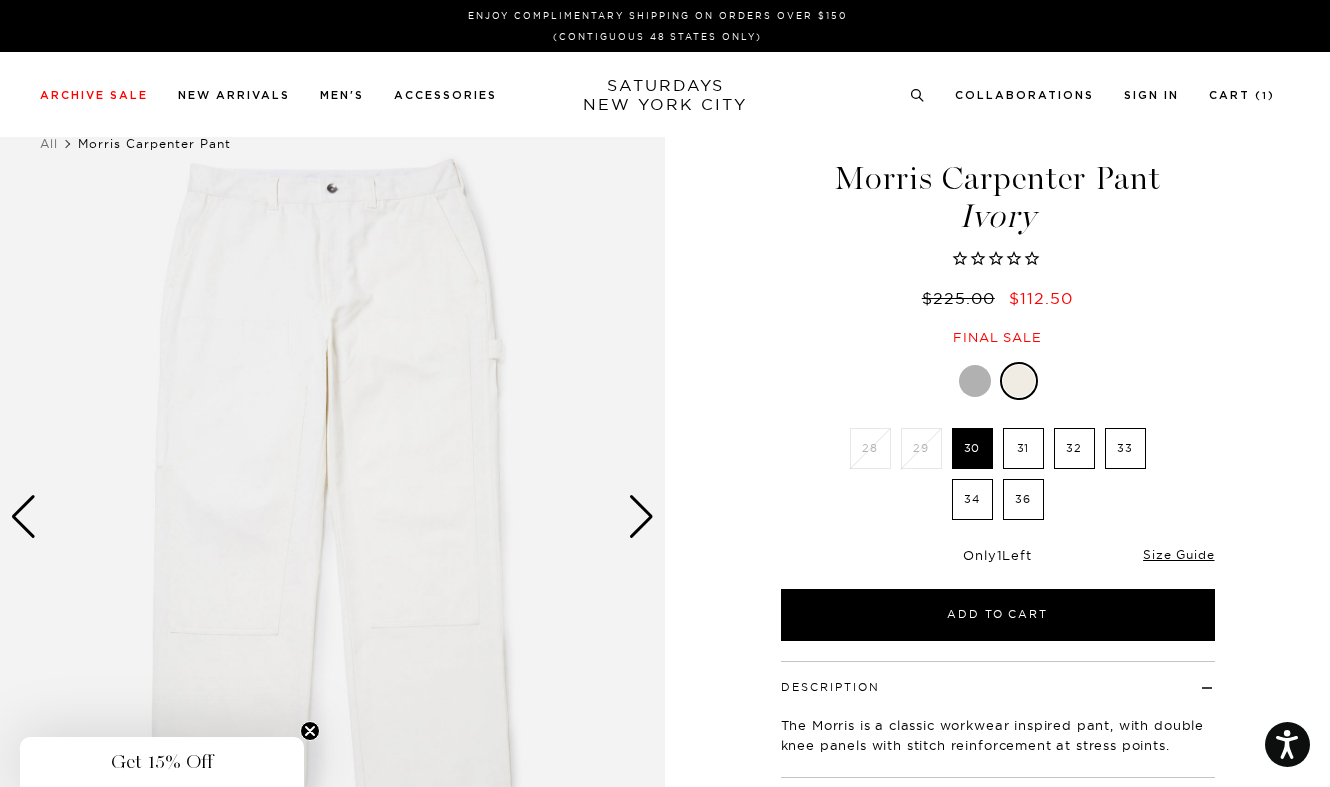click at bounding box center (975, 381) 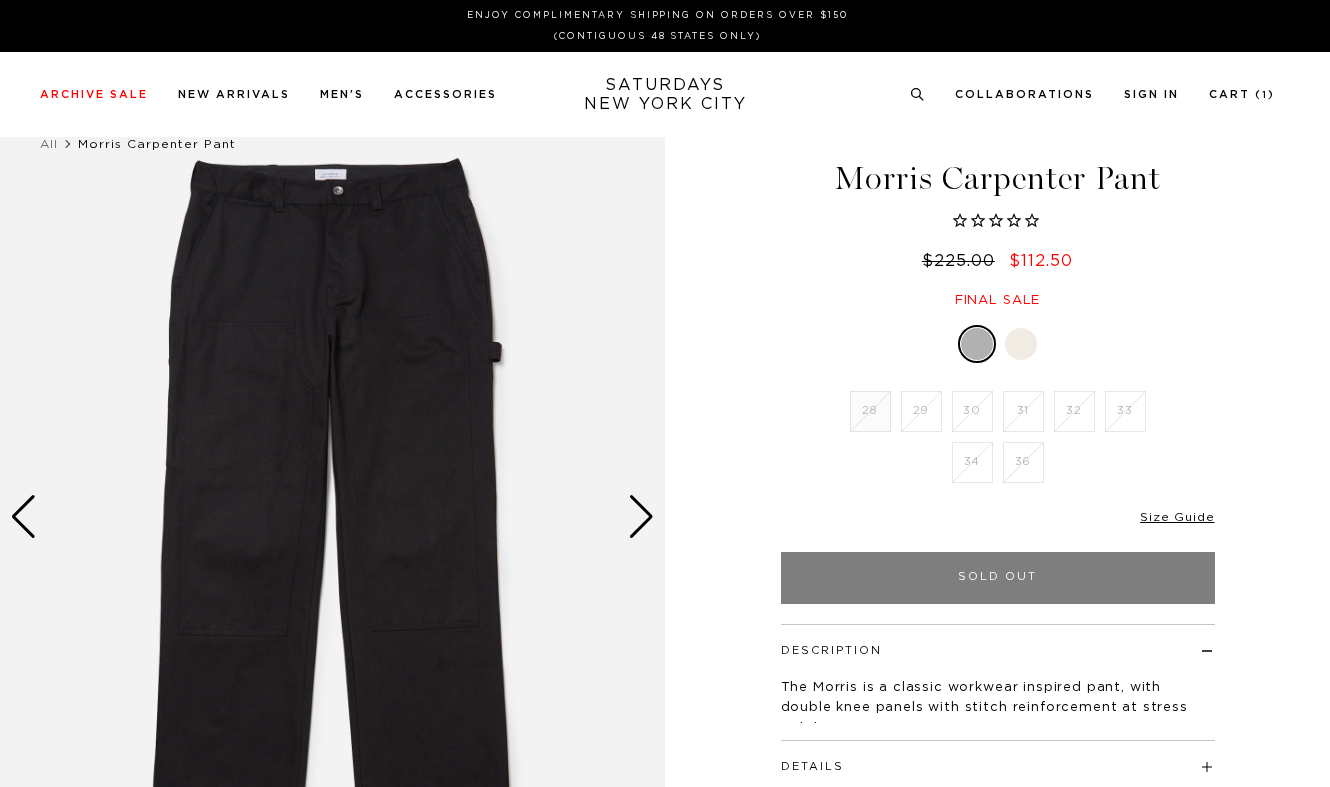 scroll, scrollTop: 0, scrollLeft: 0, axis: both 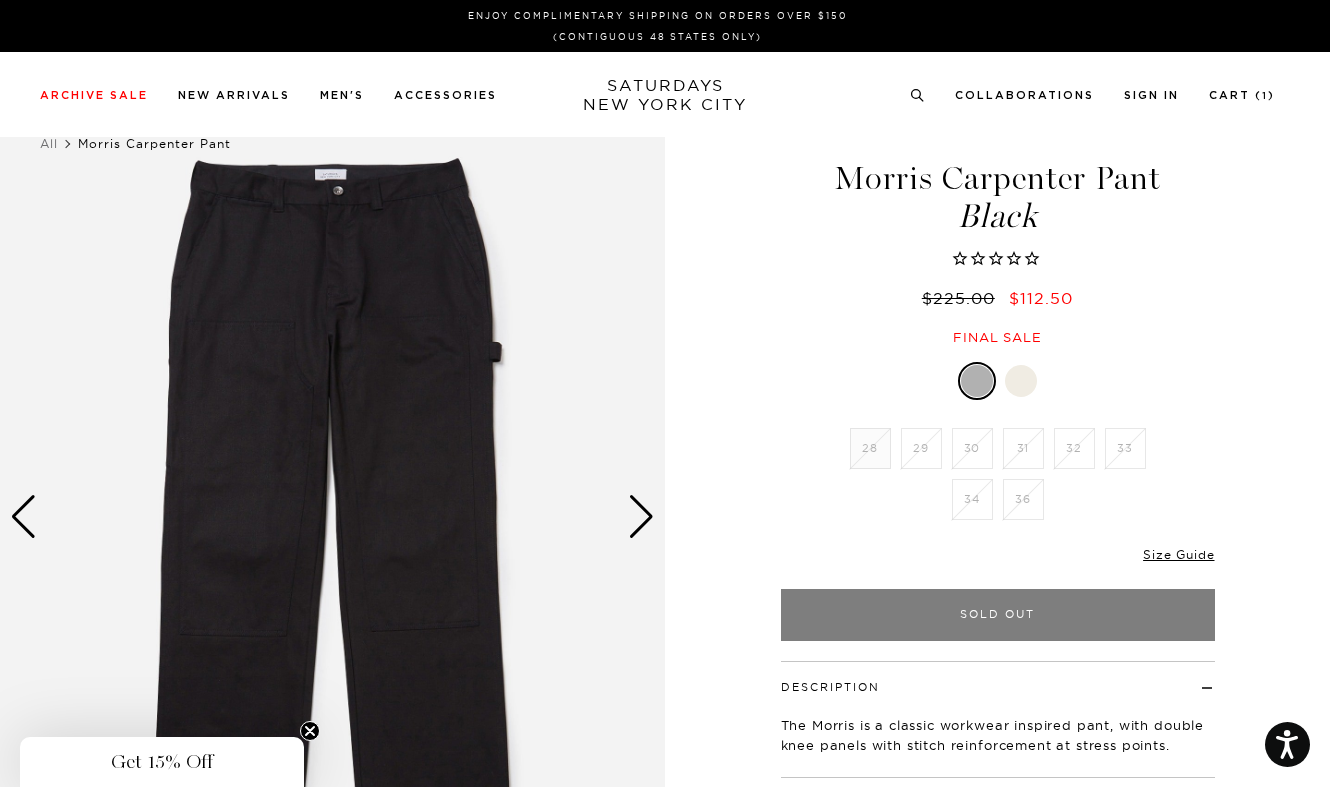 click at bounding box center [1021, 381] 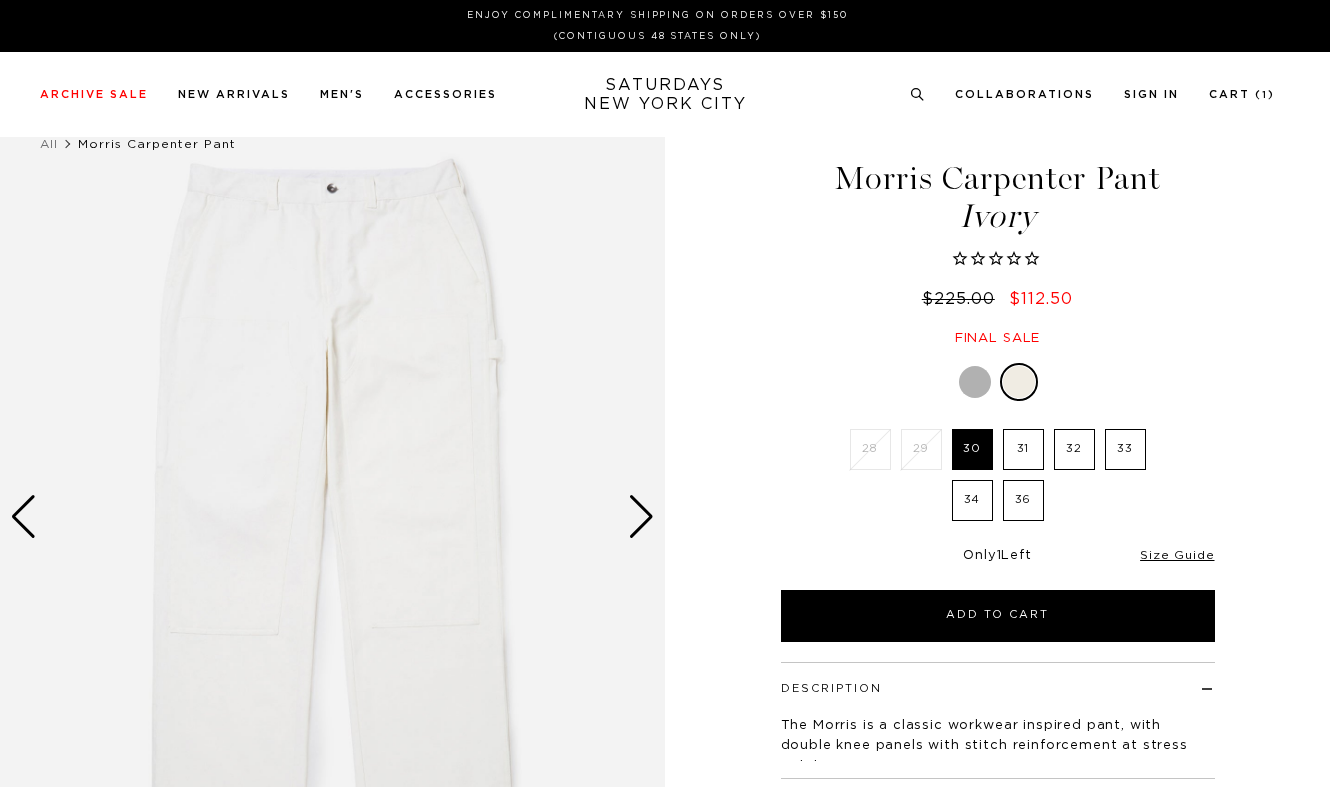 scroll, scrollTop: 0, scrollLeft: 0, axis: both 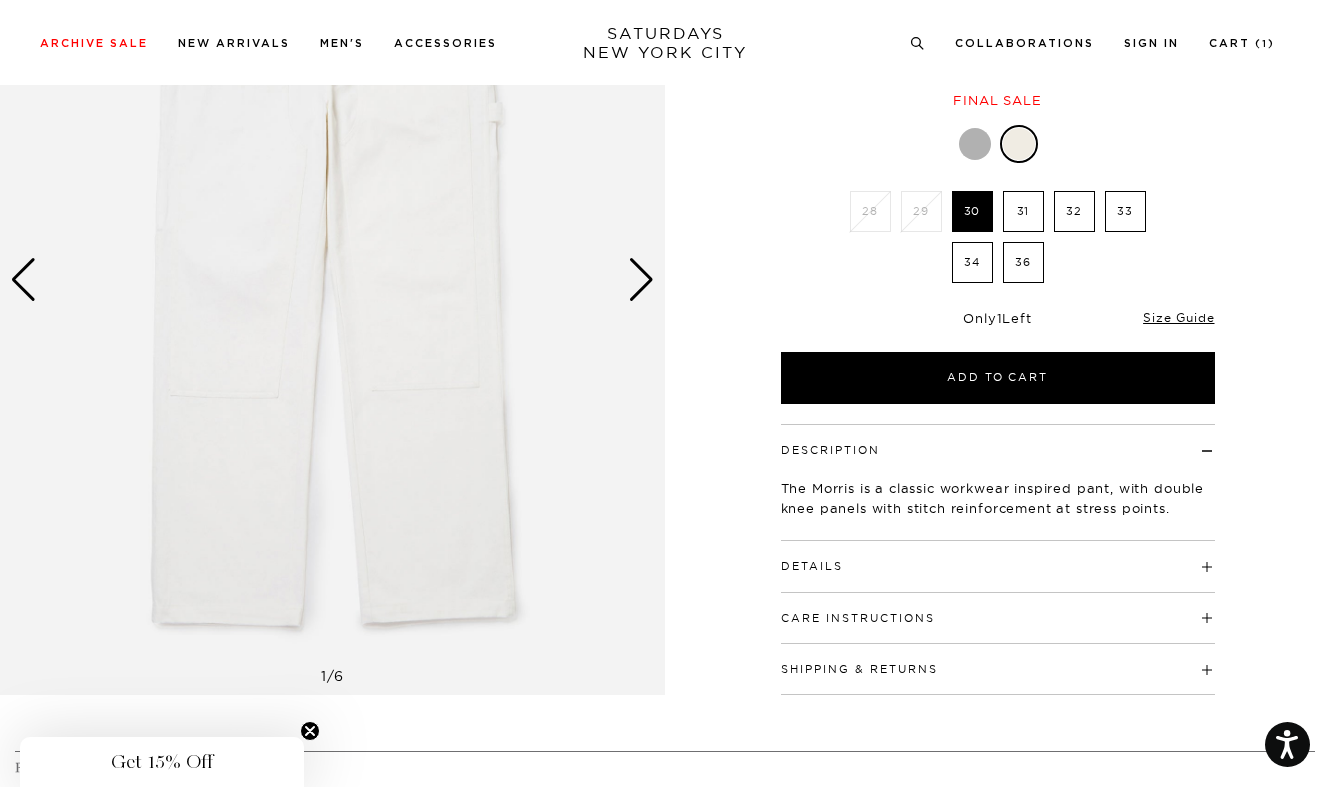 click on "Care Instructions" at bounding box center (998, 609) 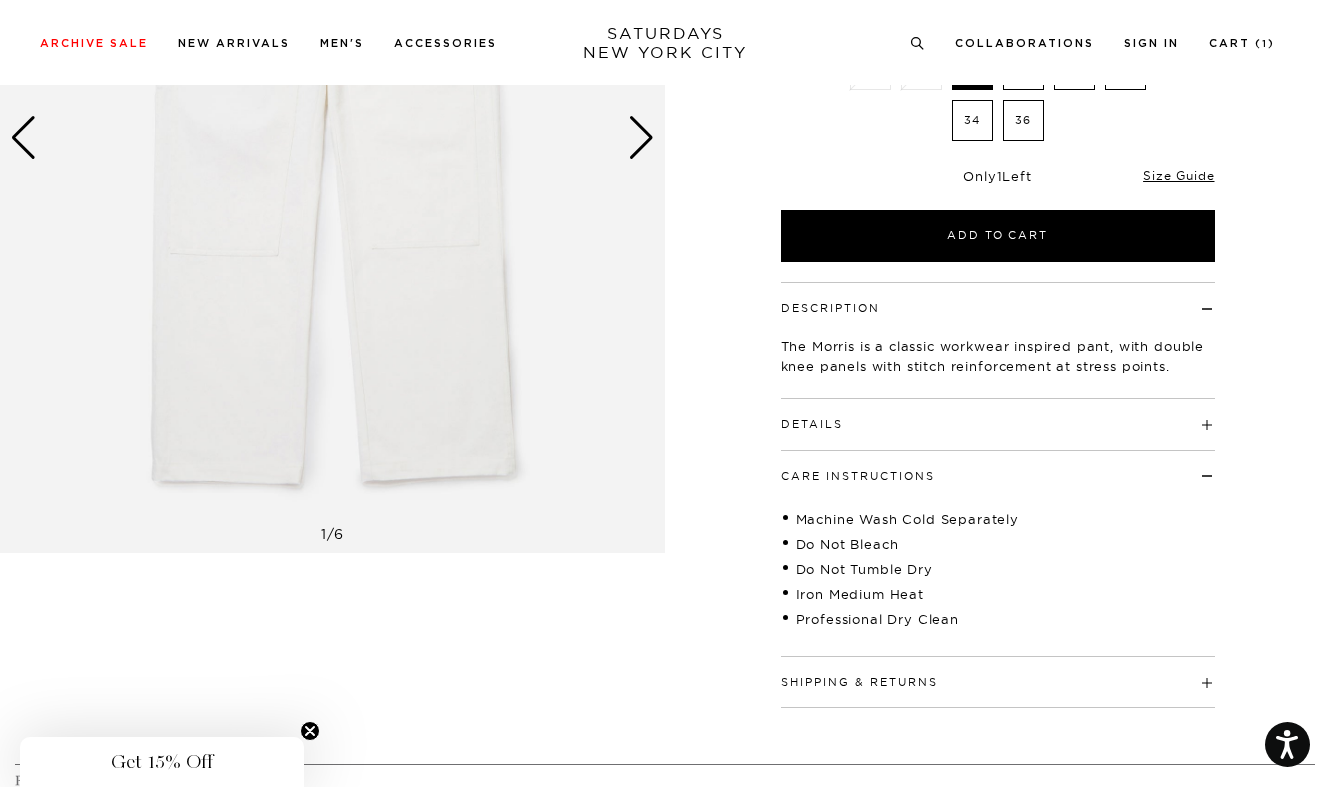 scroll, scrollTop: 408, scrollLeft: 0, axis: vertical 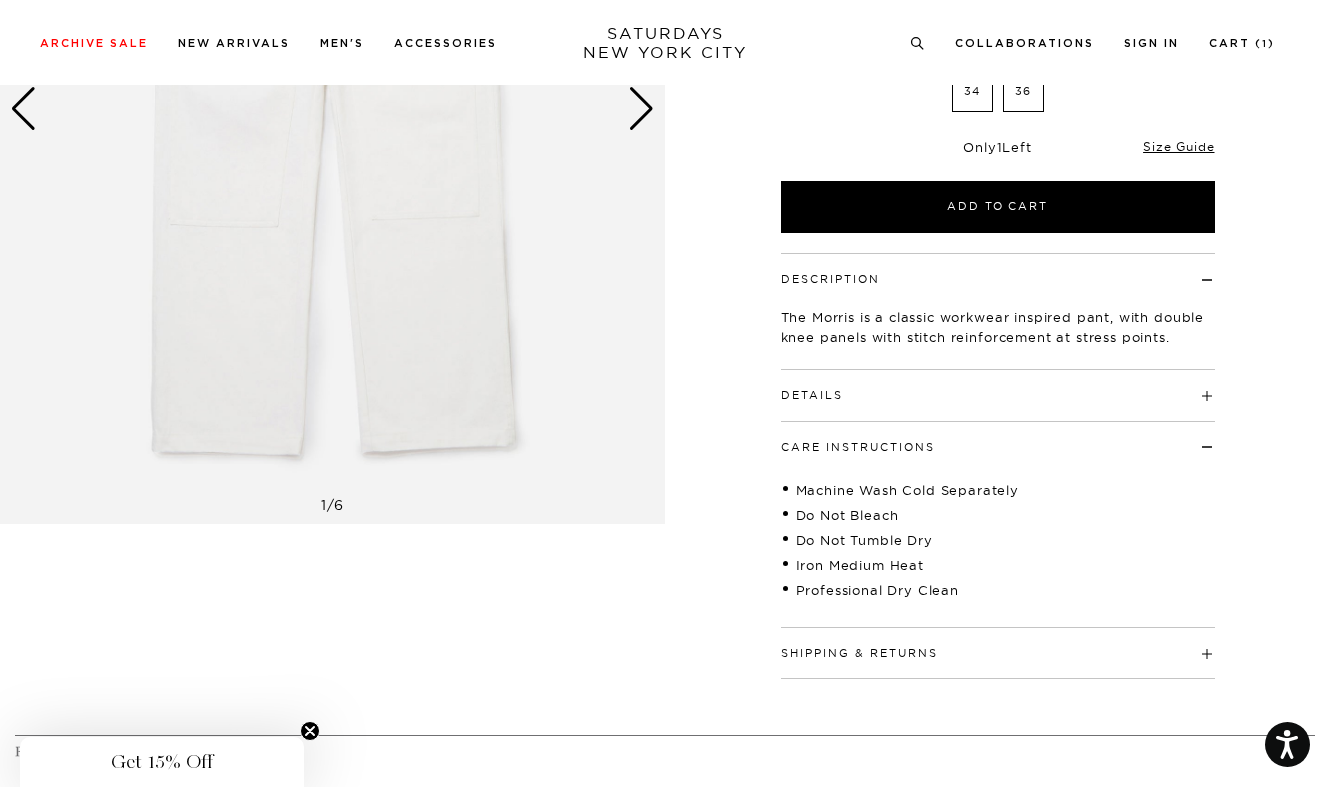 click on "Details" at bounding box center (998, 386) 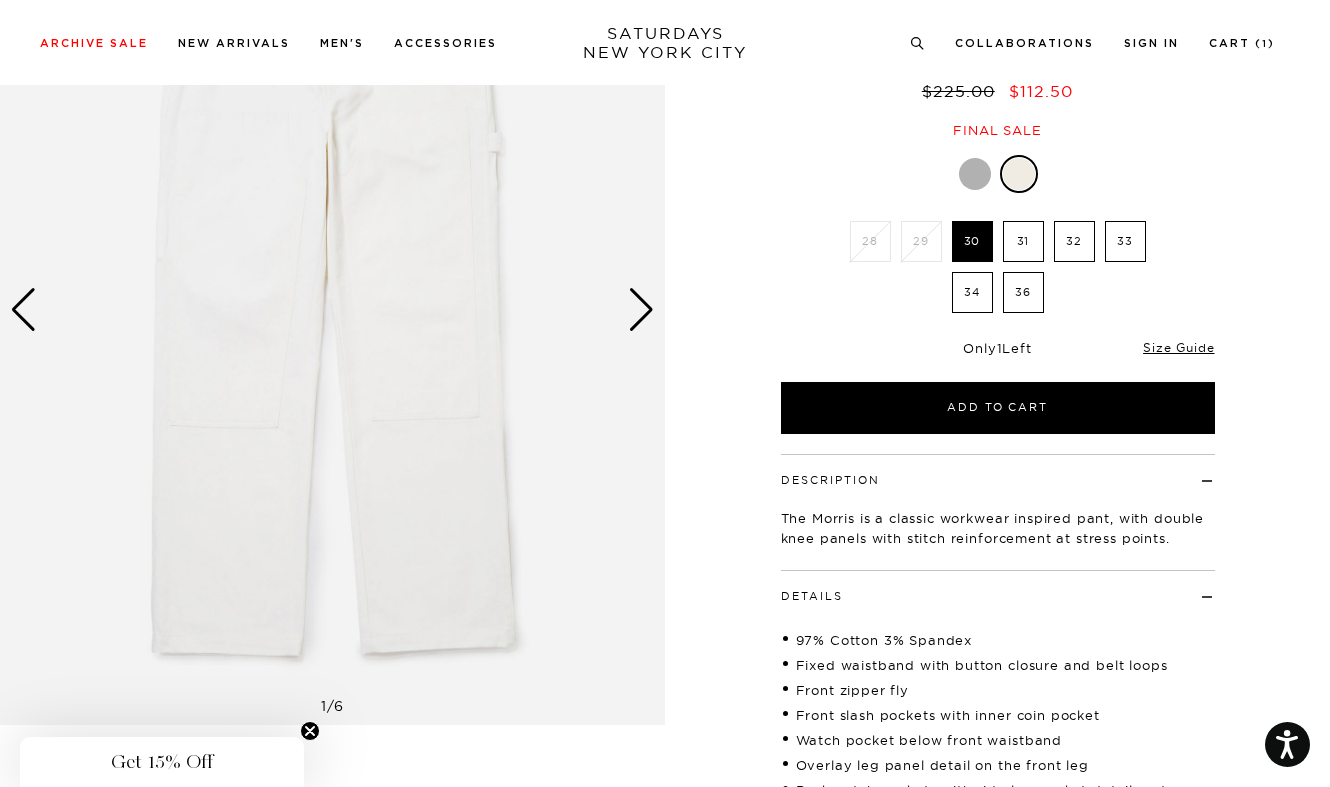 scroll, scrollTop: 202, scrollLeft: 4, axis: both 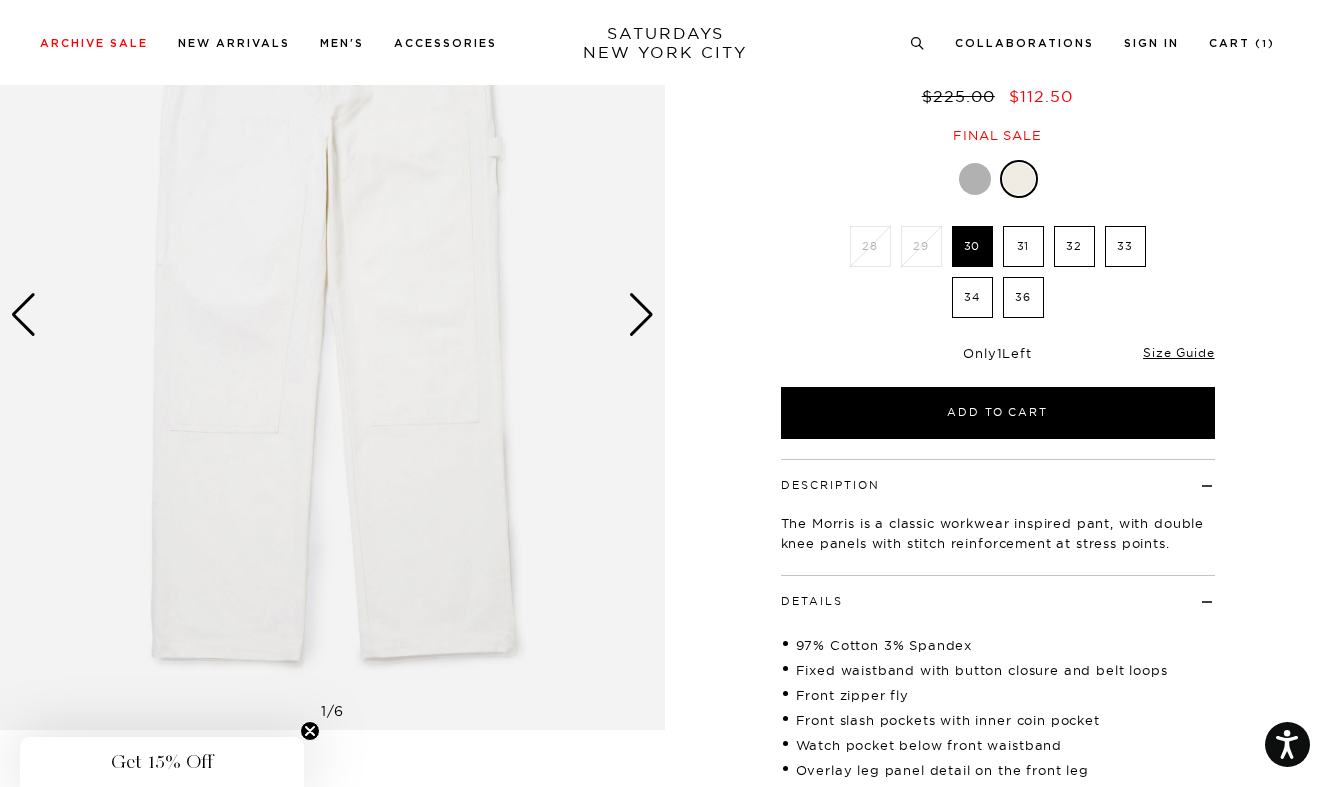 click at bounding box center [641, 315] 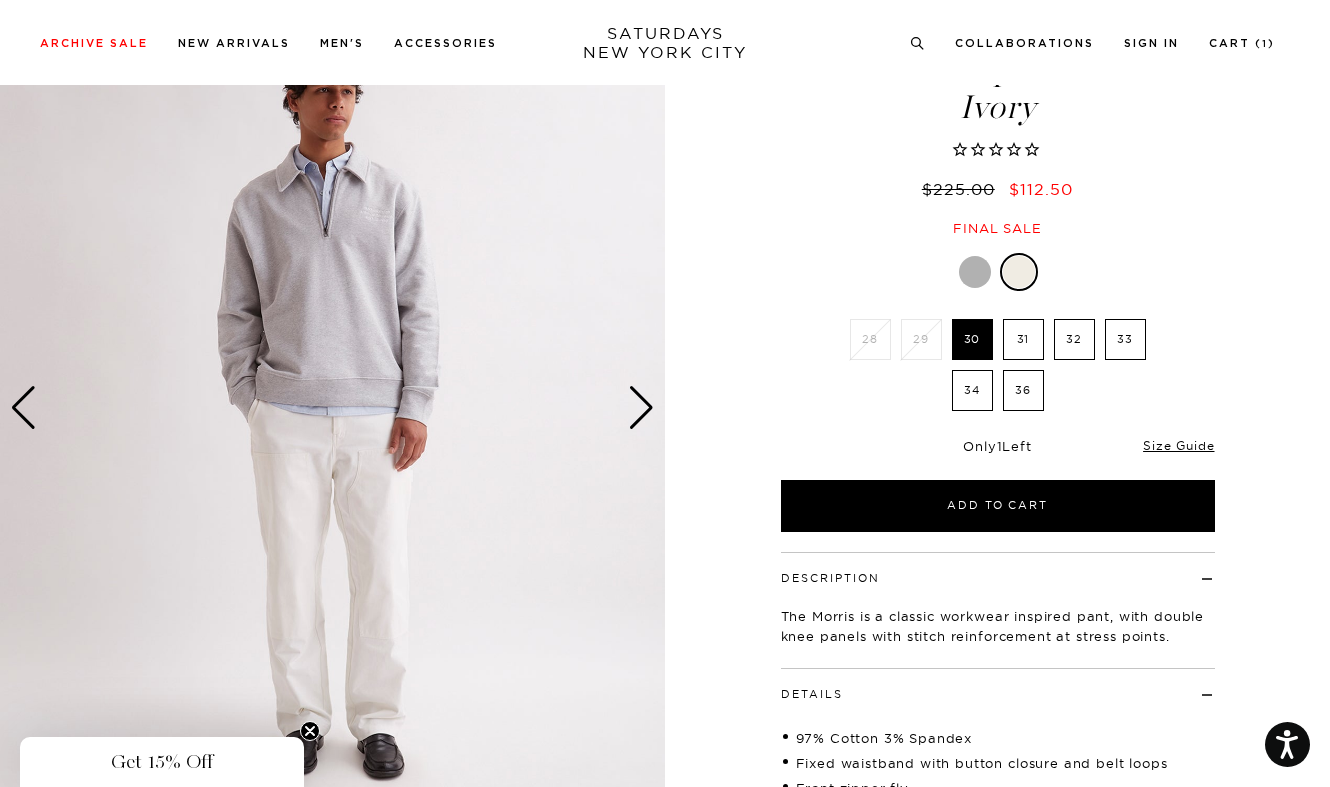 scroll, scrollTop: 81, scrollLeft: 4, axis: both 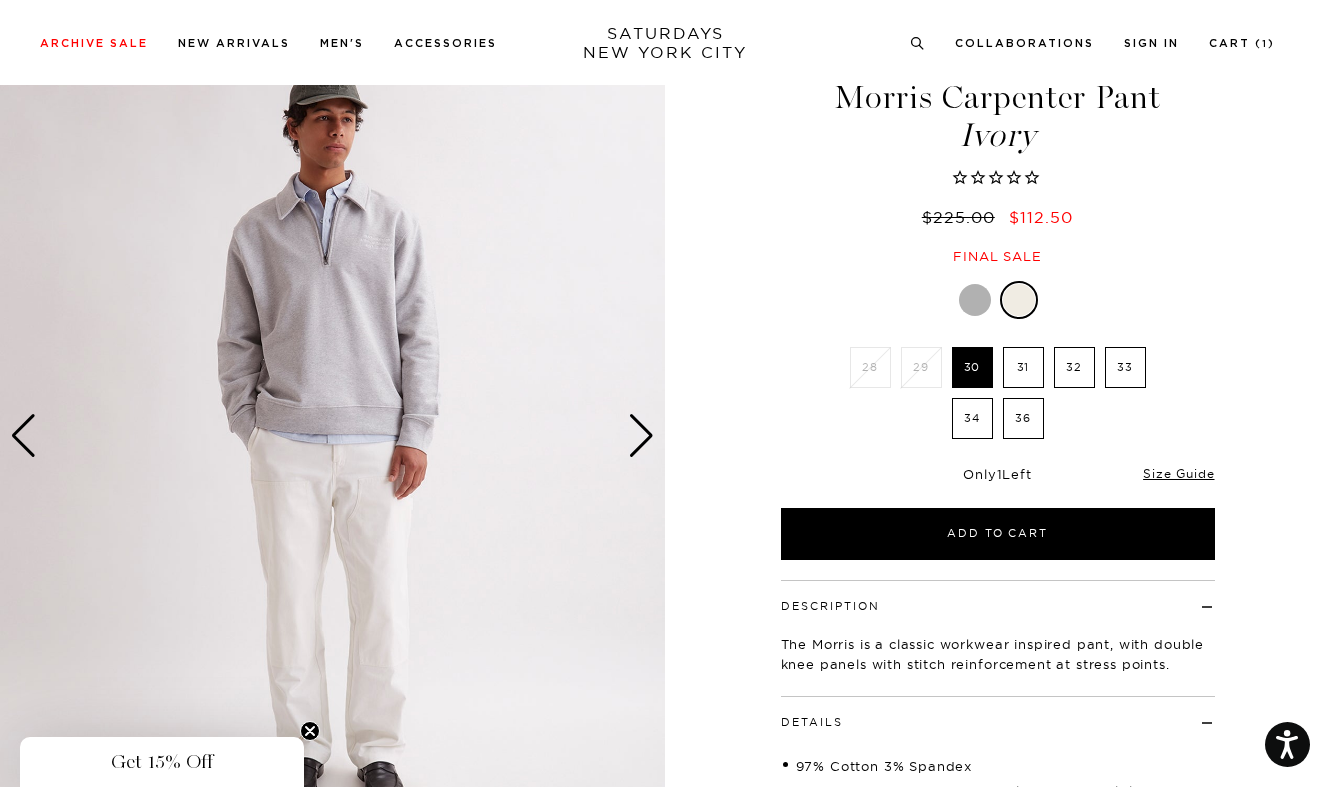 click at bounding box center [641, 436] 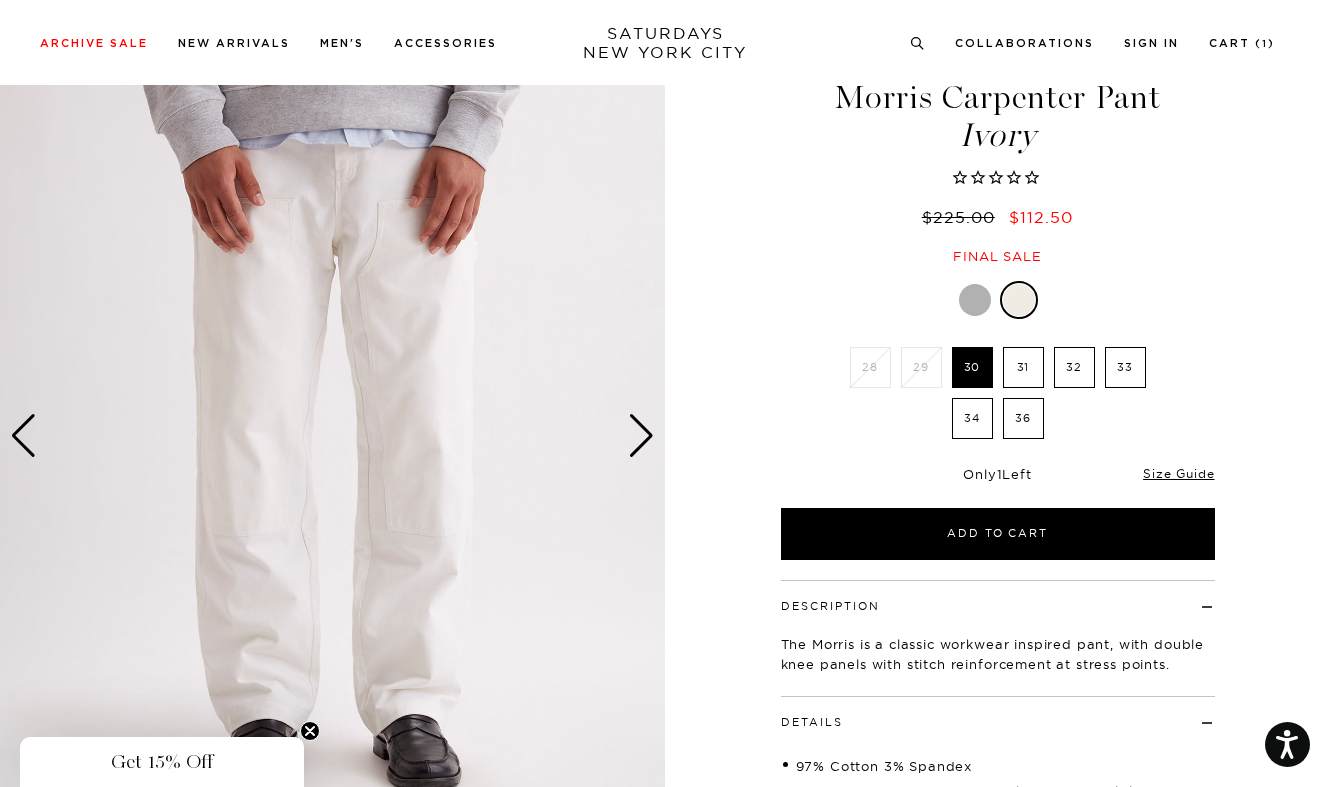 click on "36" at bounding box center [1023, 418] 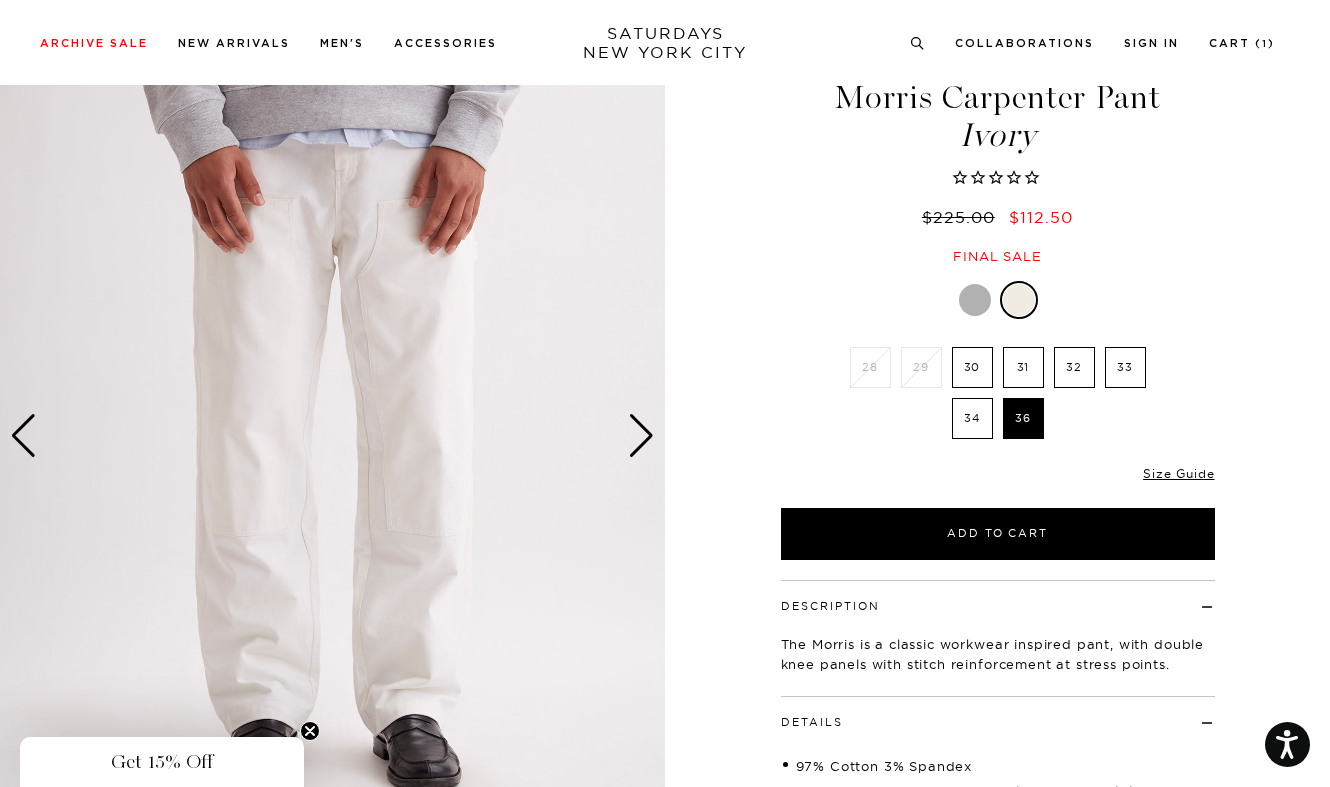 click on "34" at bounding box center [972, 418] 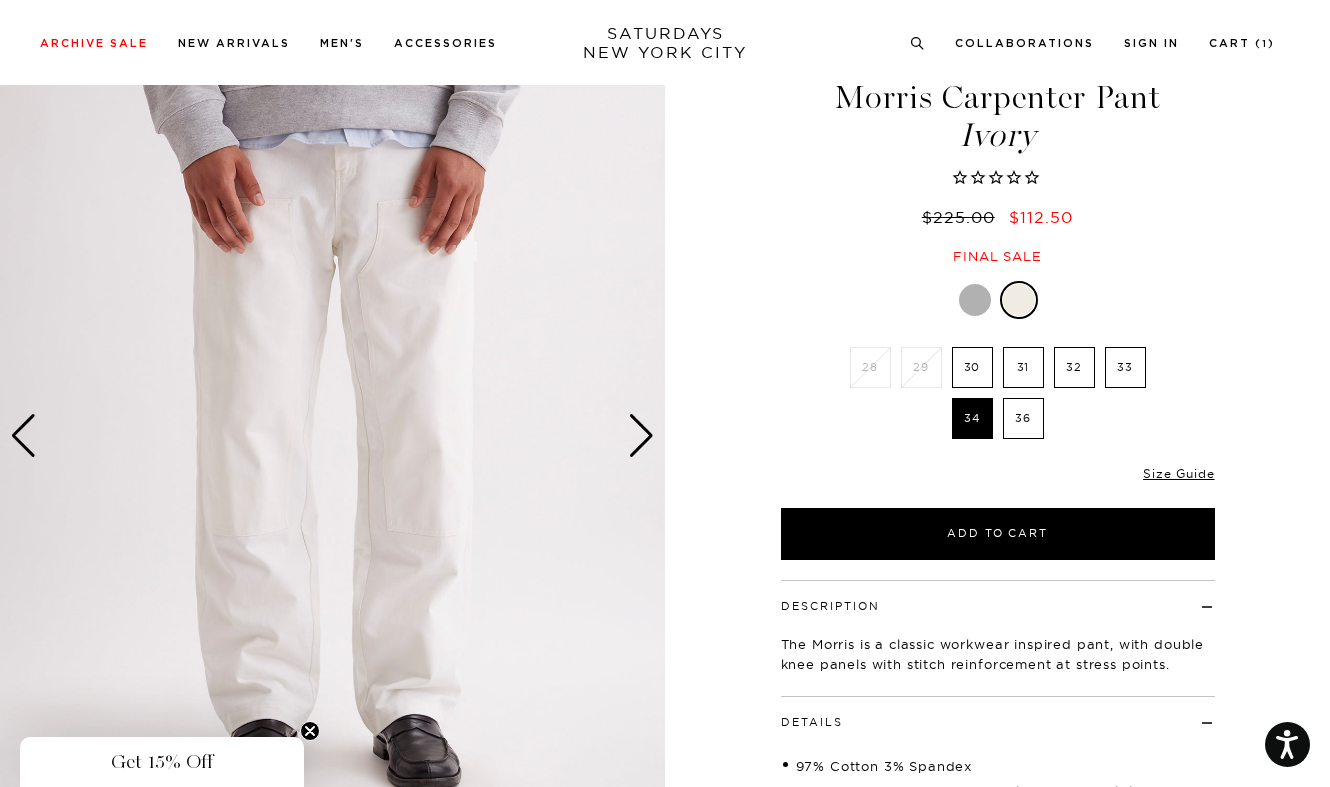 click on "36" at bounding box center [1023, 418] 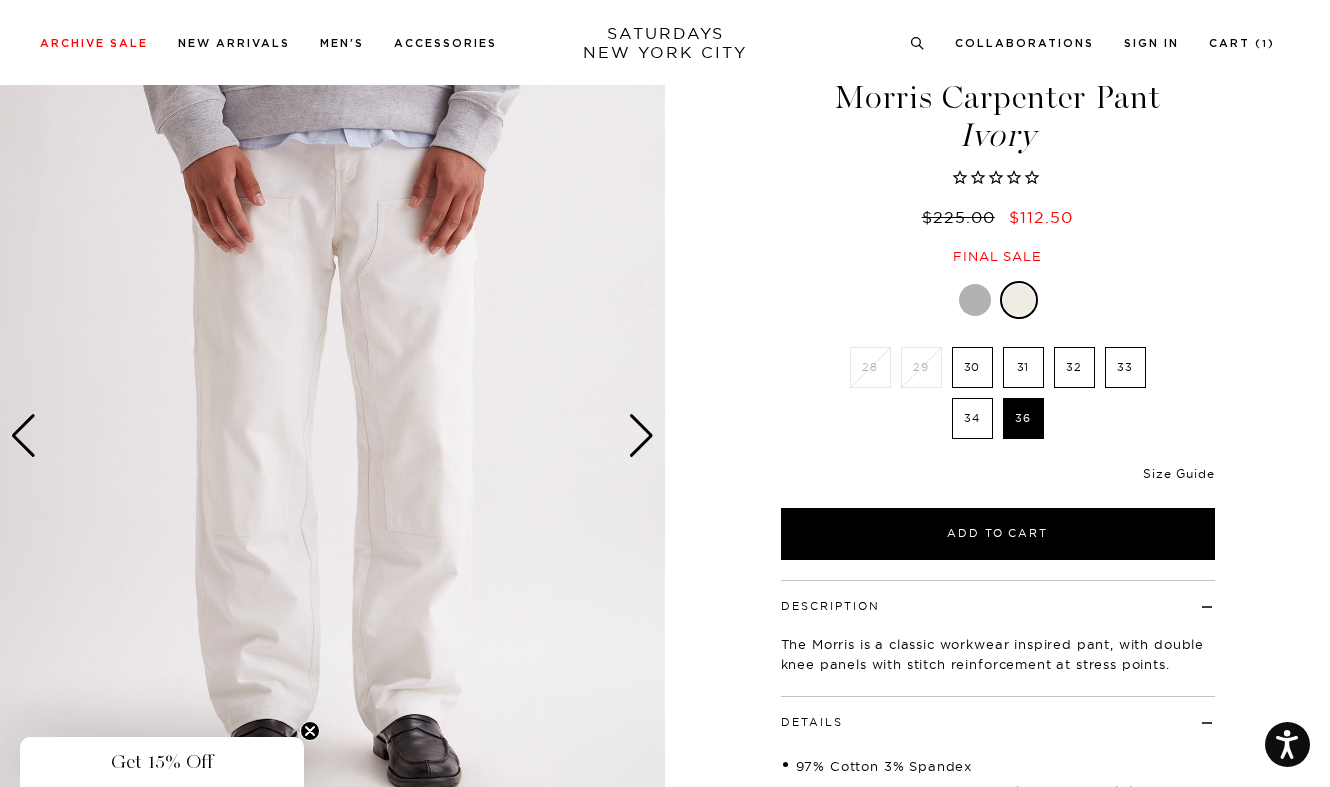 click on "Size Guide" at bounding box center (1178, 473) 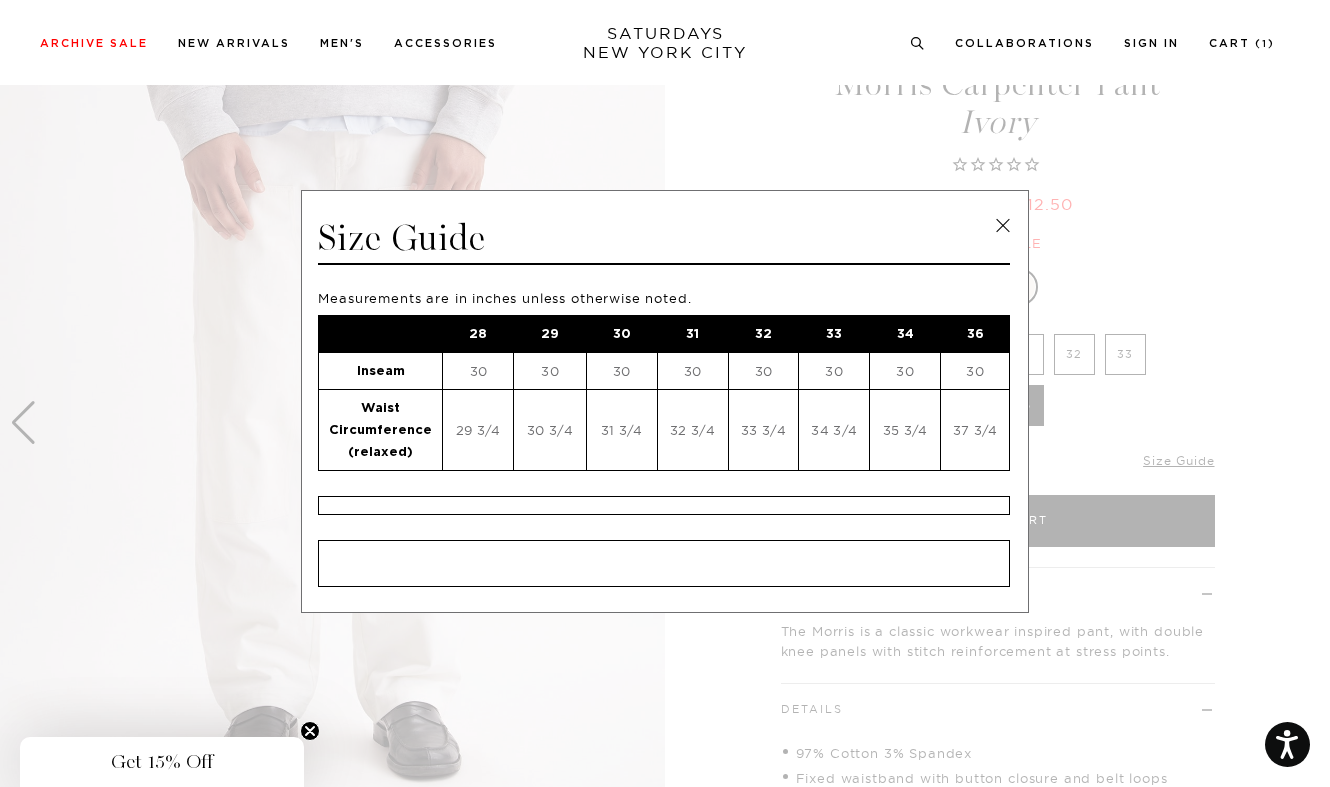 scroll, scrollTop: 94, scrollLeft: 12, axis: both 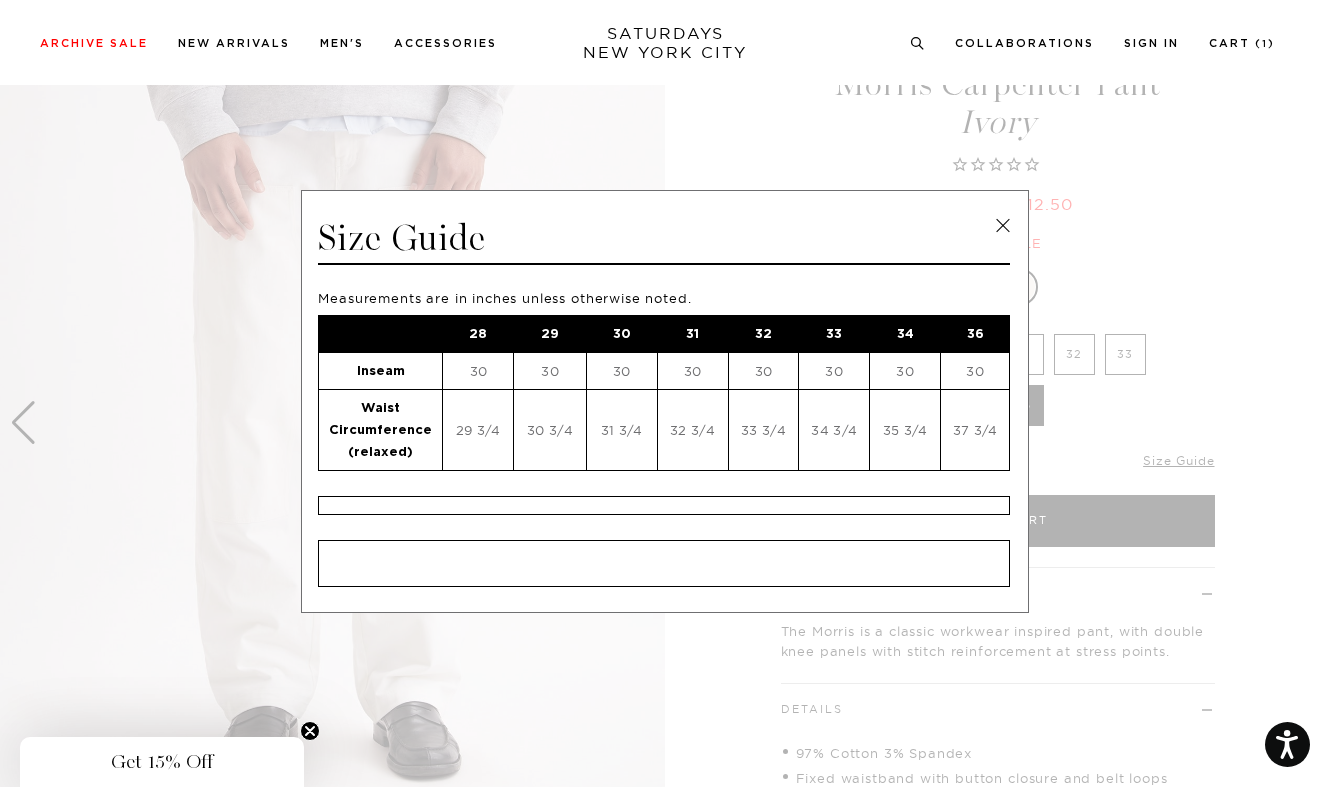 click at bounding box center [657, 393] 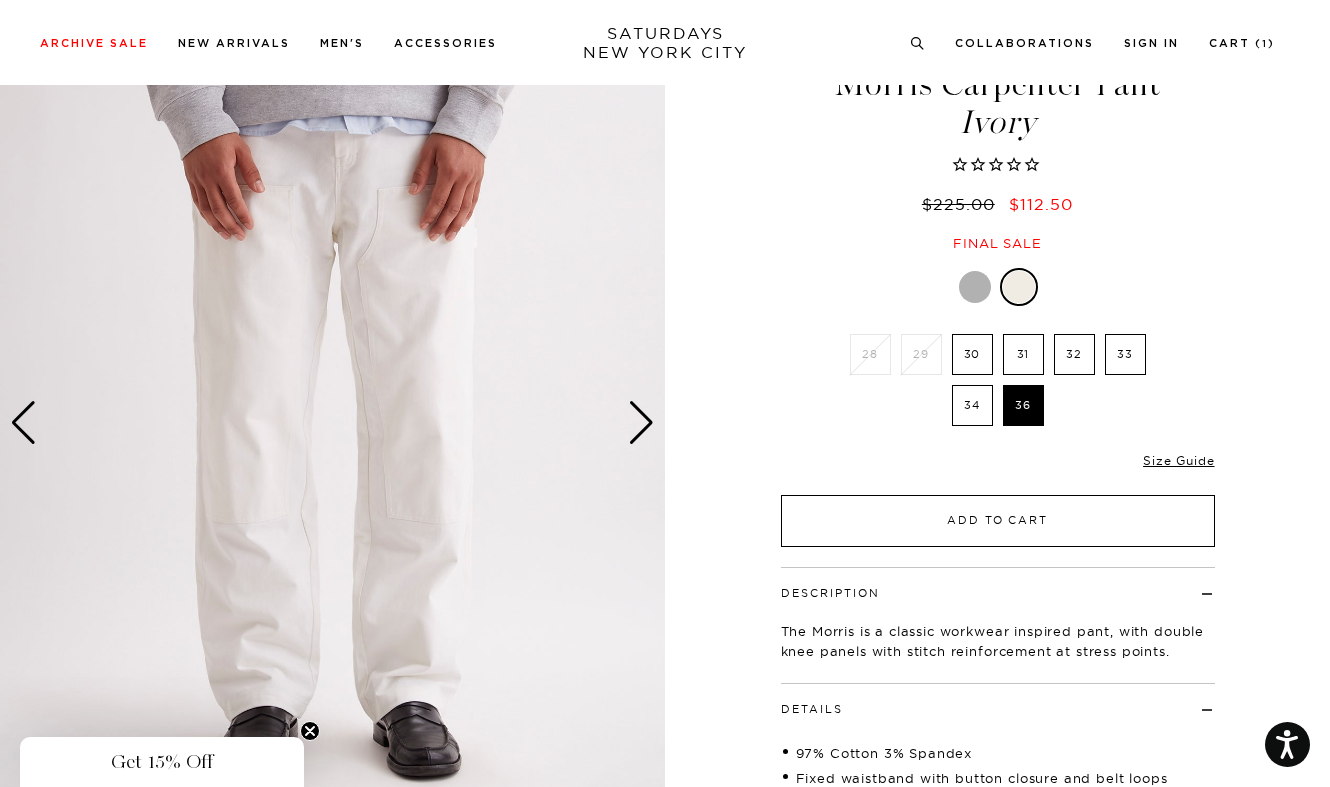 click on "Add to Cart" at bounding box center (998, 521) 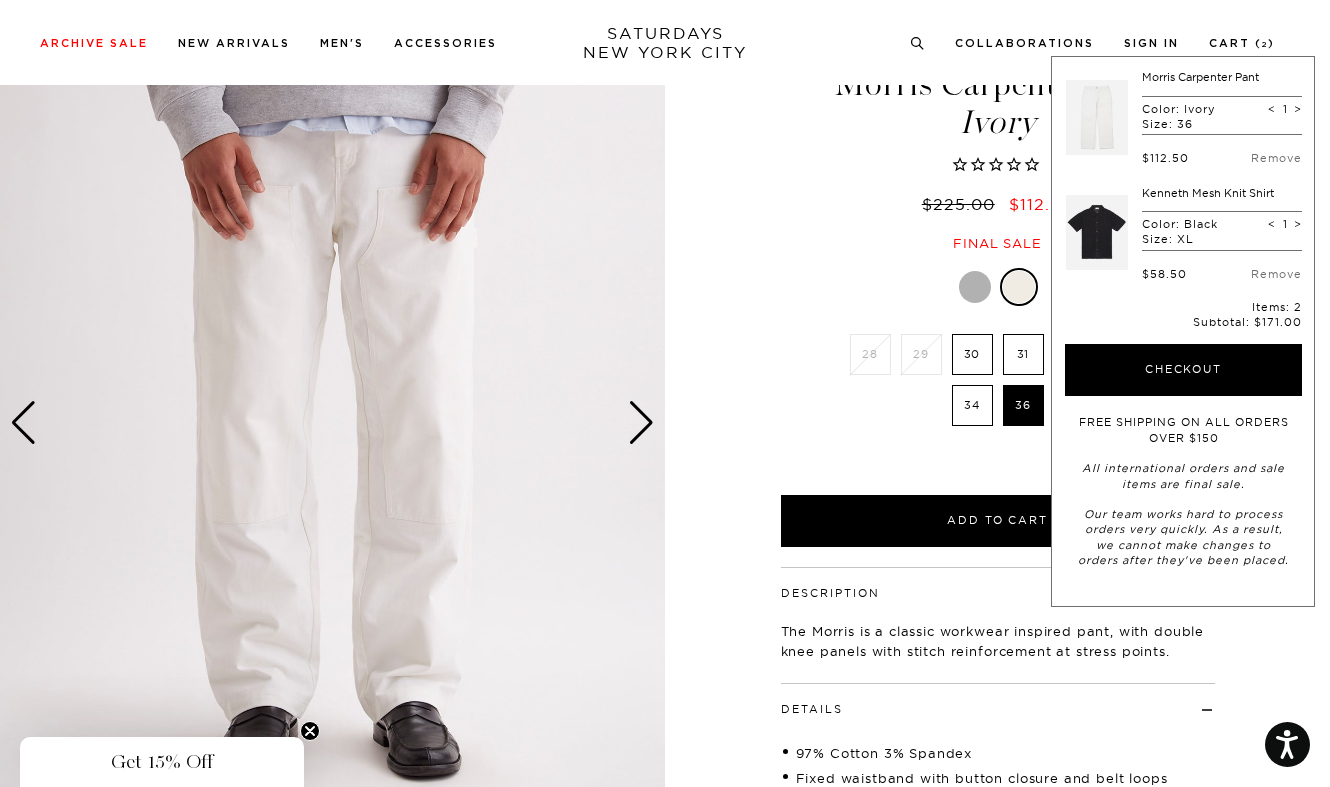 click on "Morris Carpenter Pant  Ivory
$225.00
$112.50
Final sale
Morris Carpenter Pant  Ivory
$225.00
$112.50
Final sale
Ivory 0" at bounding box center (998, 720) 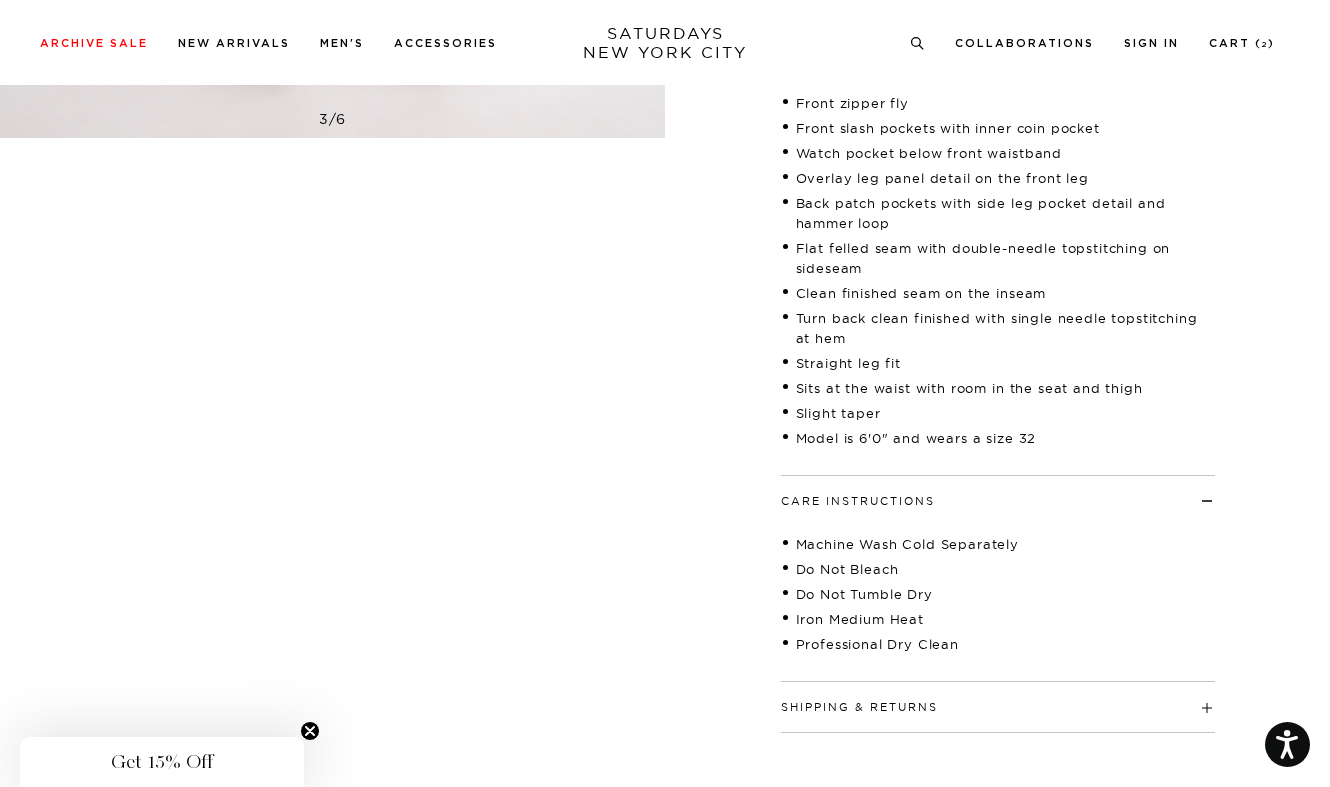 scroll, scrollTop: 805, scrollLeft: 0, axis: vertical 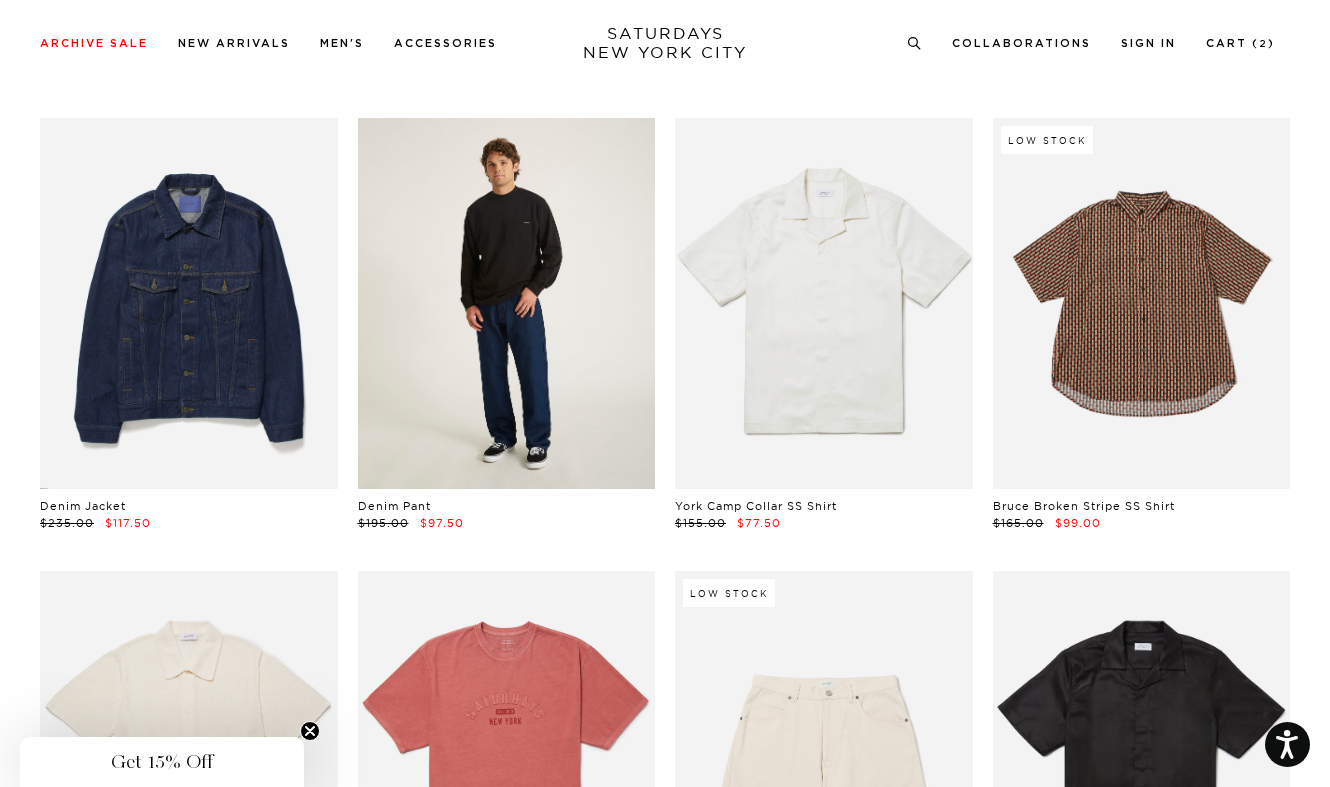 click at bounding box center [507, 304] 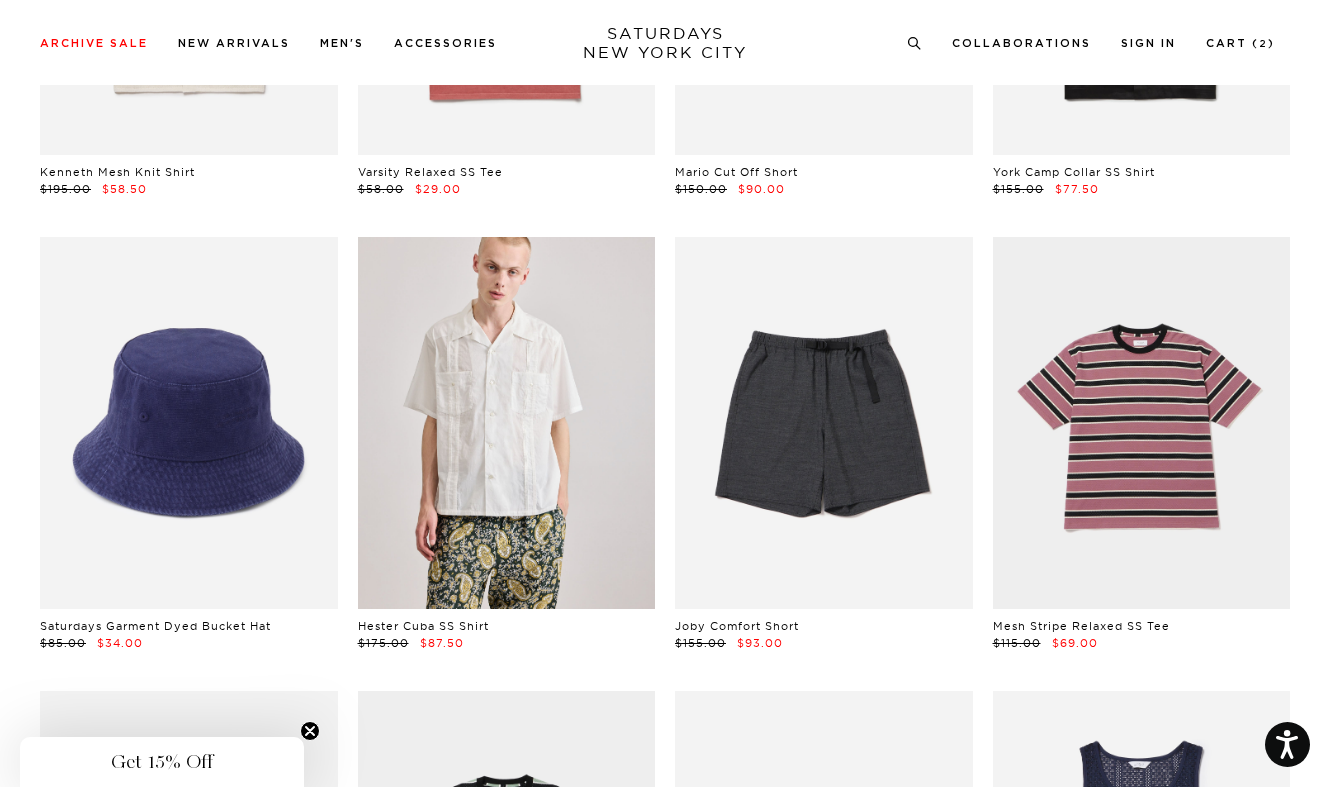 scroll, scrollTop: 3258, scrollLeft: 5, axis: both 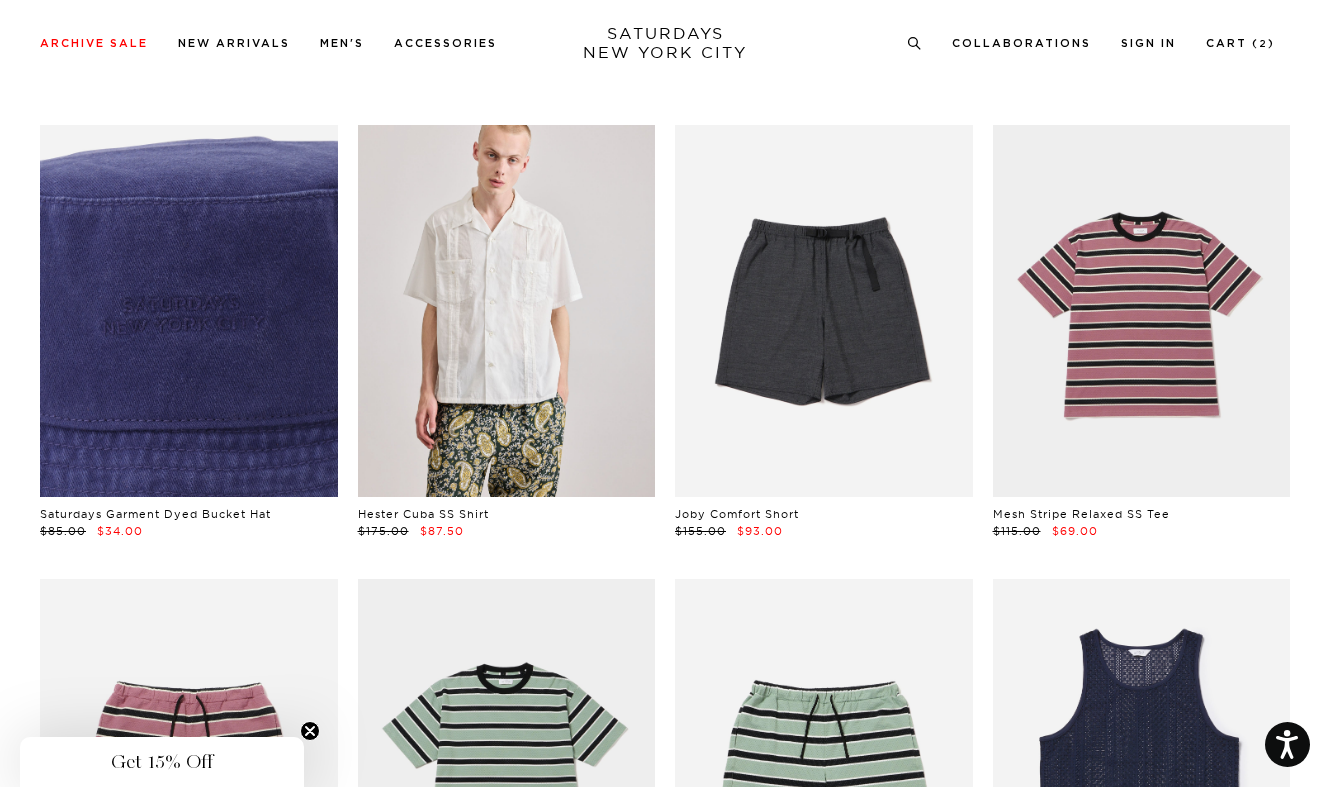 click at bounding box center [189, 311] 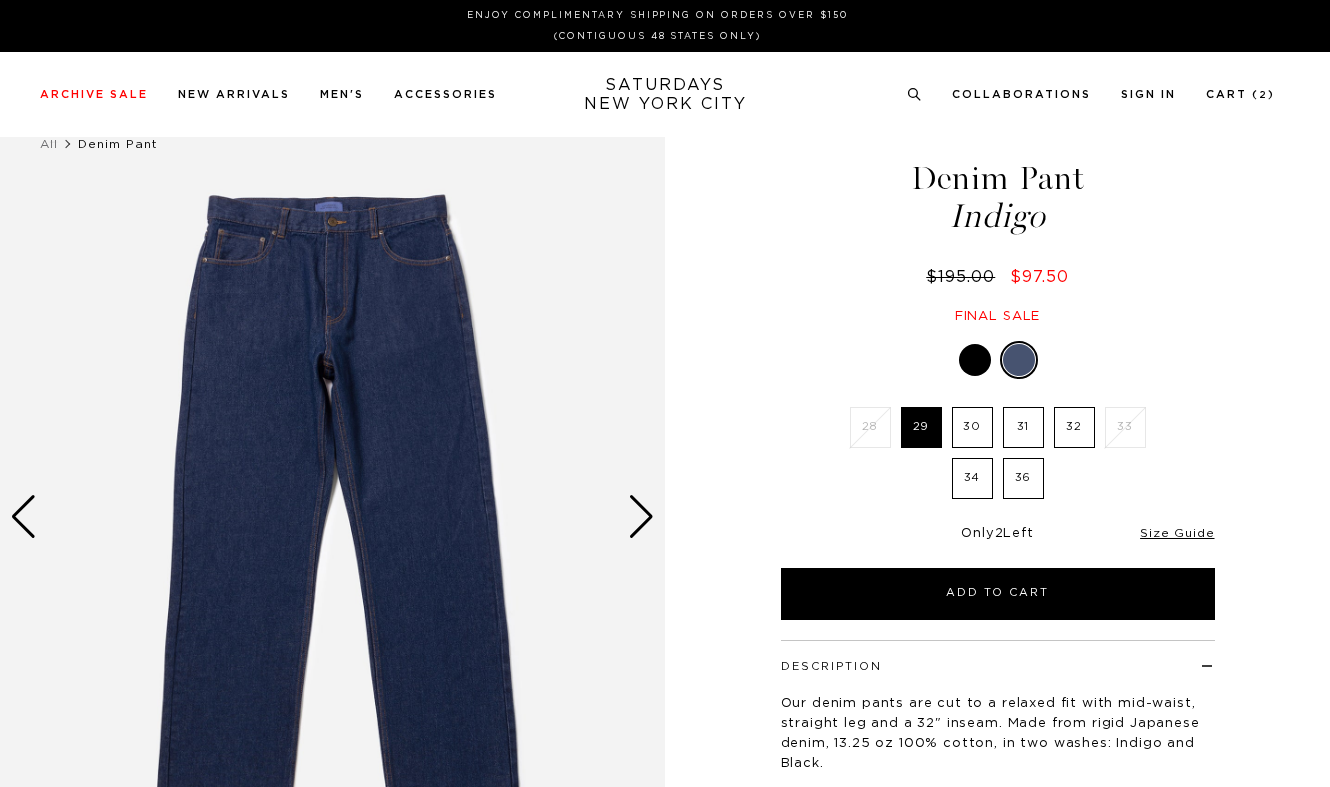 scroll, scrollTop: 0, scrollLeft: 0, axis: both 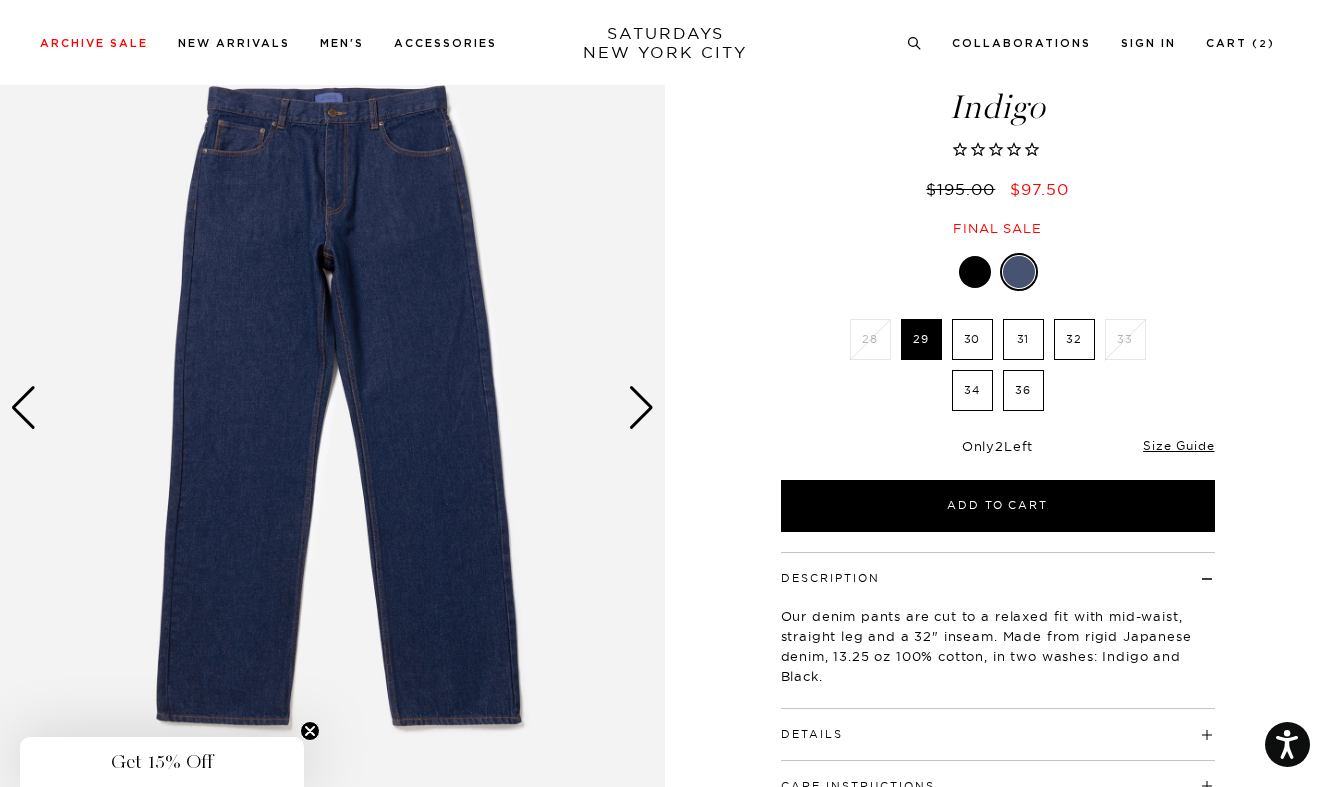 click at bounding box center (641, 408) 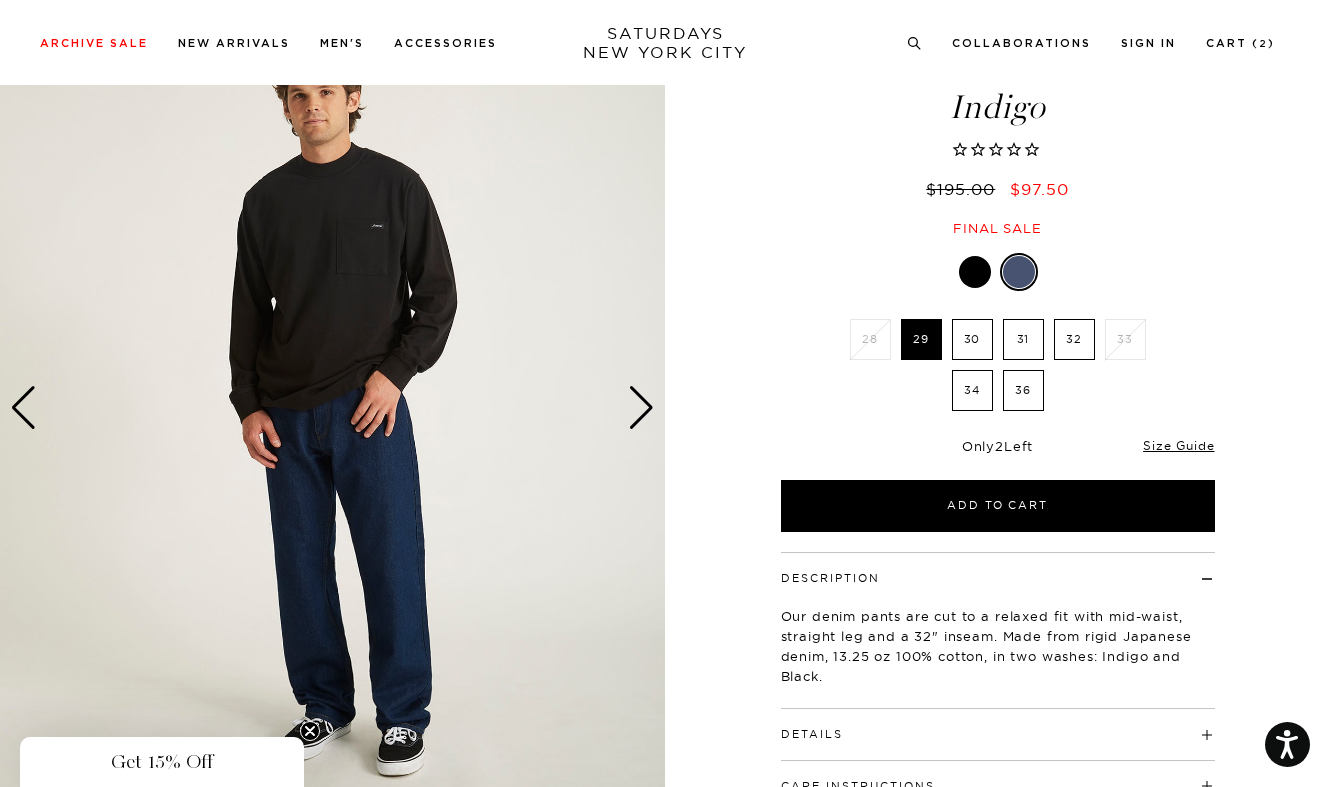 click at bounding box center [641, 408] 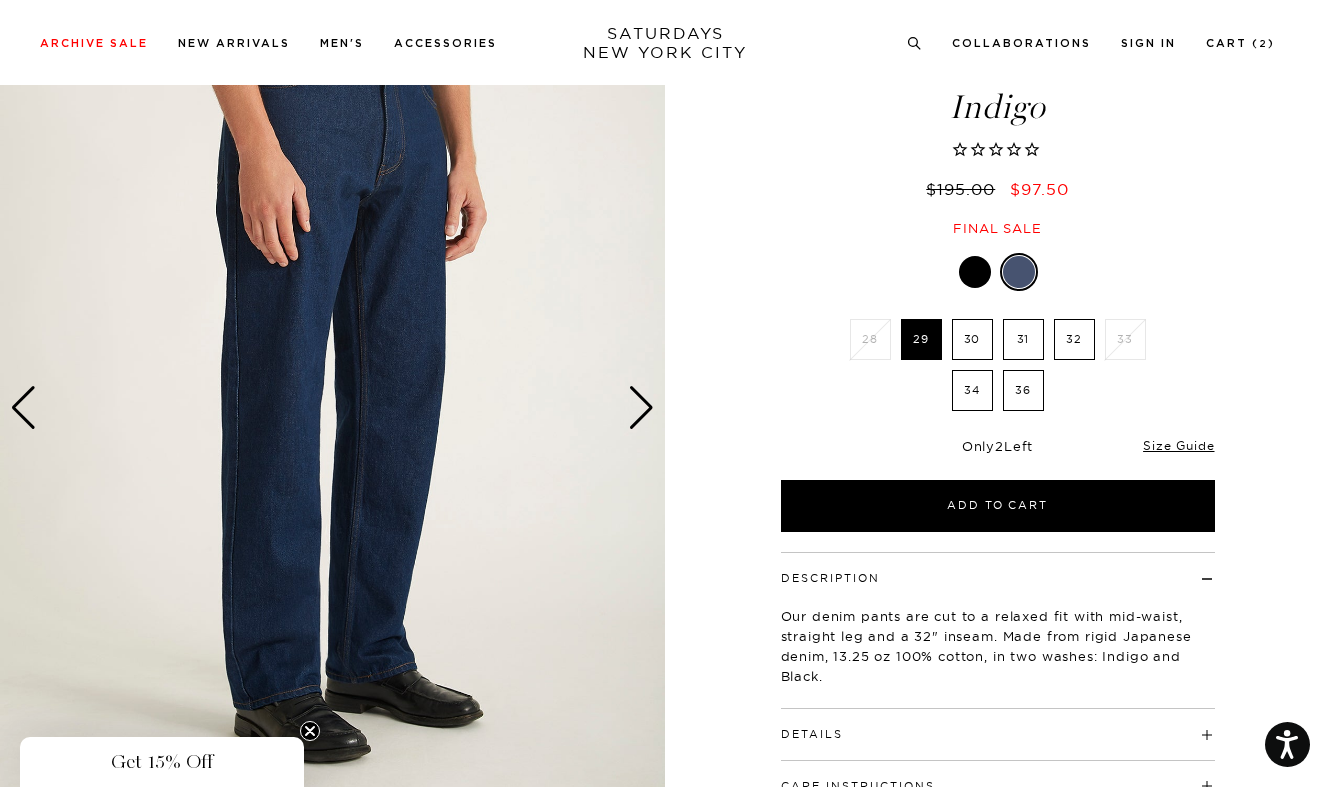click at bounding box center [641, 408] 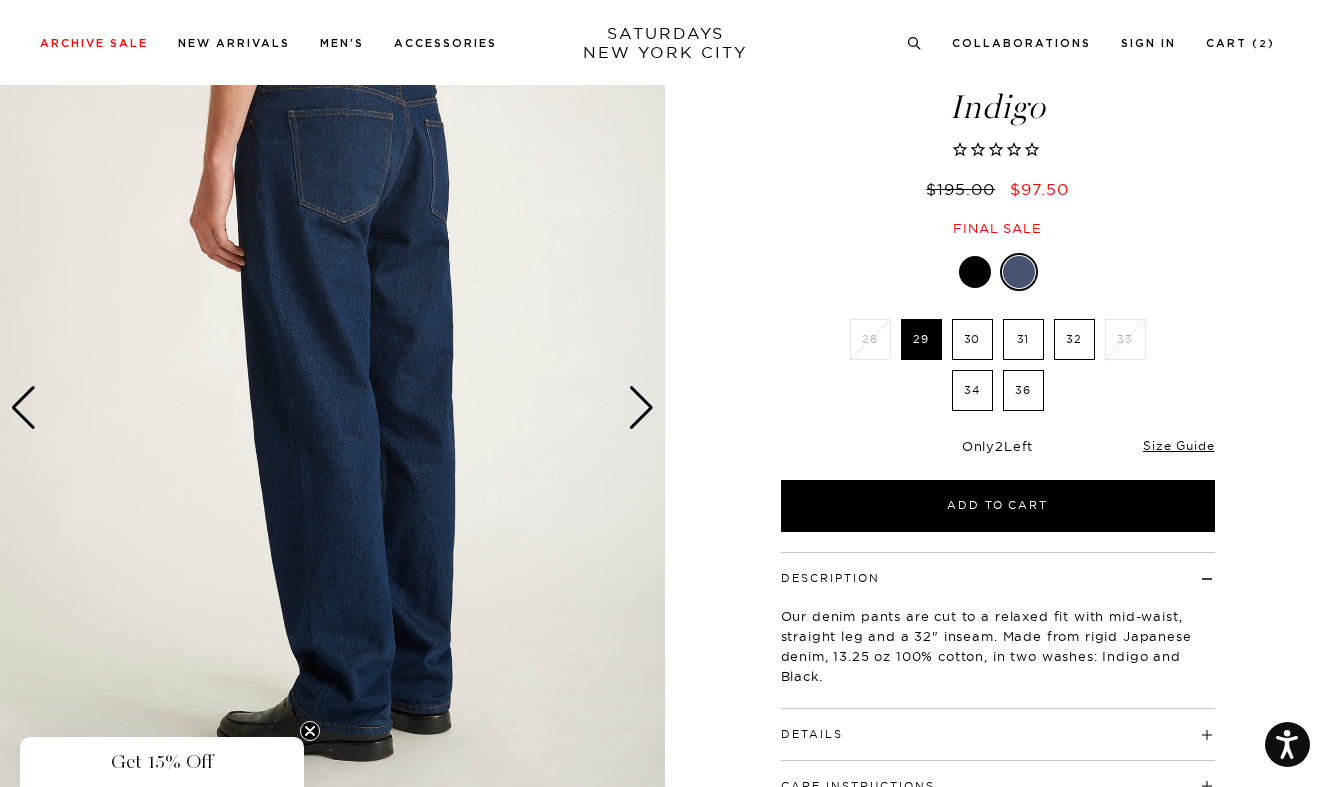 click at bounding box center (641, 408) 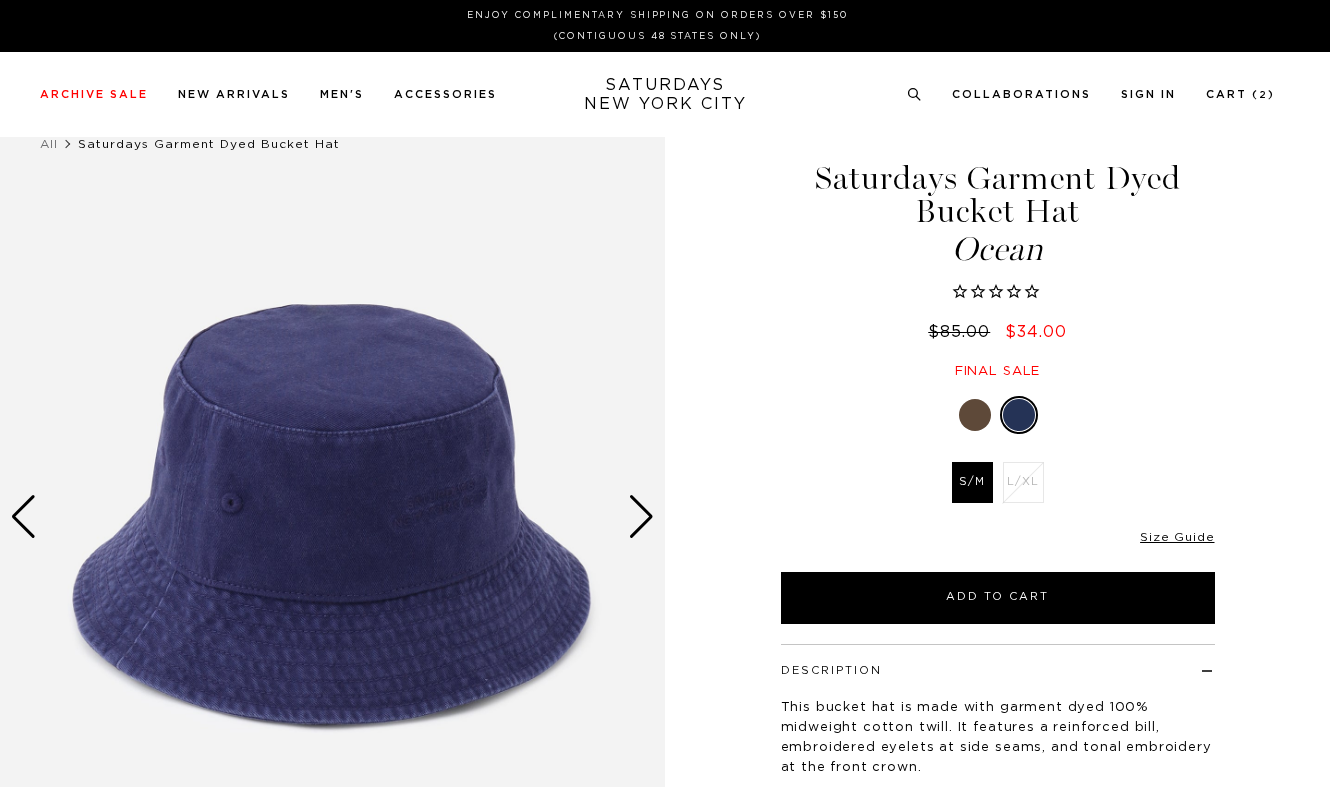 scroll, scrollTop: 0, scrollLeft: 0, axis: both 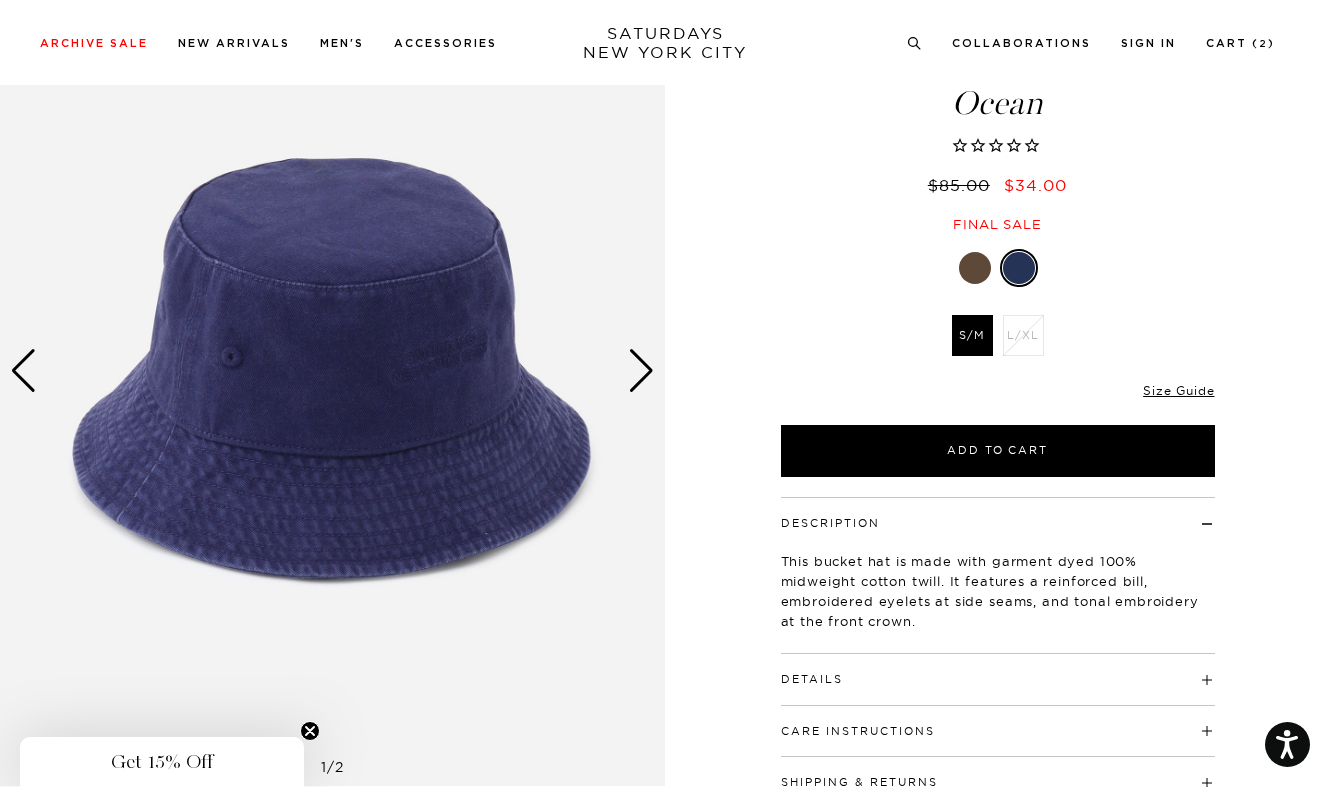 click at bounding box center (975, 268) 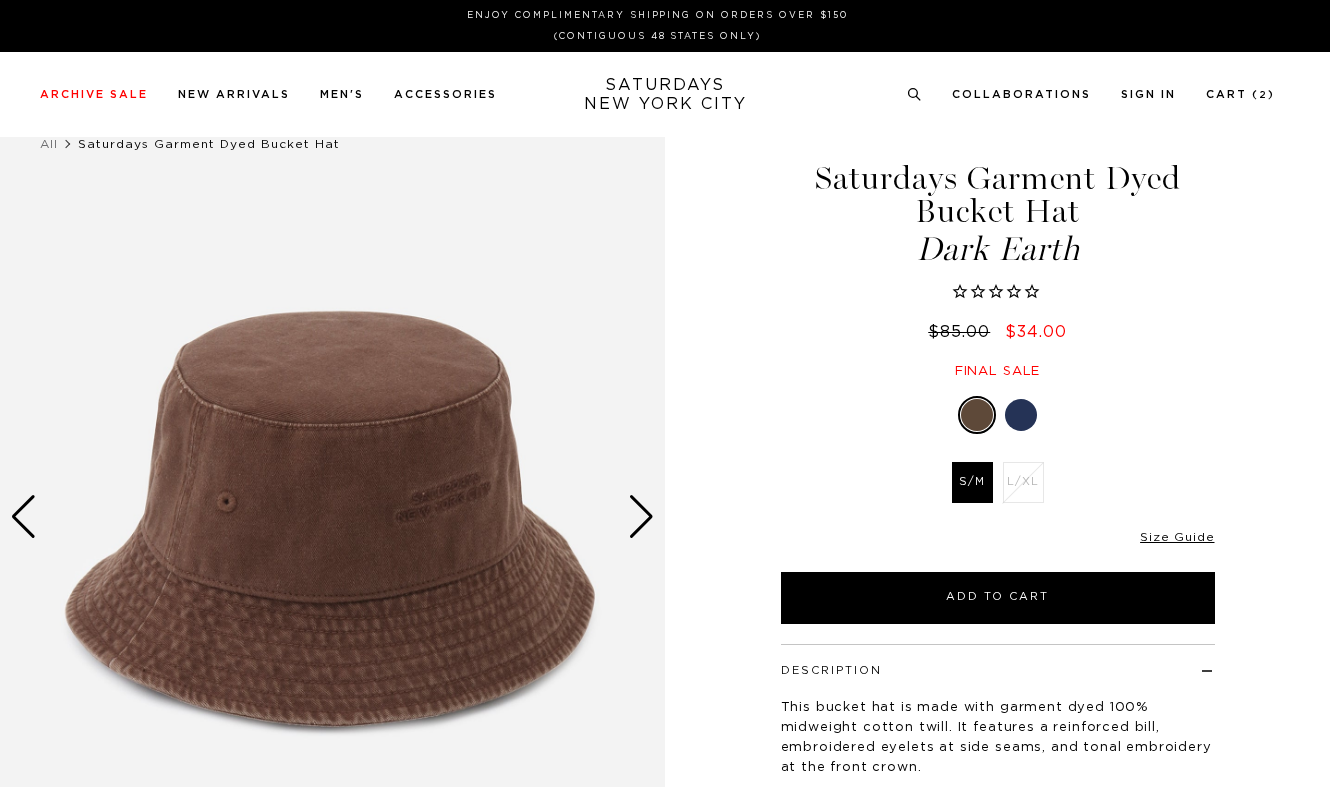 scroll, scrollTop: 0, scrollLeft: 0, axis: both 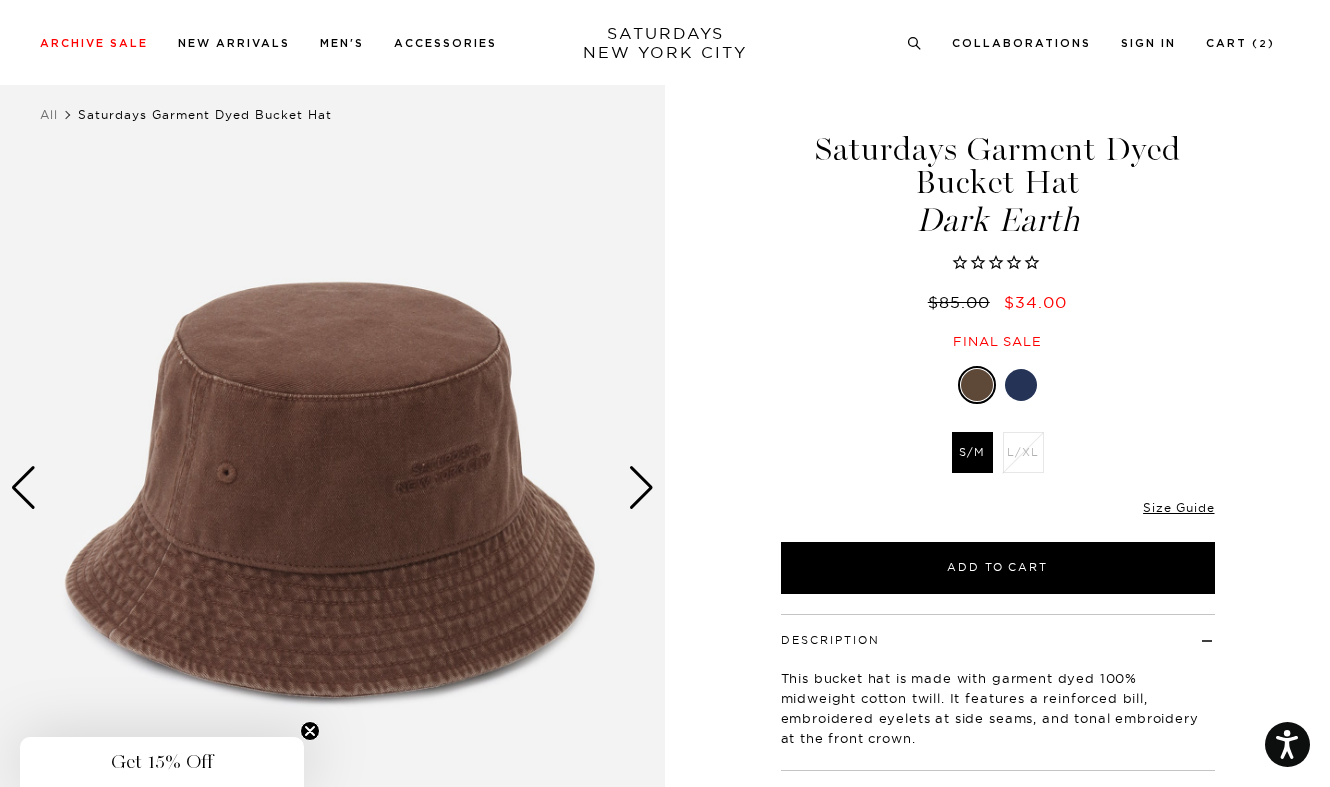 click at bounding box center (1021, 385) 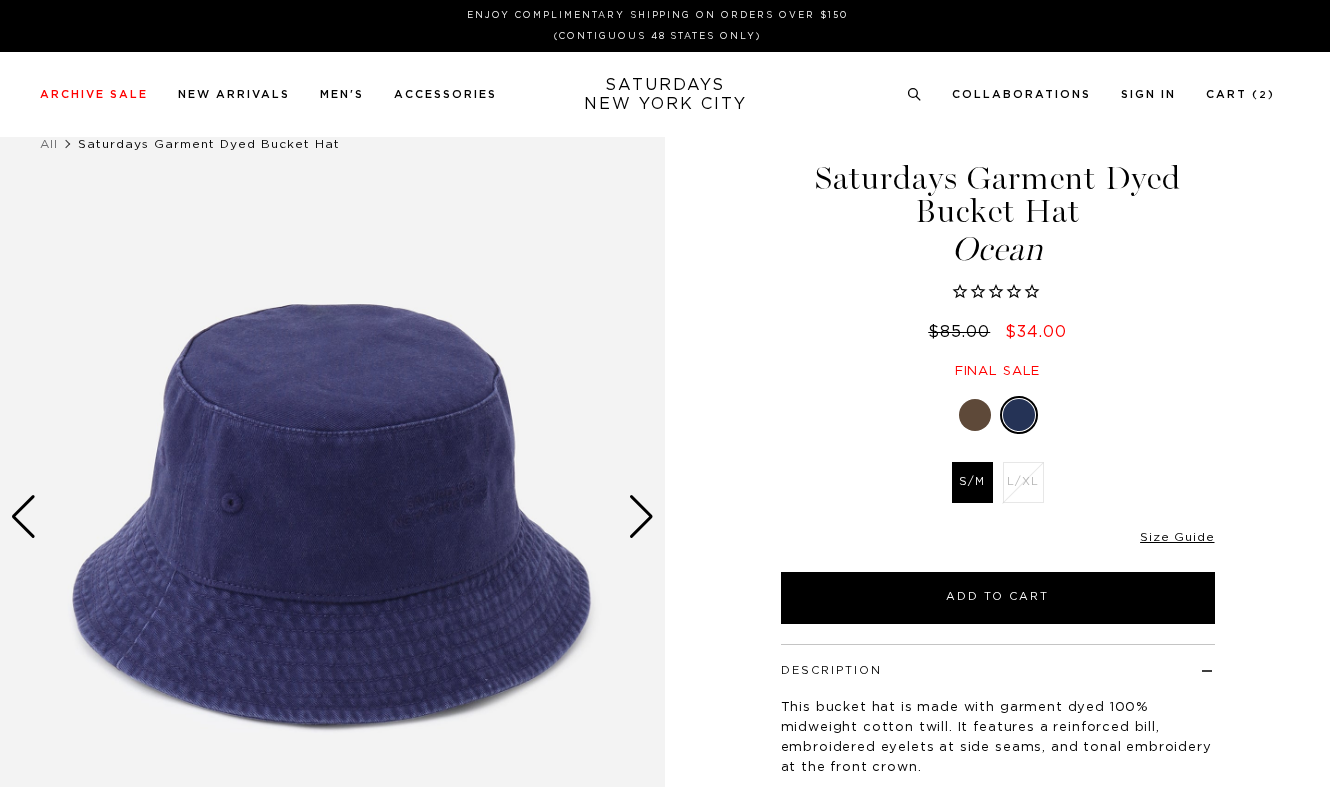 scroll, scrollTop: 0, scrollLeft: 0, axis: both 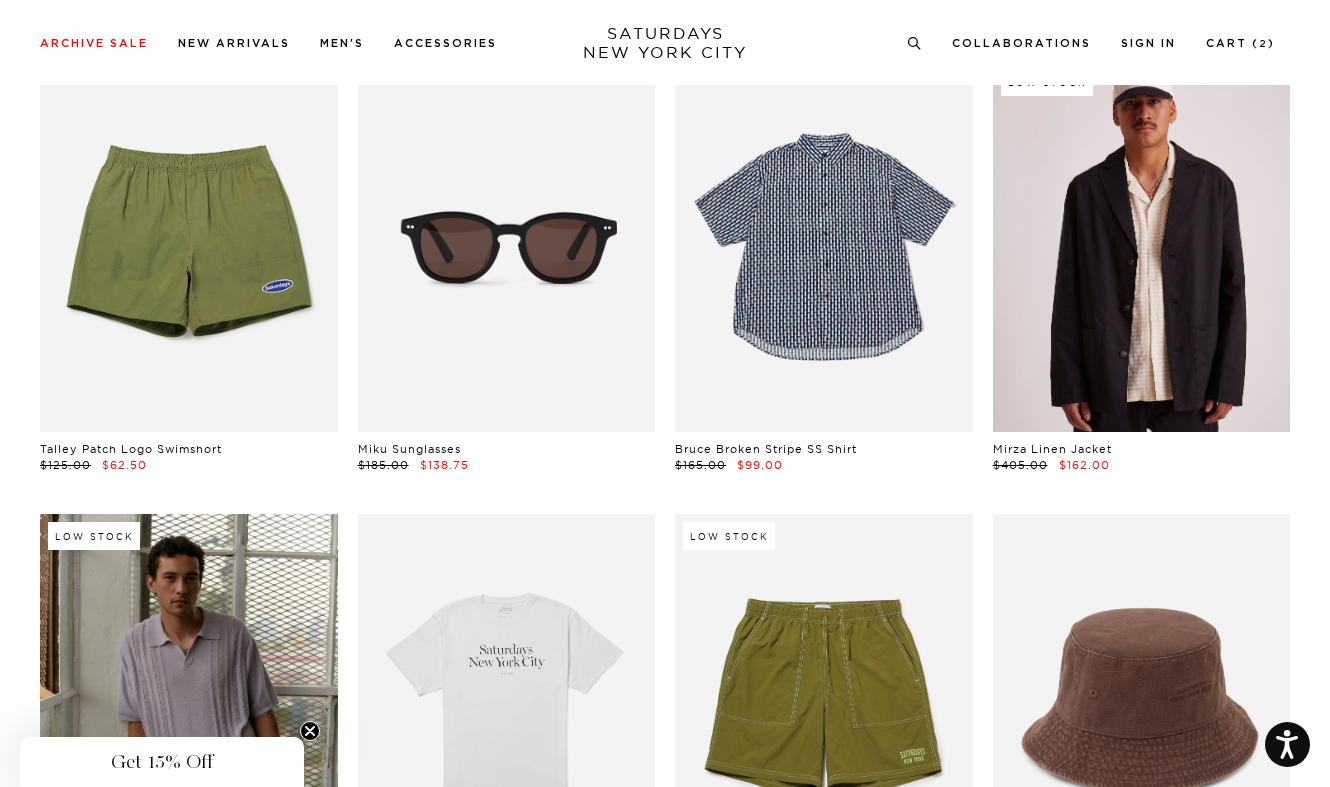 click at bounding box center (1142, 246) 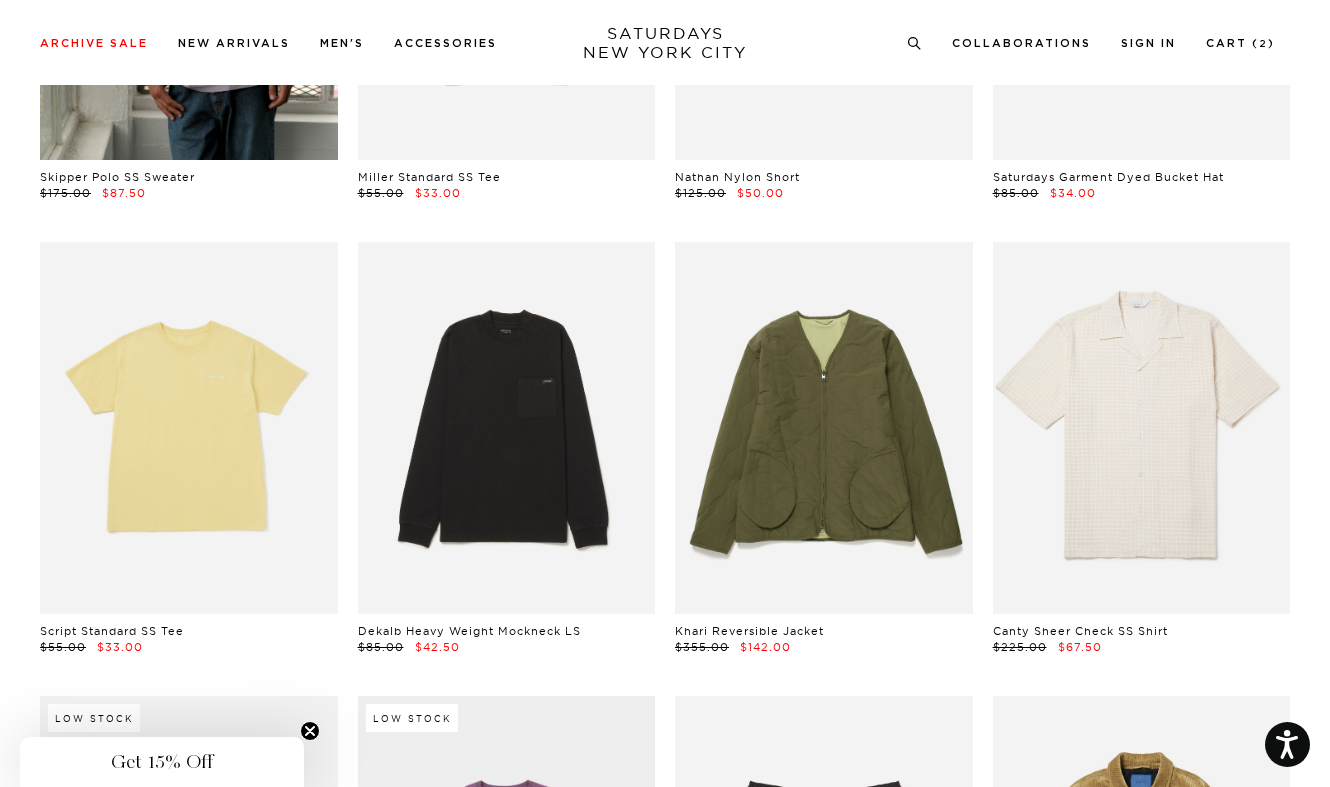 scroll, scrollTop: 4967, scrollLeft: 11, axis: both 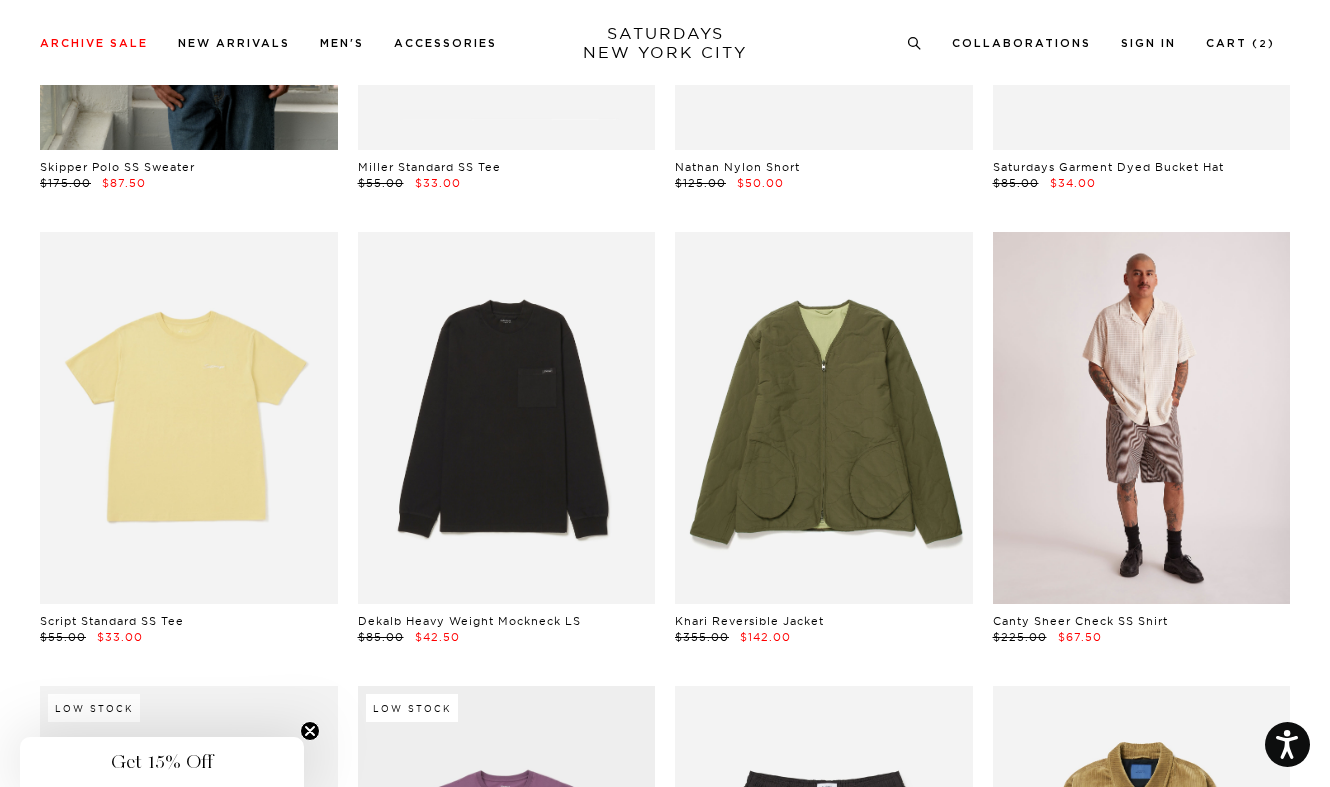 click at bounding box center (1142, 418) 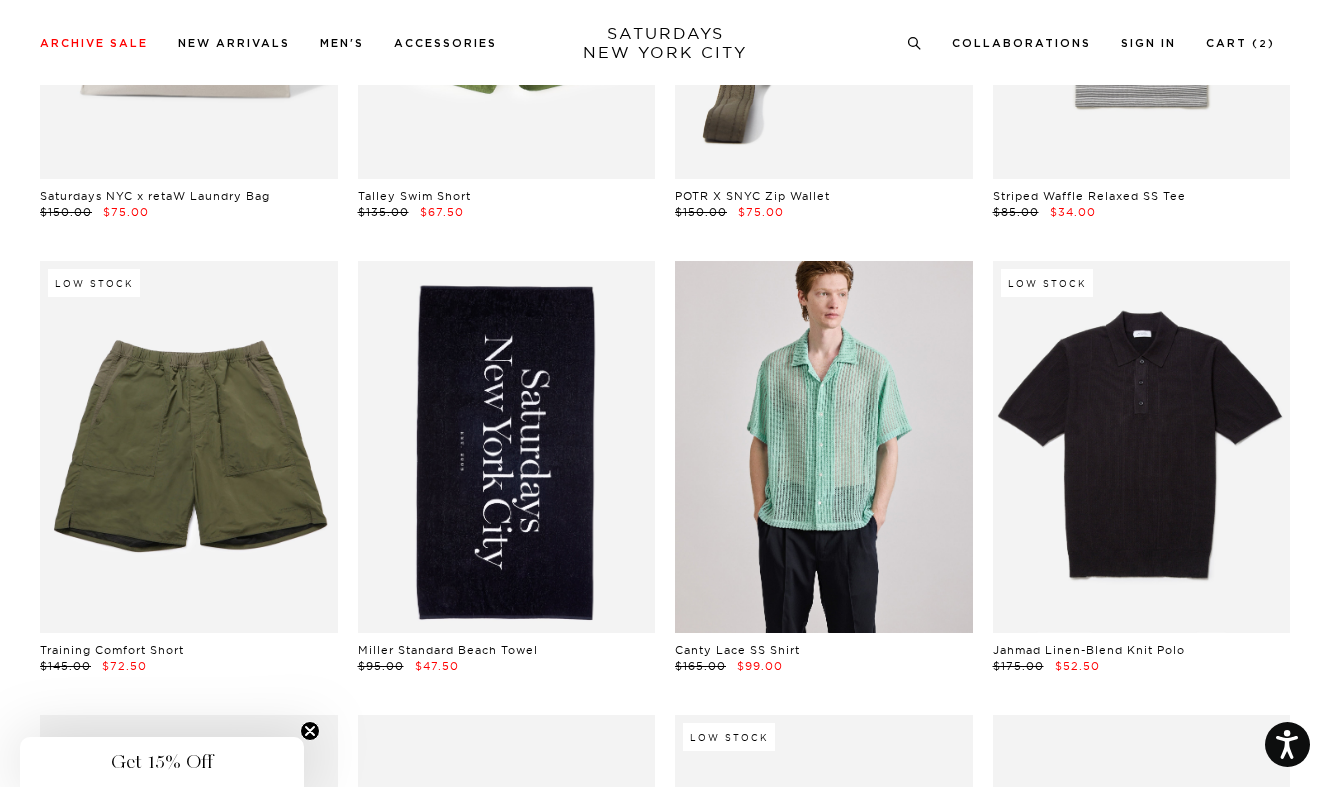 scroll, scrollTop: 9053, scrollLeft: 12, axis: both 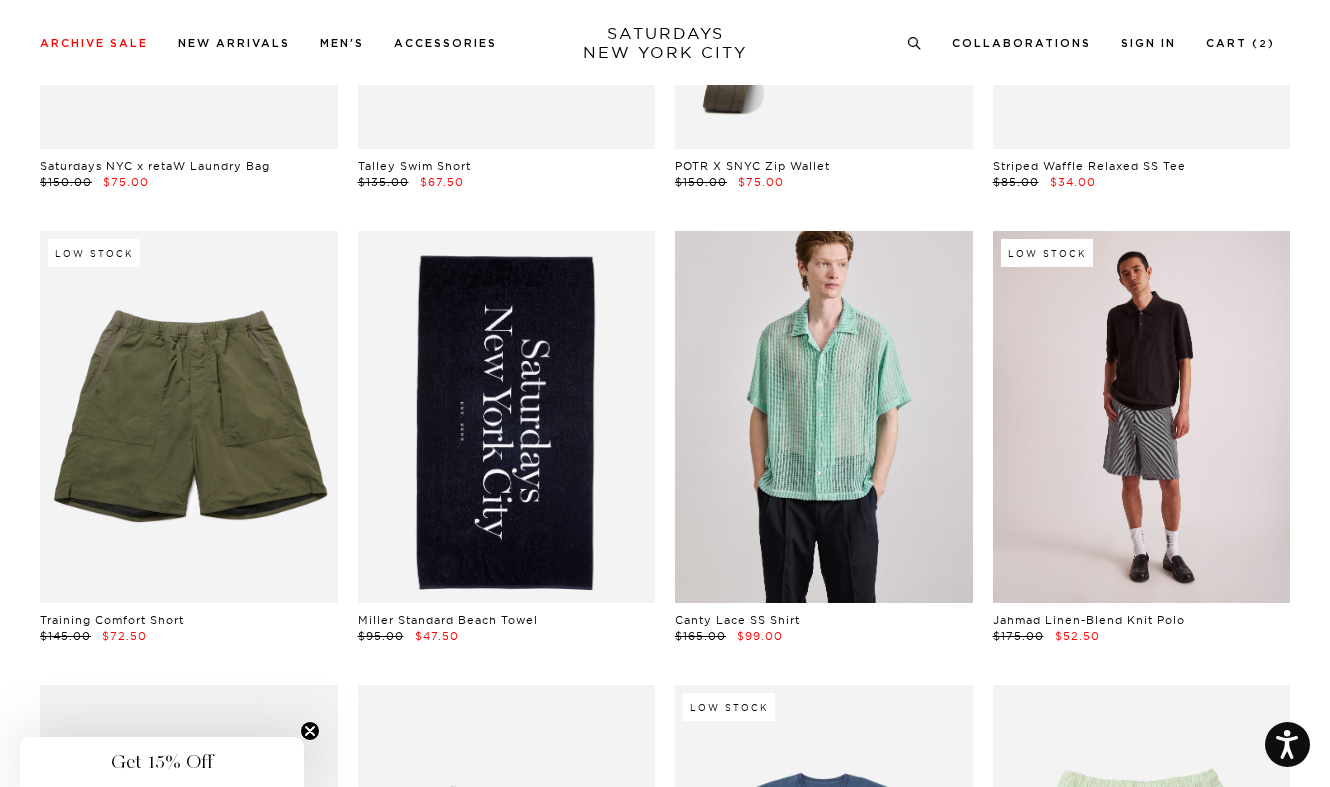 click at bounding box center (1142, 417) 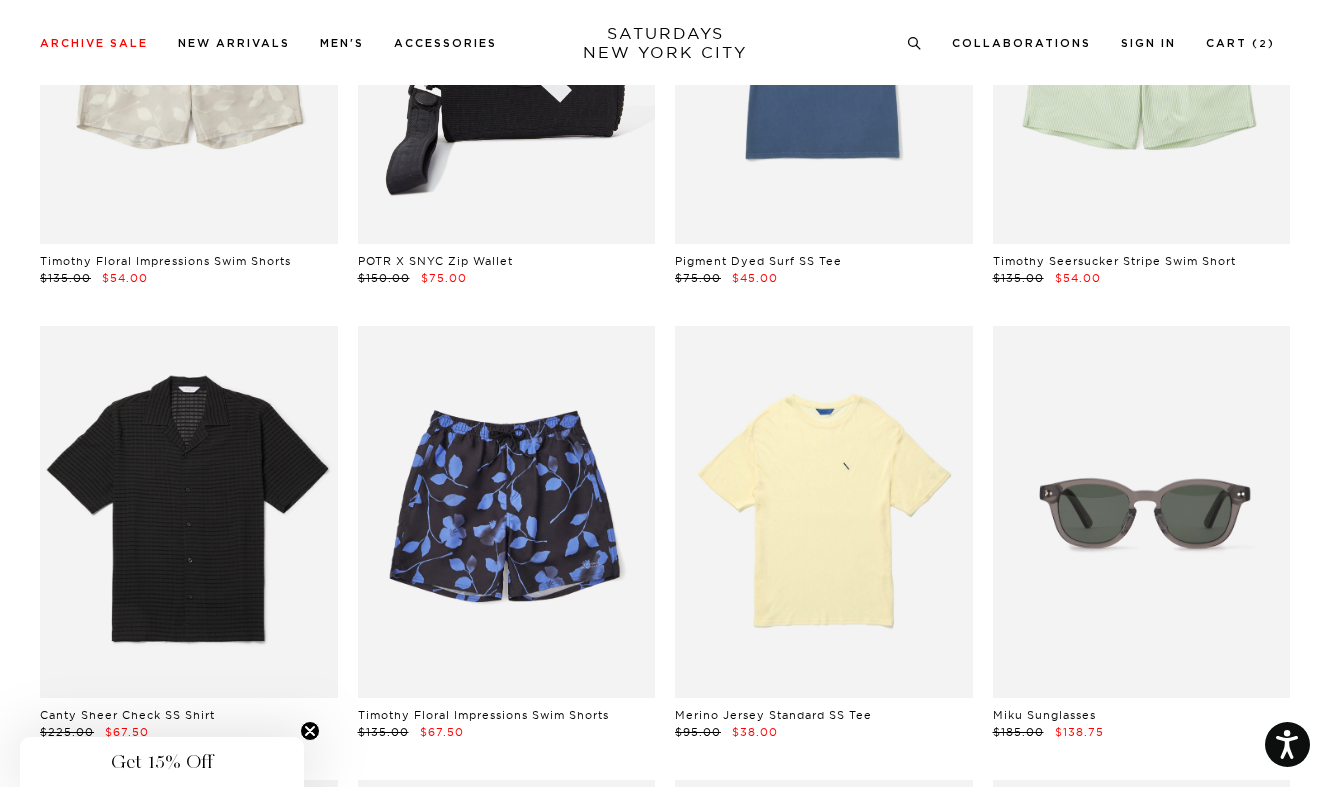 scroll, scrollTop: 9909, scrollLeft: 12, axis: both 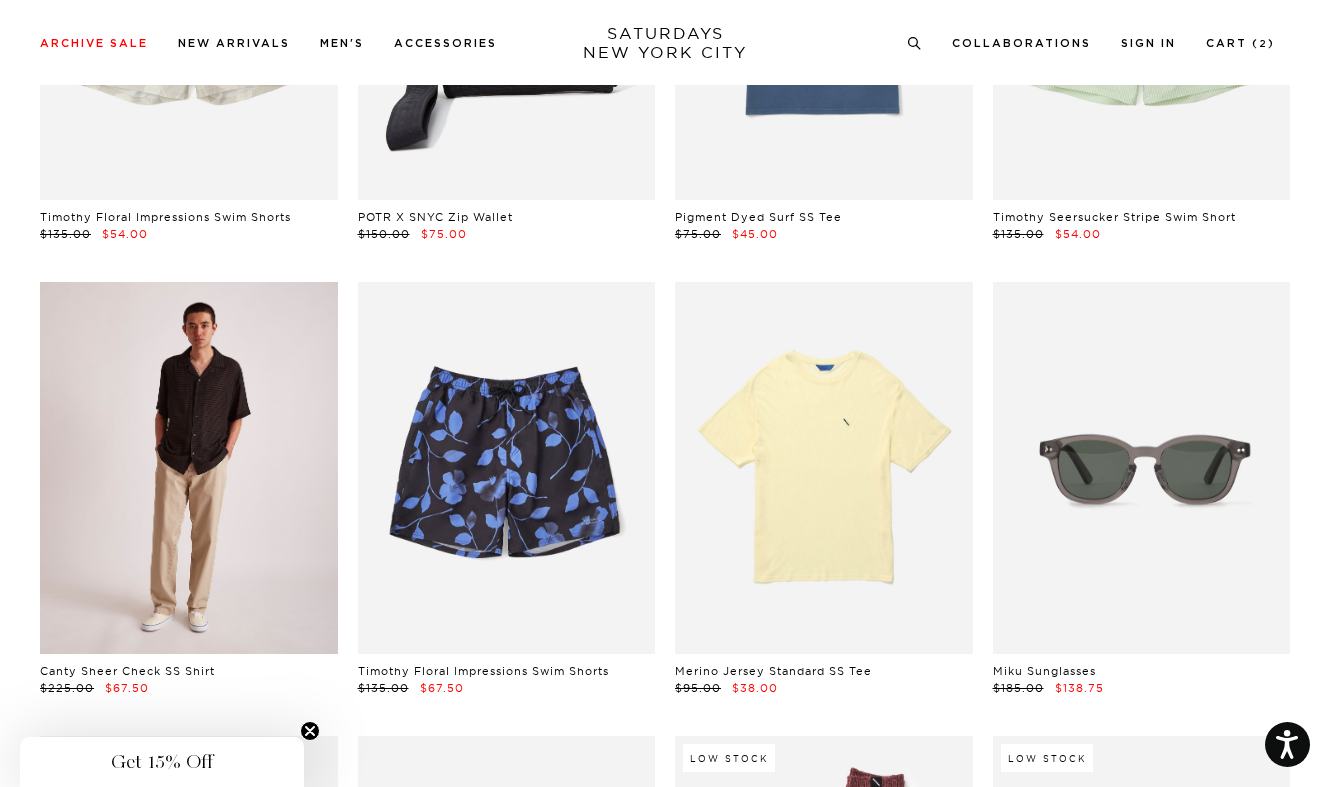 click at bounding box center (189, 468) 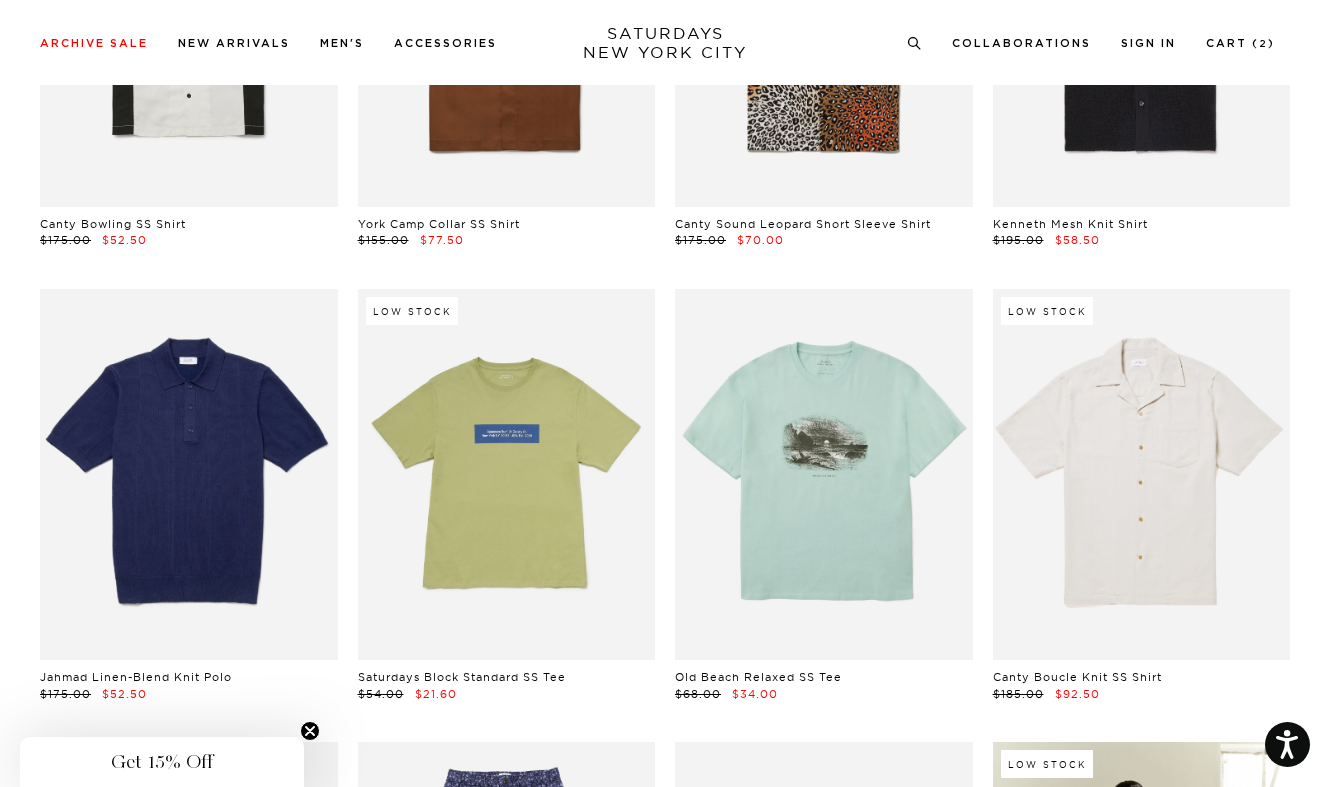 scroll, scrollTop: 13095, scrollLeft: 12, axis: both 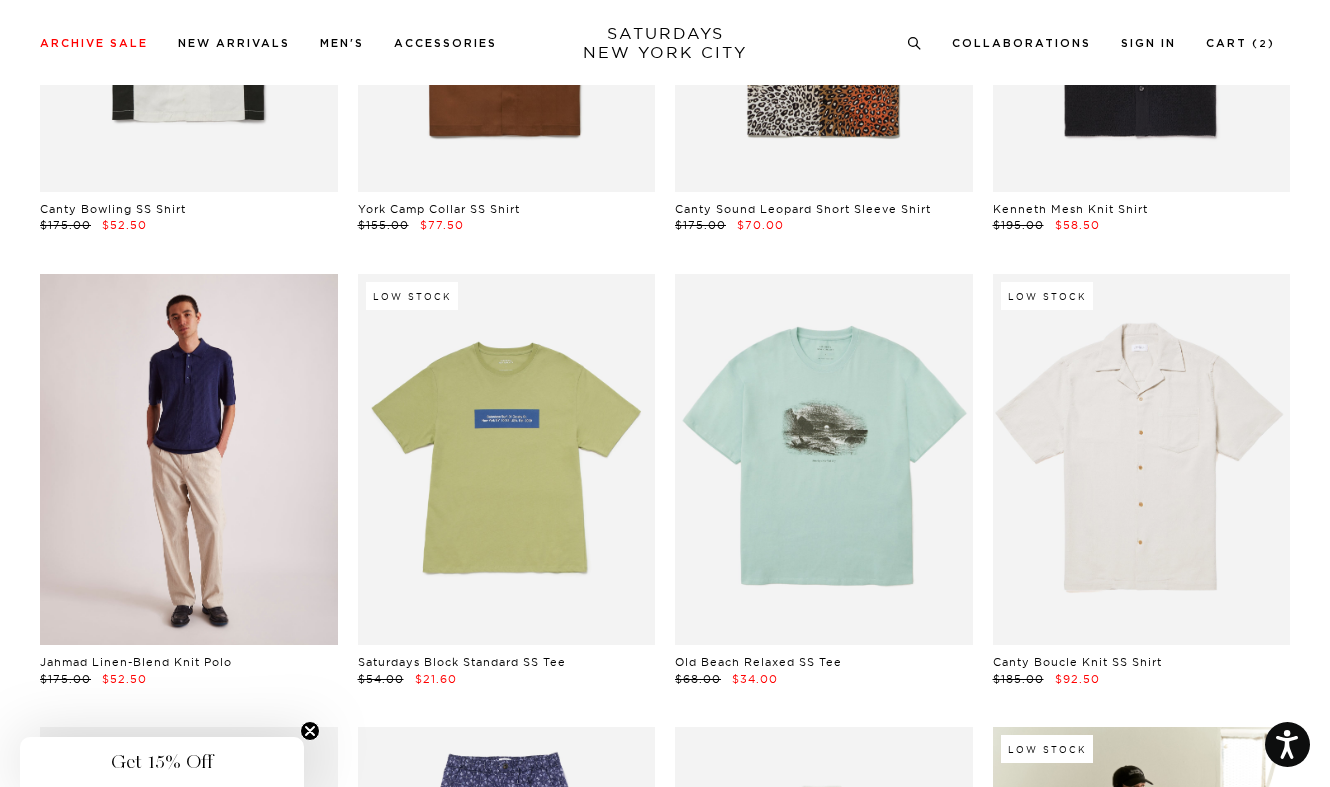 click at bounding box center (189, 460) 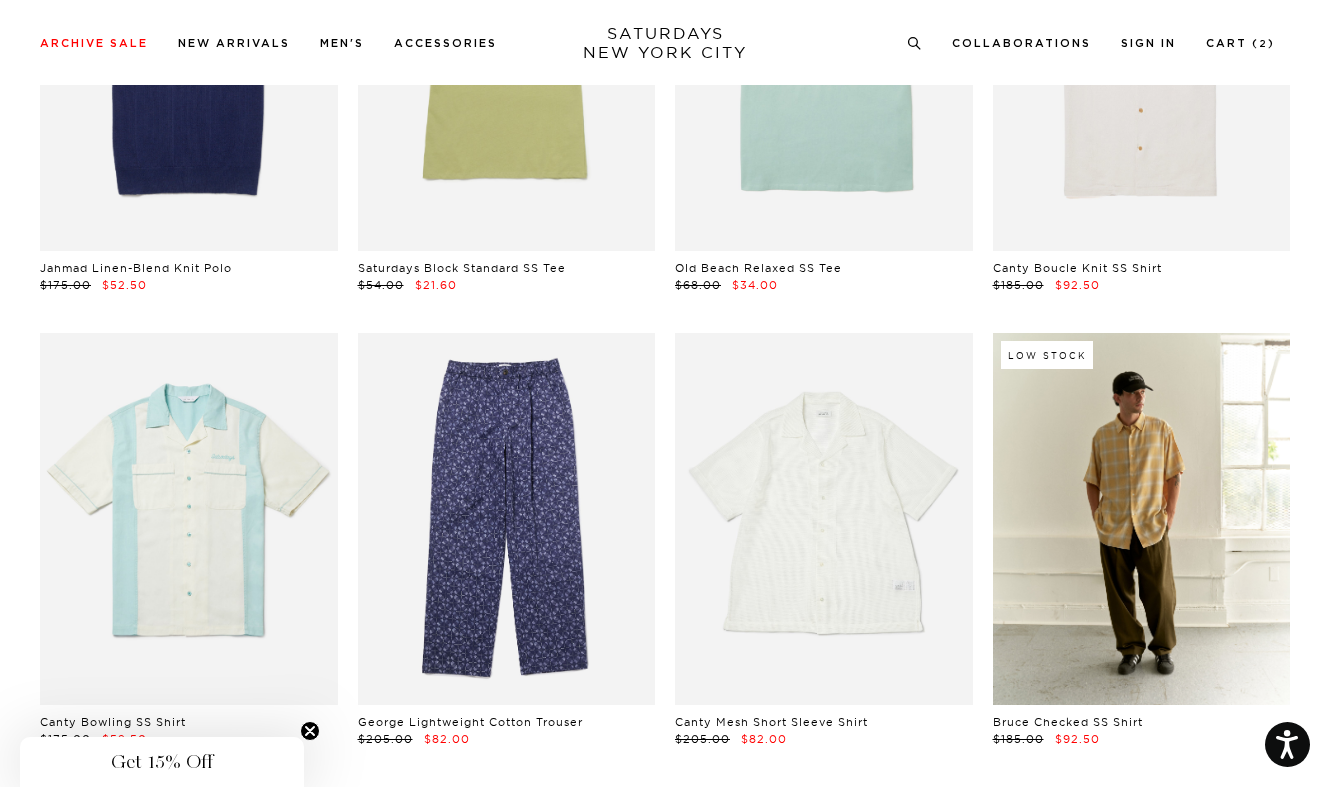 scroll, scrollTop: 13591, scrollLeft: 12, axis: both 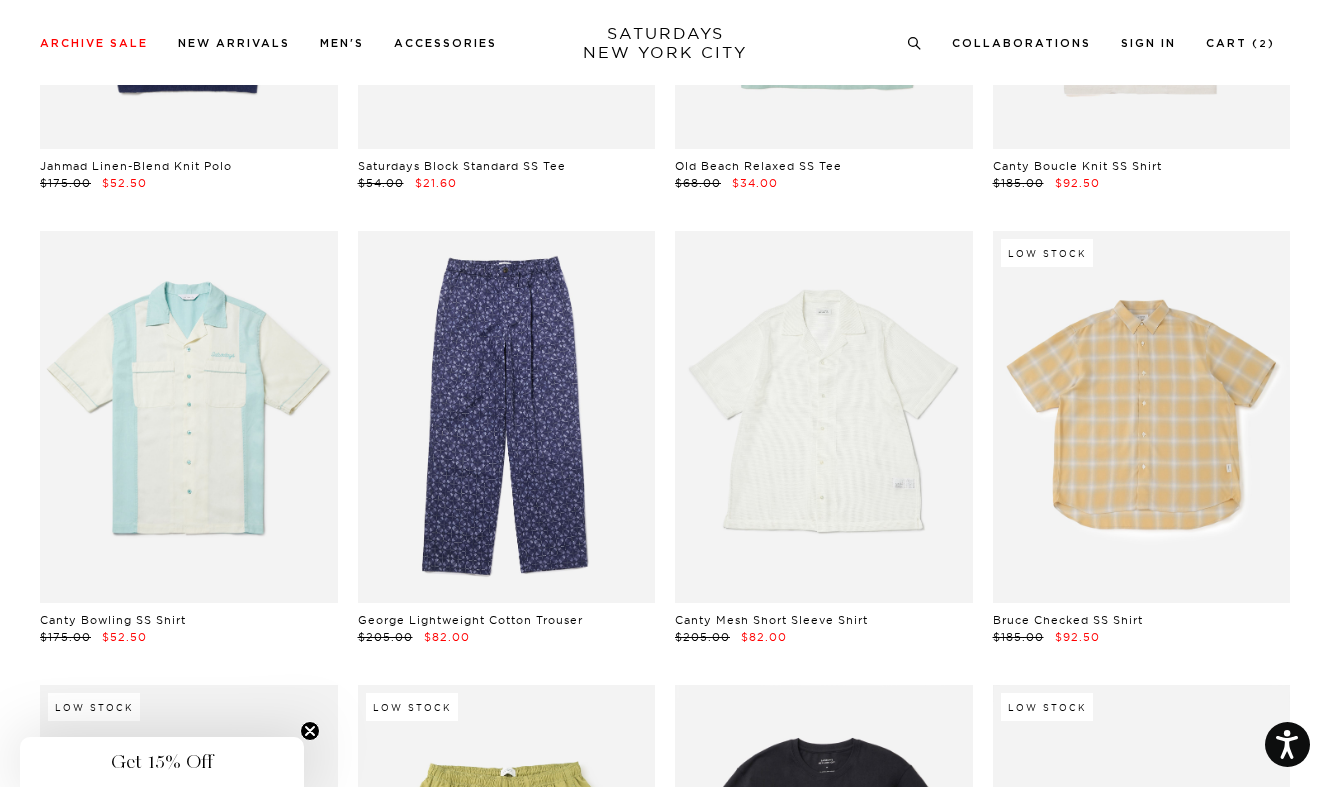 click at bounding box center [1142, 417] 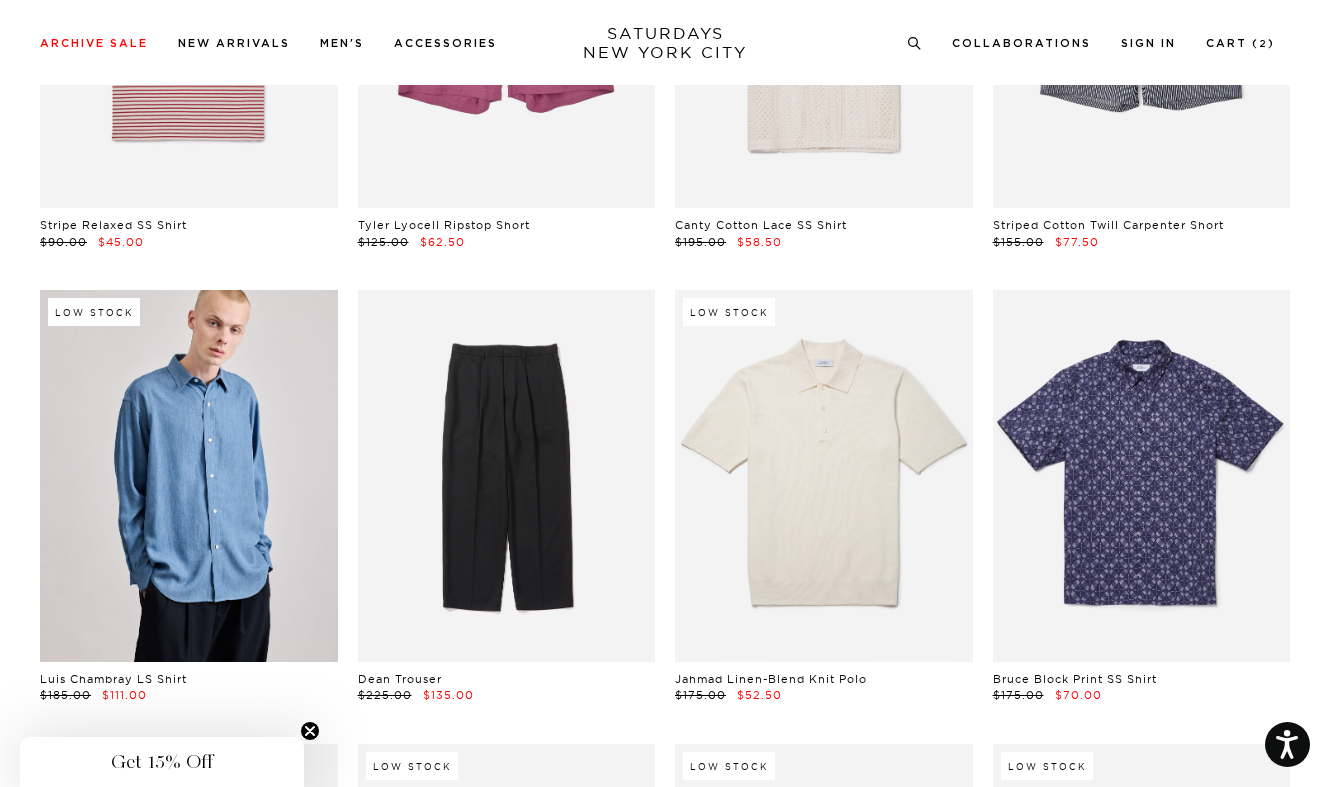 scroll, scrollTop: 14928, scrollLeft: 12, axis: both 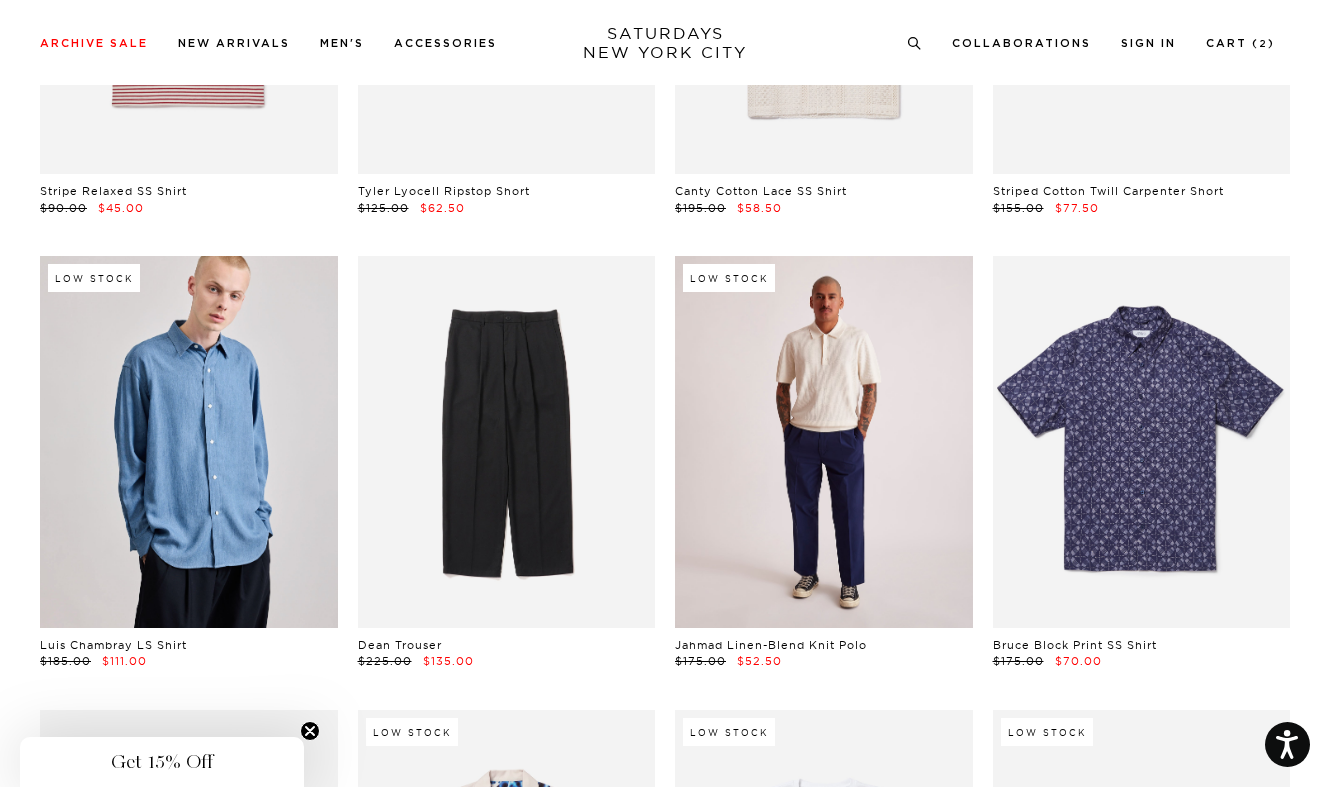click at bounding box center [824, 442] 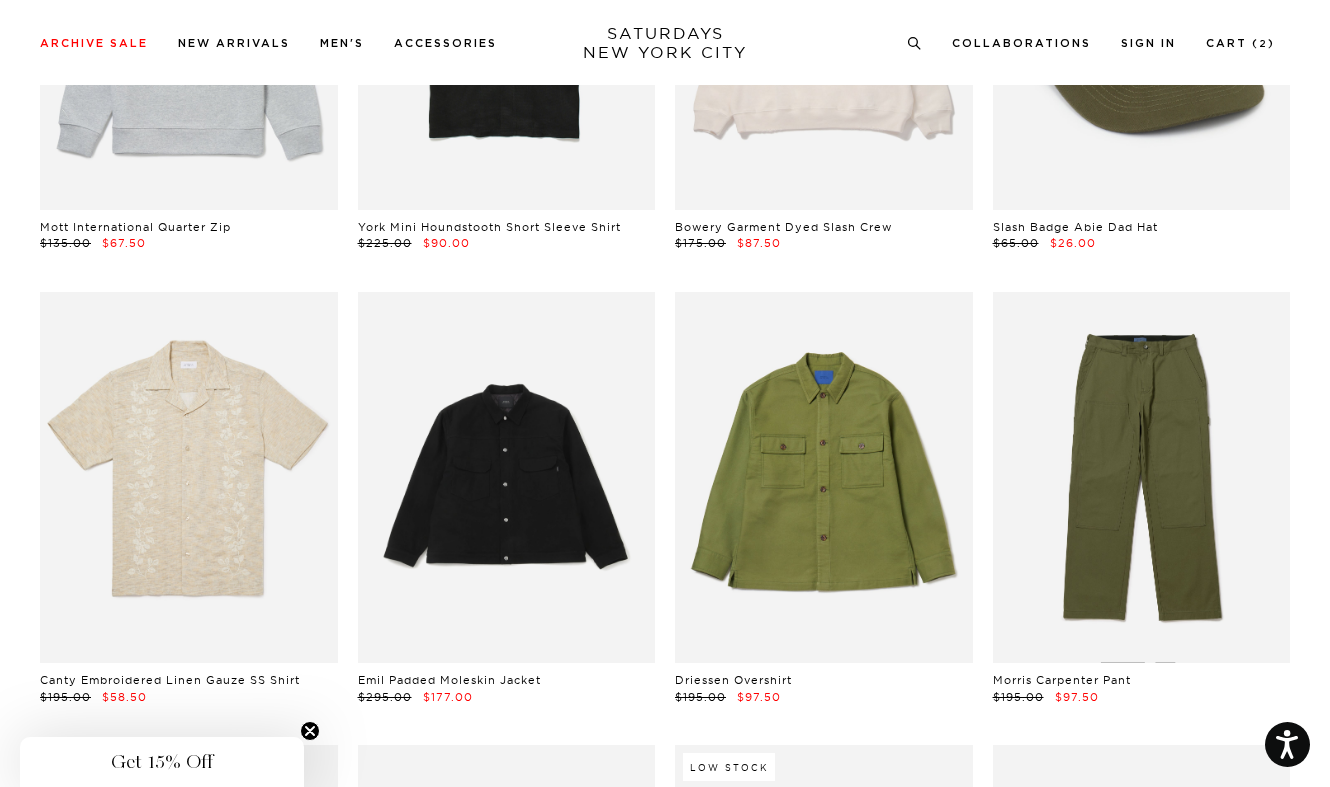 scroll, scrollTop: 16725, scrollLeft: 12, axis: both 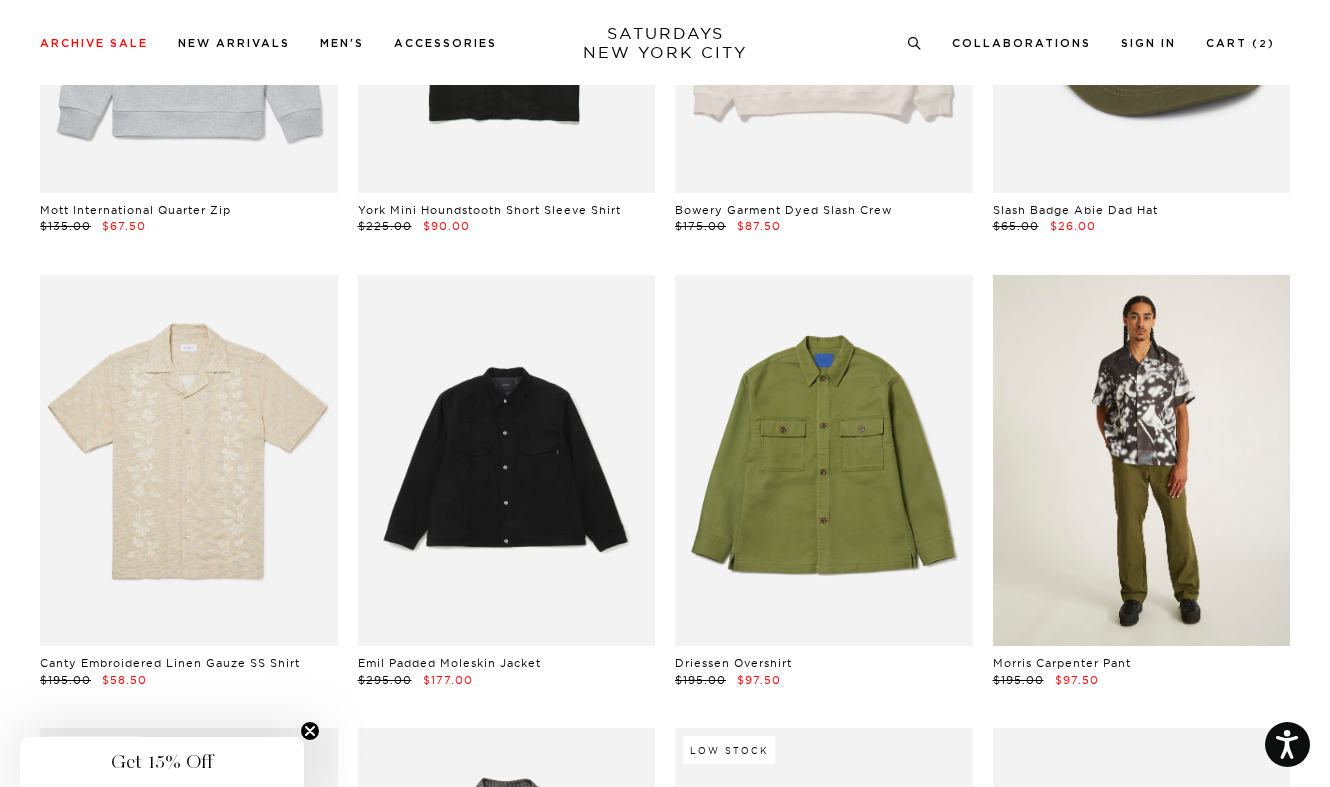 click at bounding box center [1142, 461] 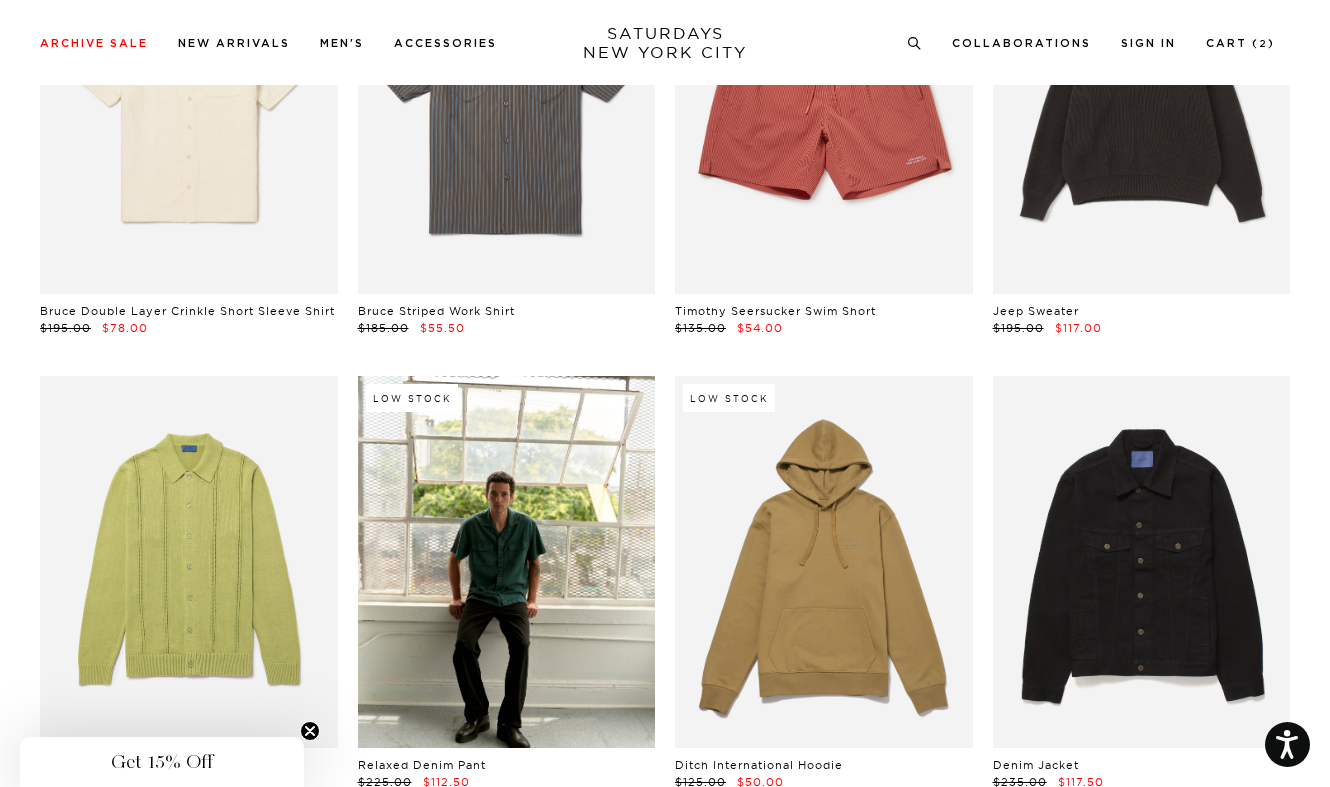 scroll, scrollTop: 17704, scrollLeft: 12, axis: both 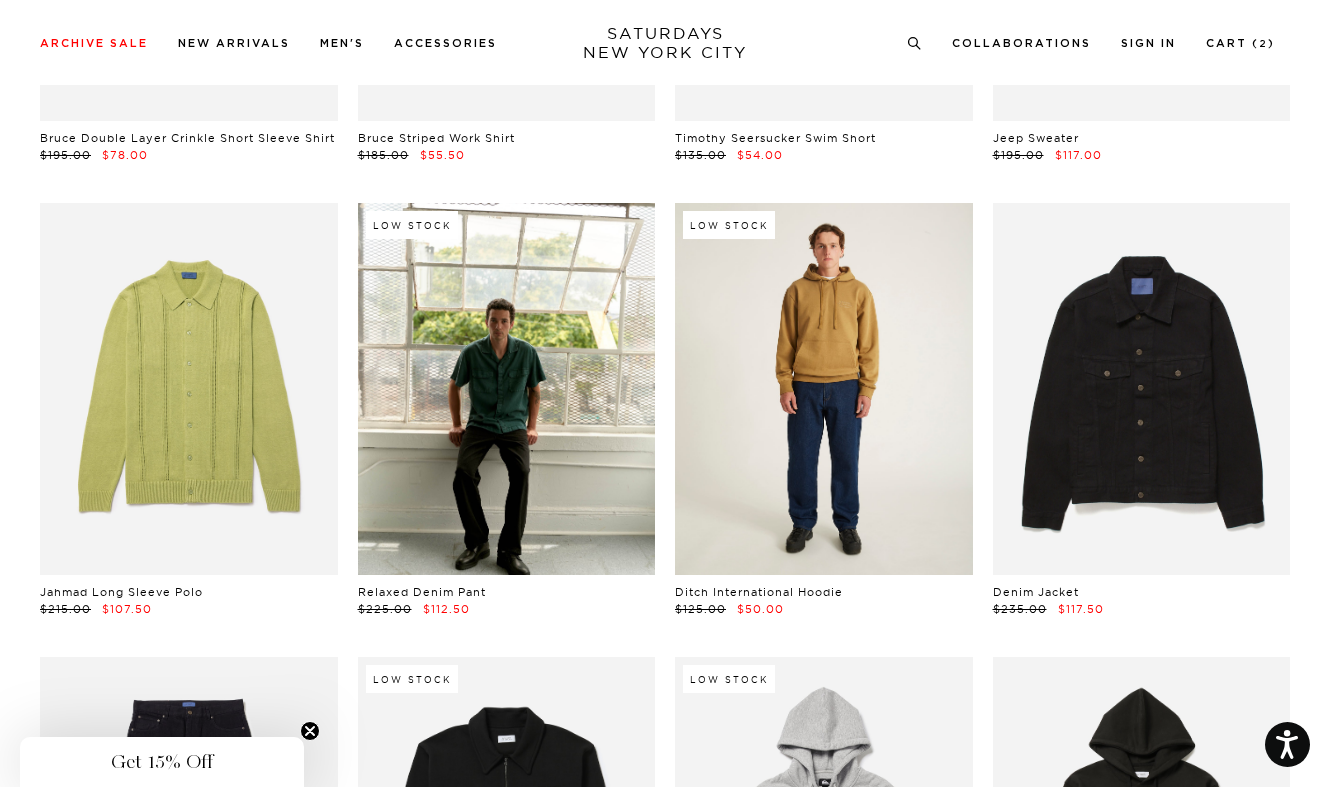 click at bounding box center (824, 389) 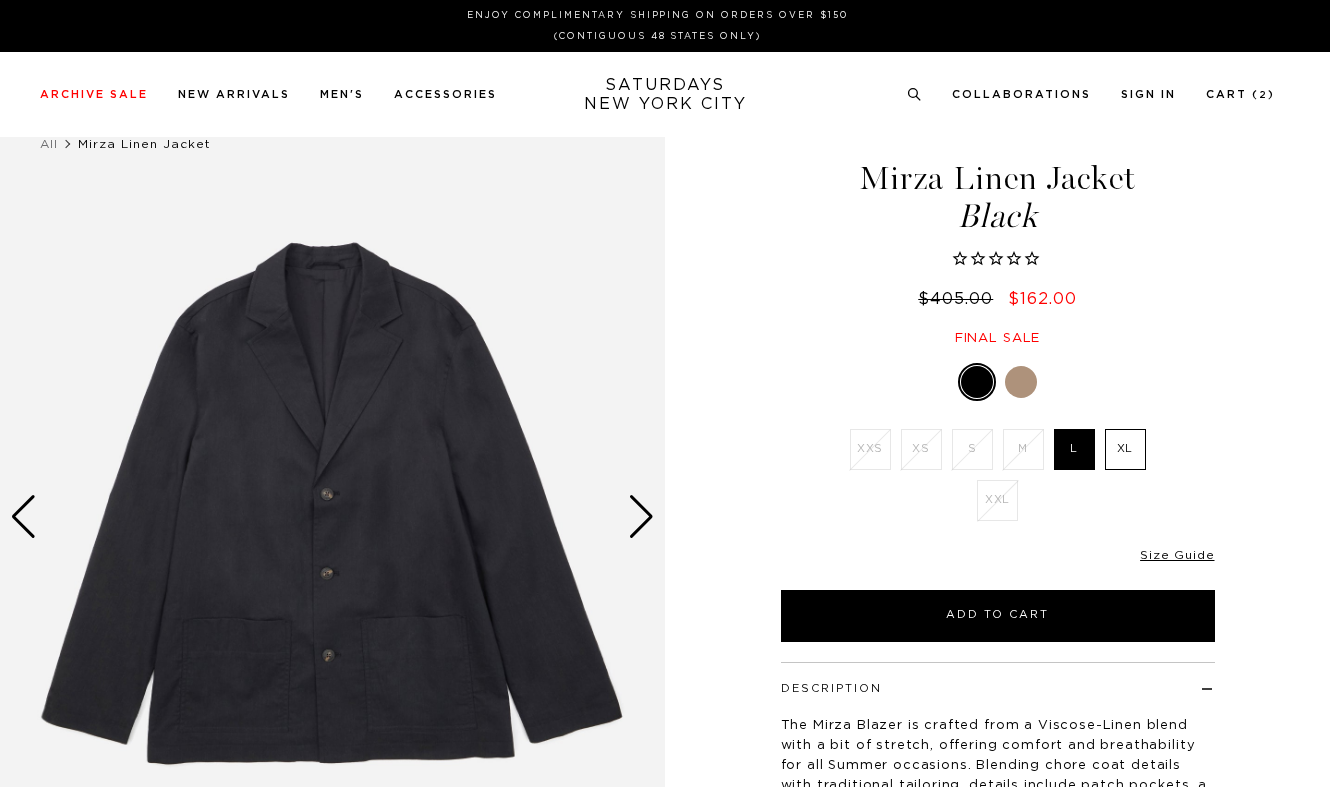 scroll, scrollTop: 0, scrollLeft: 0, axis: both 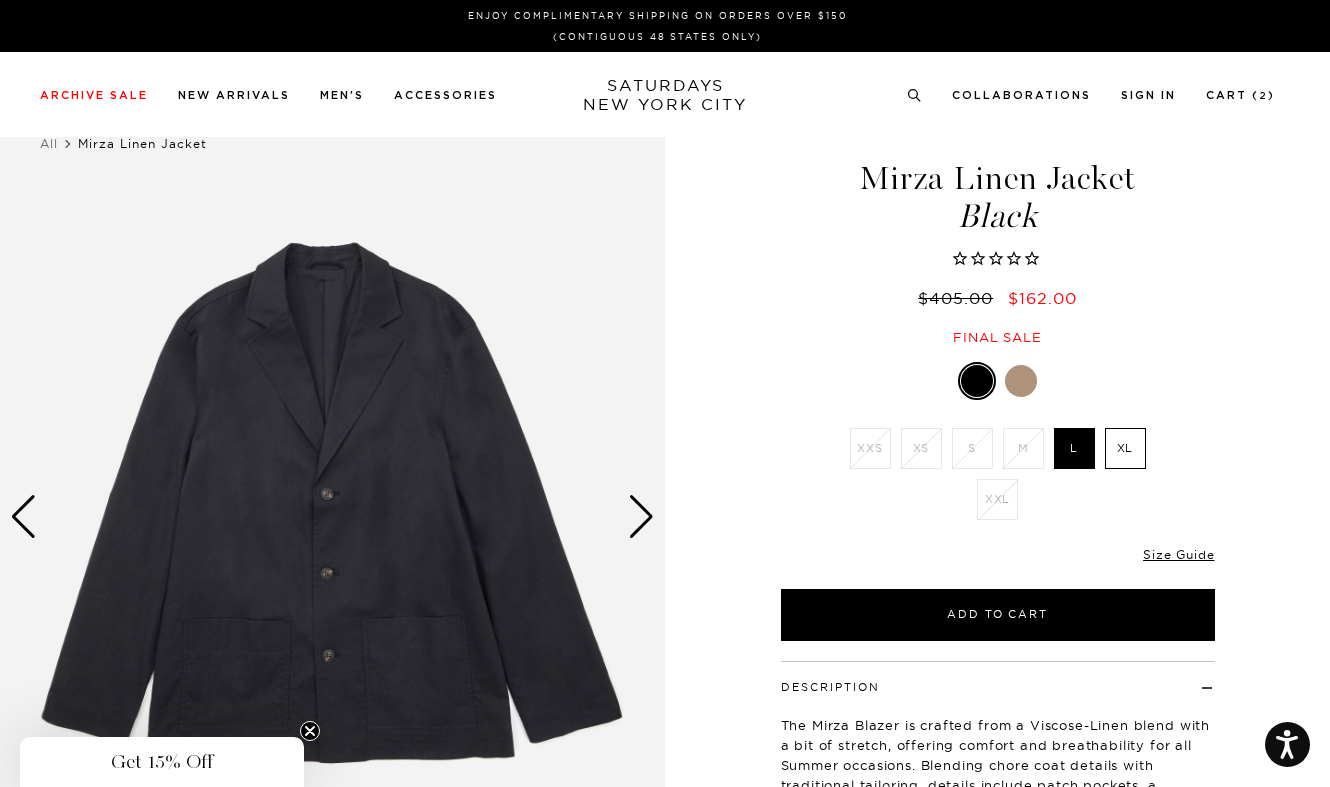 click at bounding box center (1021, 381) 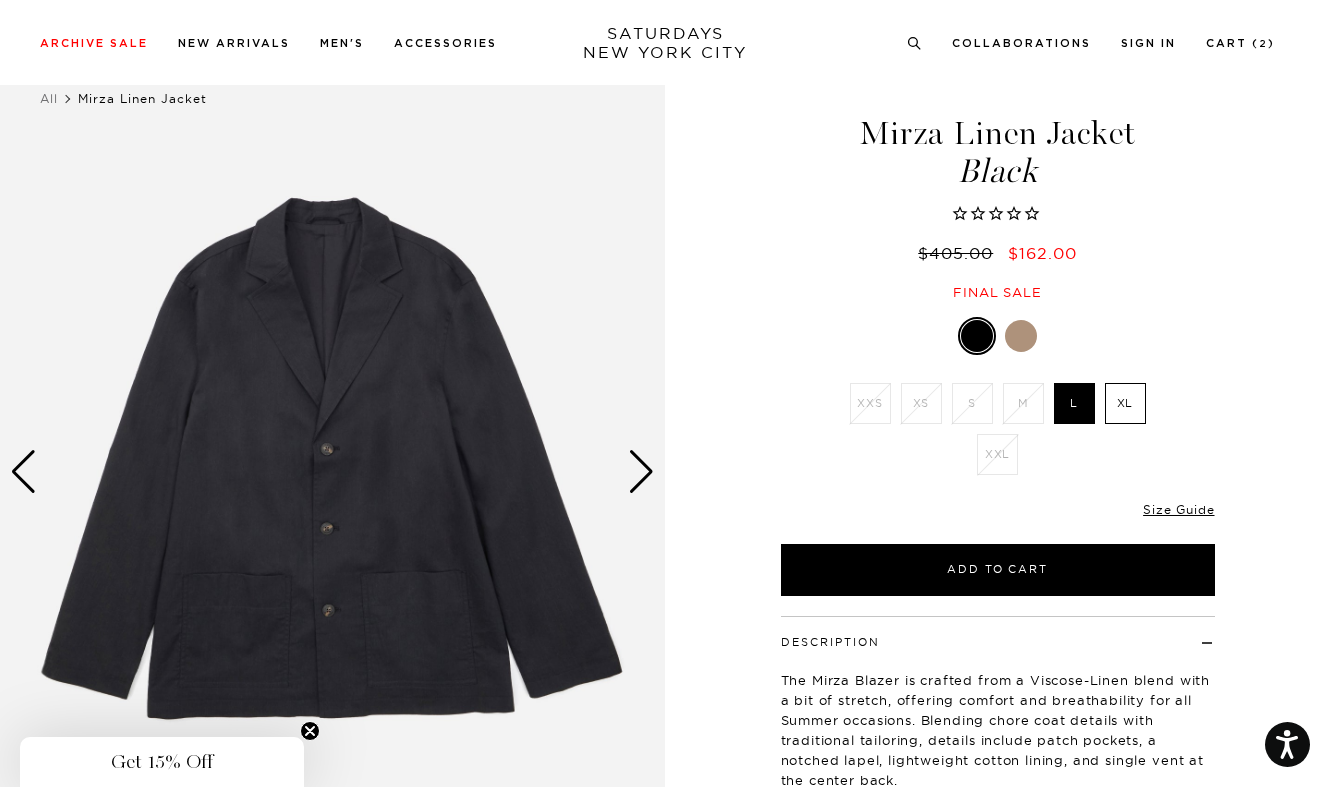 scroll, scrollTop: 59, scrollLeft: 0, axis: vertical 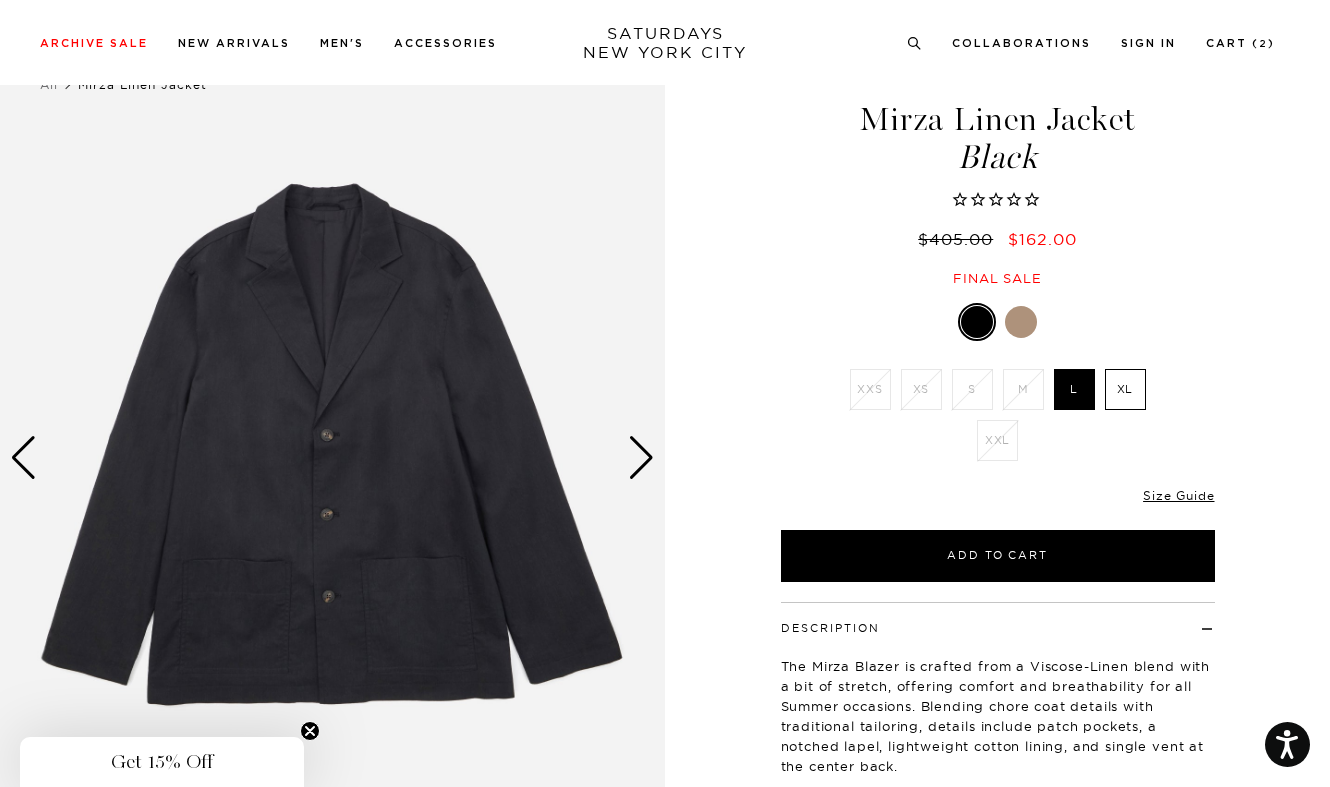 click at bounding box center (641, 458) 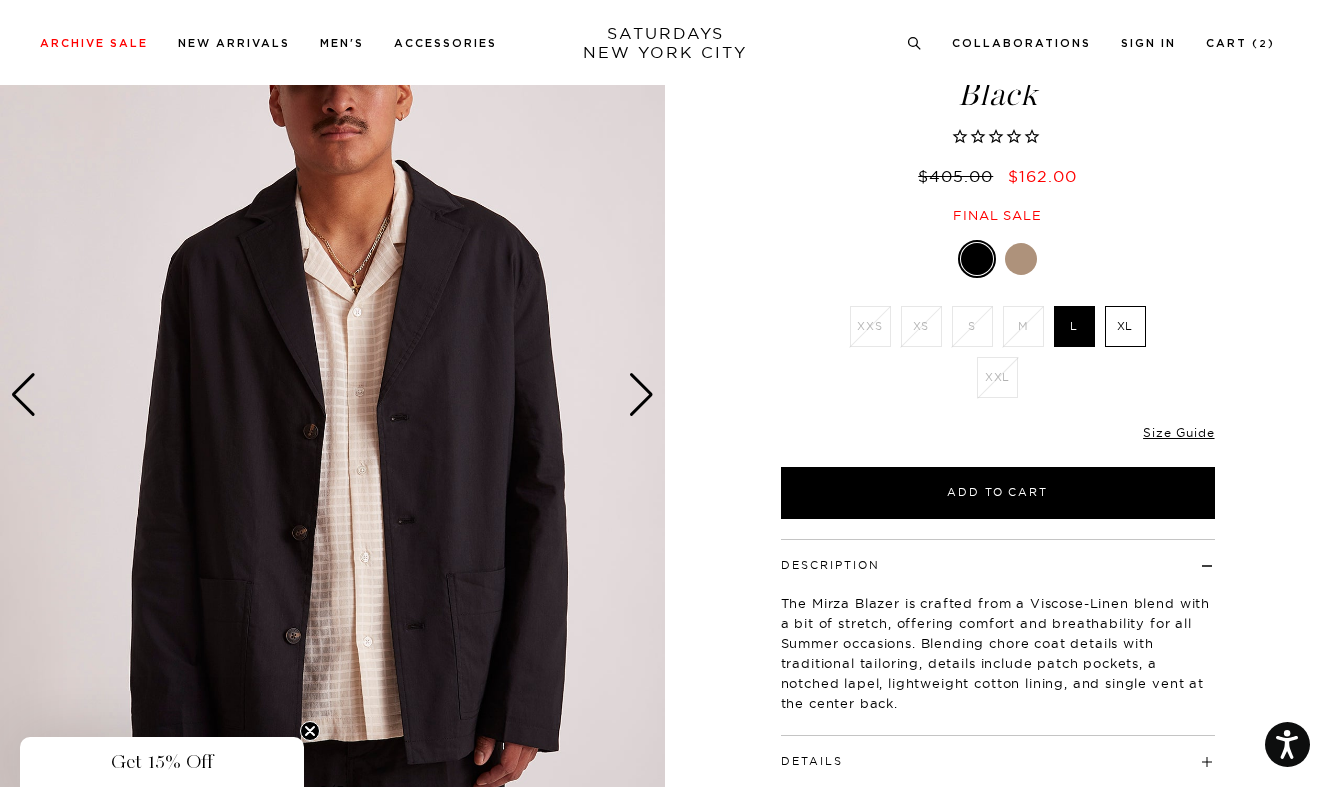 scroll, scrollTop: 117, scrollLeft: 0, axis: vertical 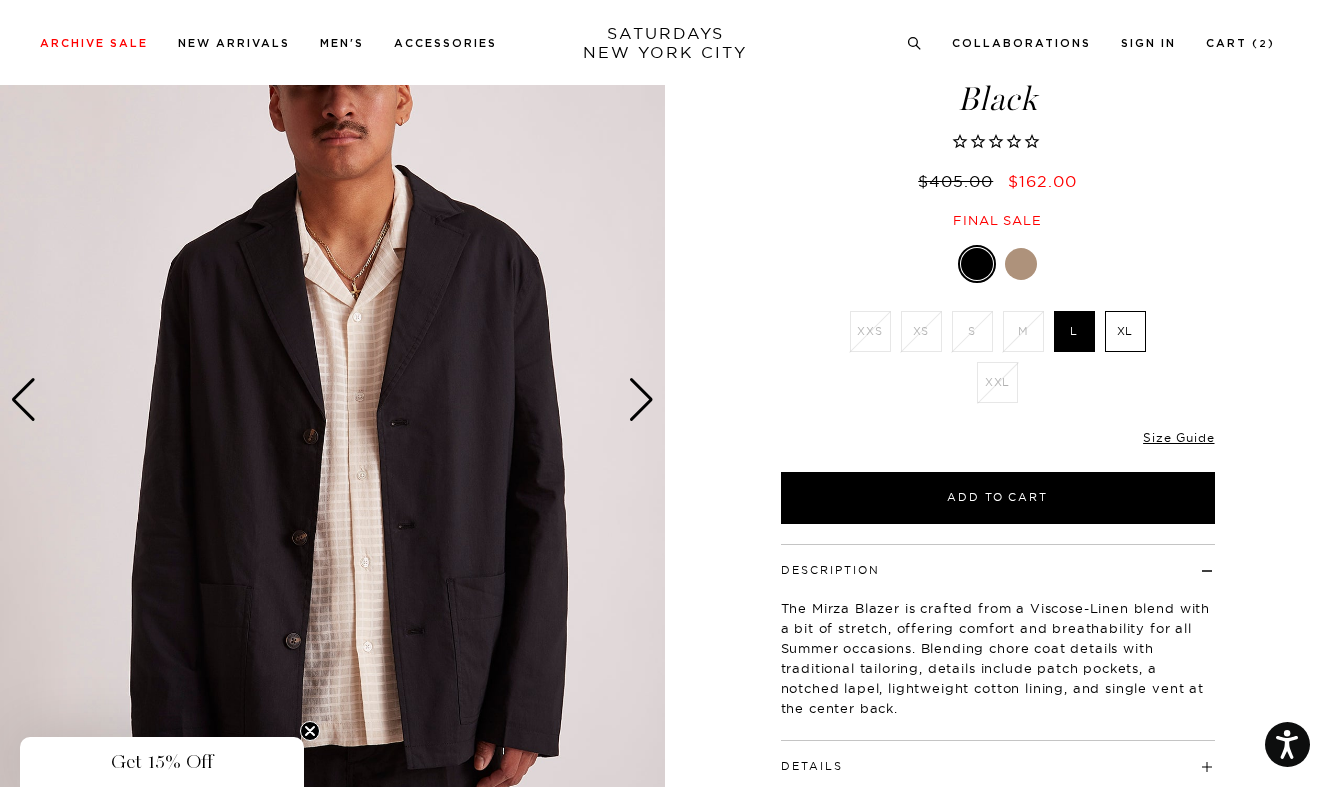 click at bounding box center [641, 400] 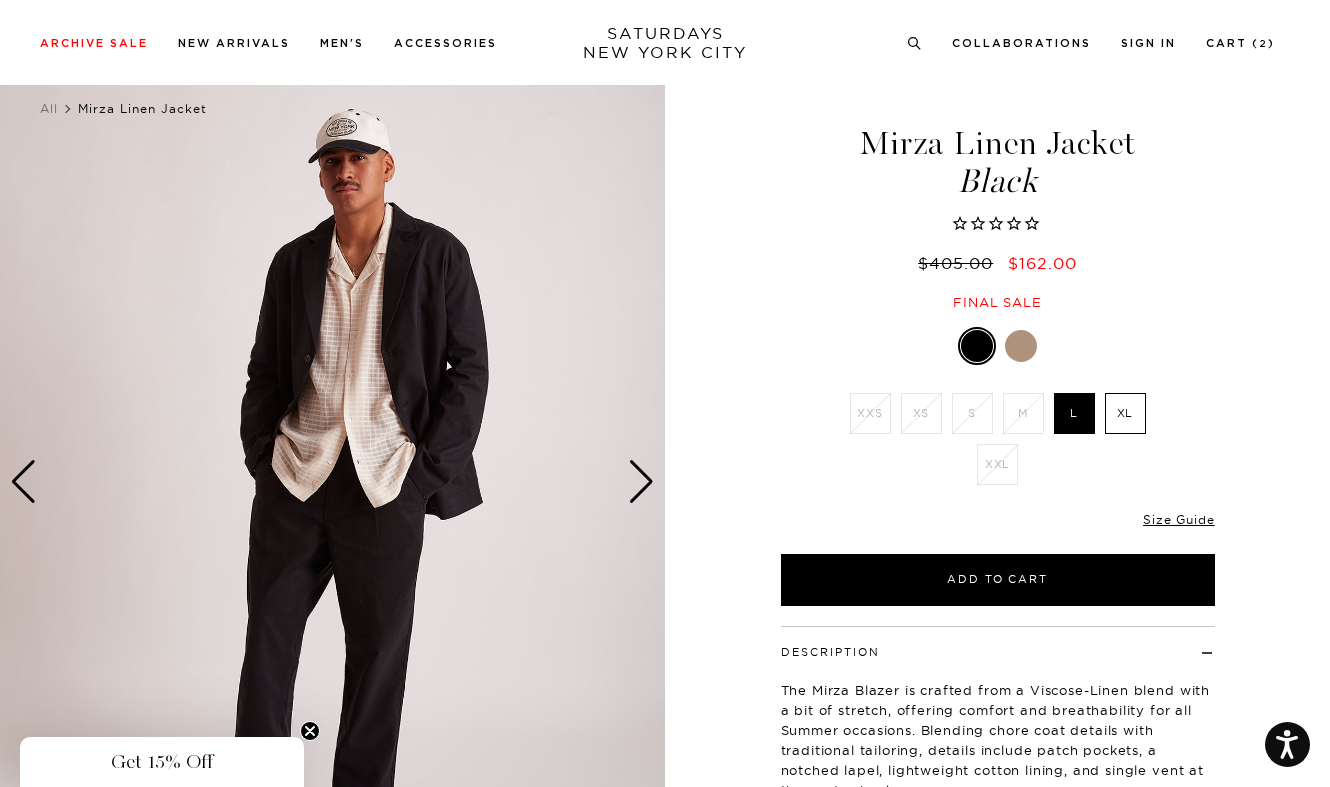 scroll, scrollTop: 54, scrollLeft: 0, axis: vertical 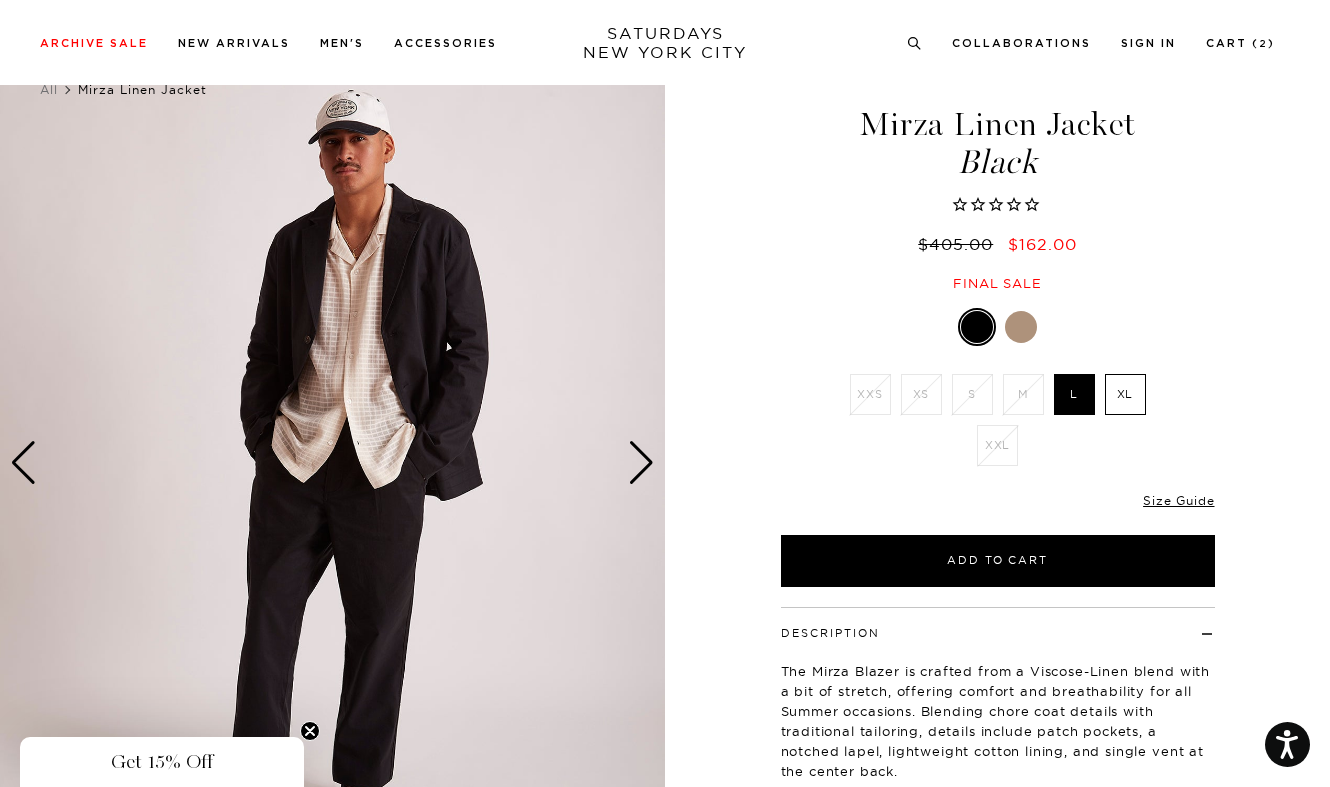click at bounding box center [641, 463] 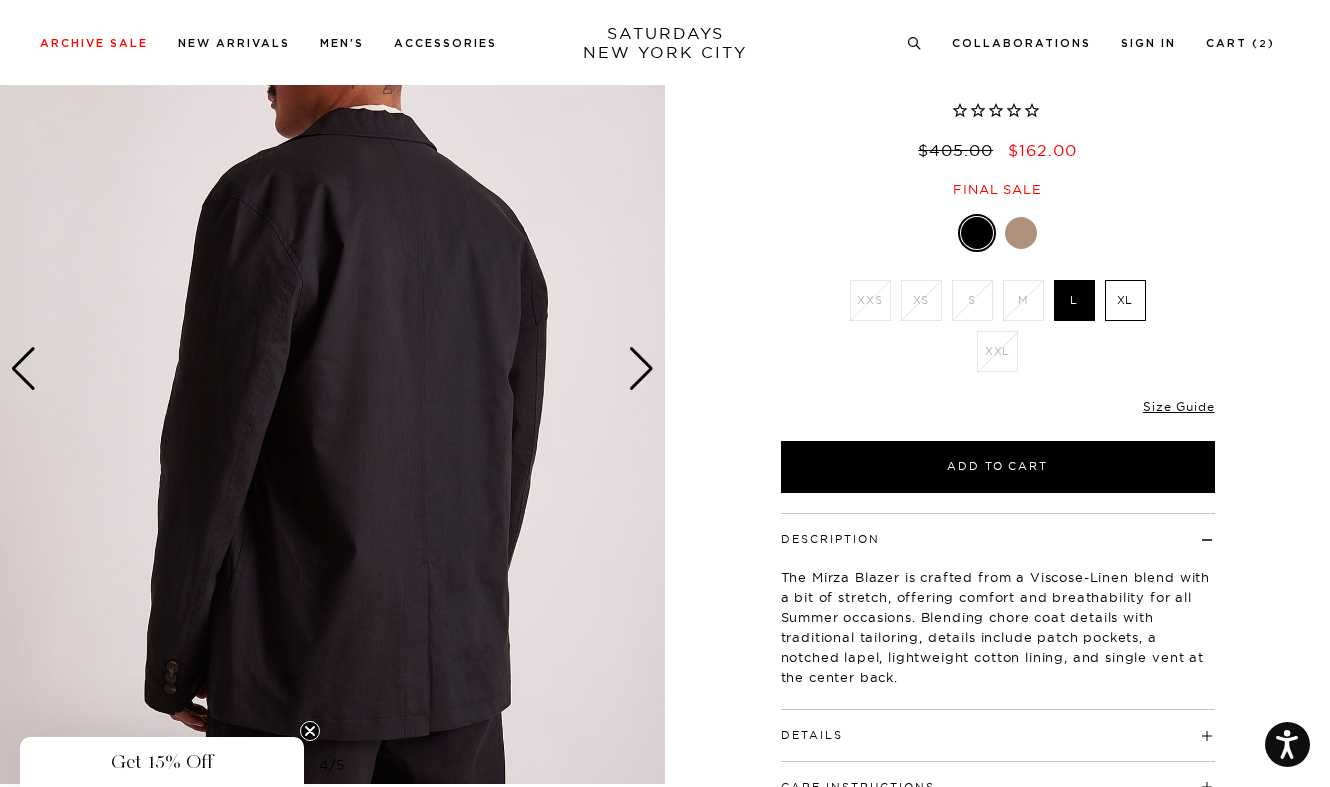 scroll, scrollTop: 140, scrollLeft: 0, axis: vertical 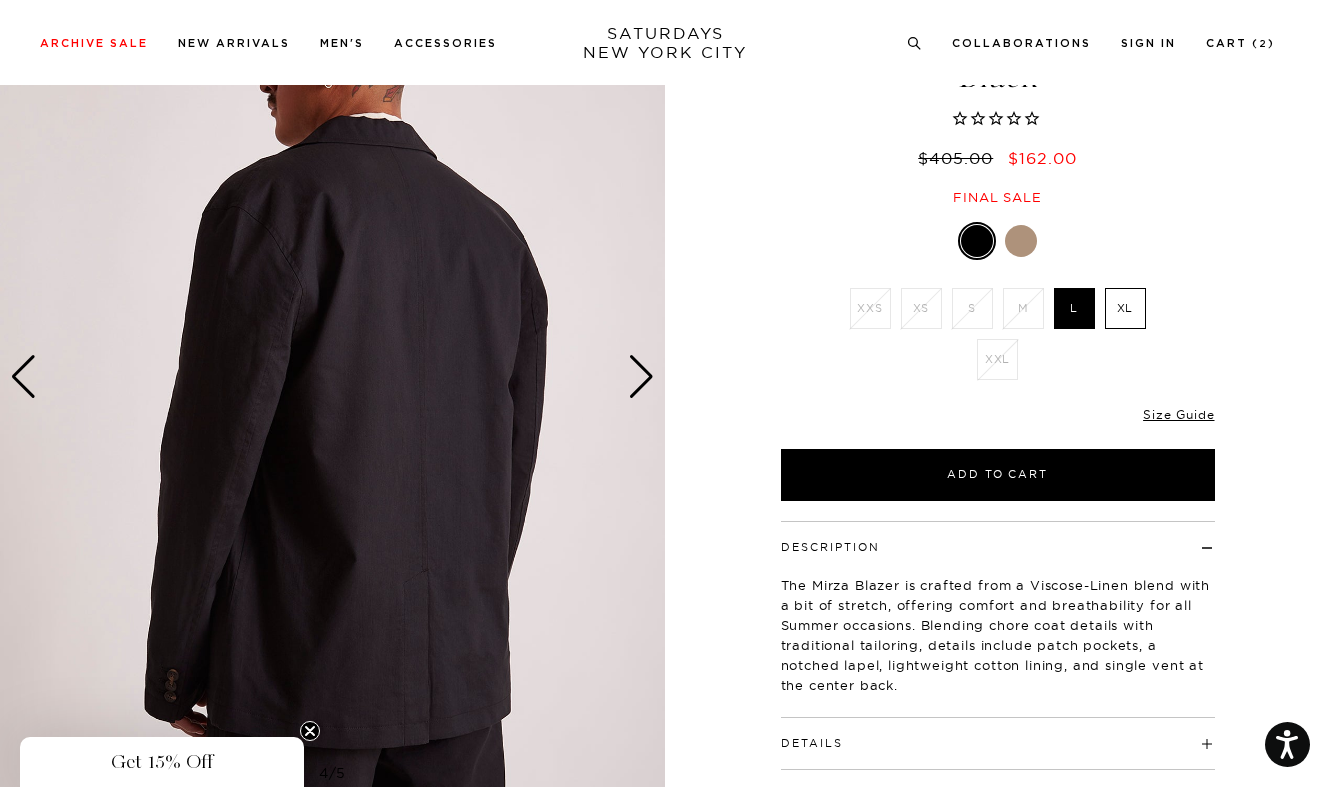 click at bounding box center (641, 377) 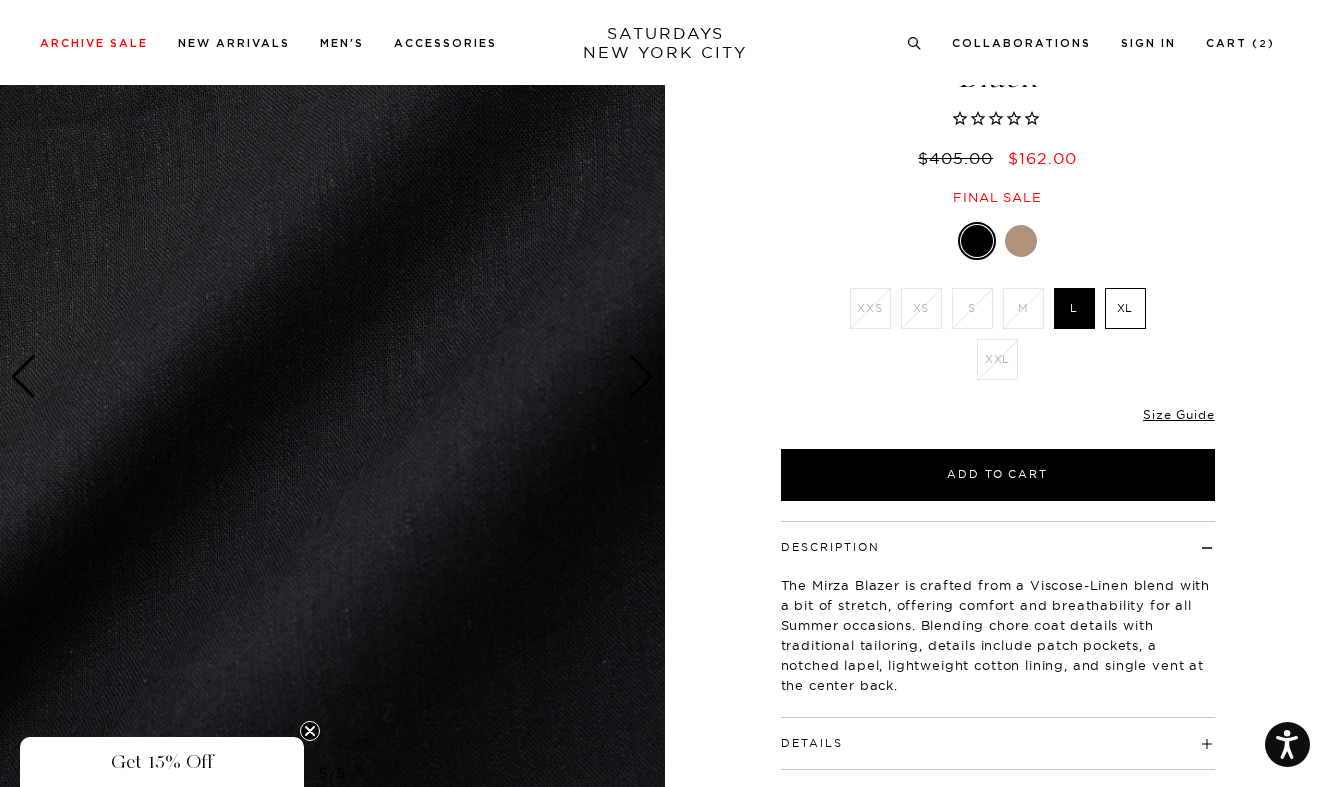 click at bounding box center [641, 377] 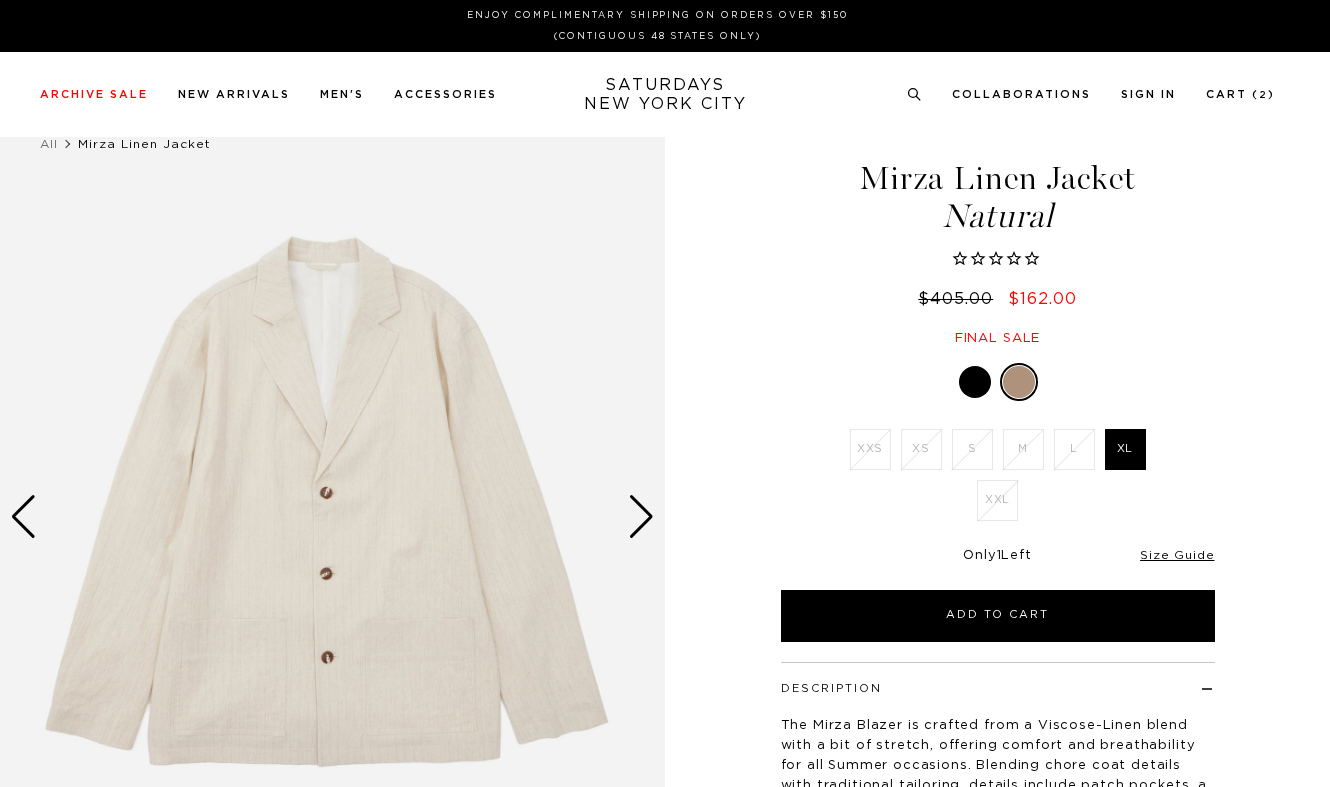 scroll, scrollTop: 0, scrollLeft: 0, axis: both 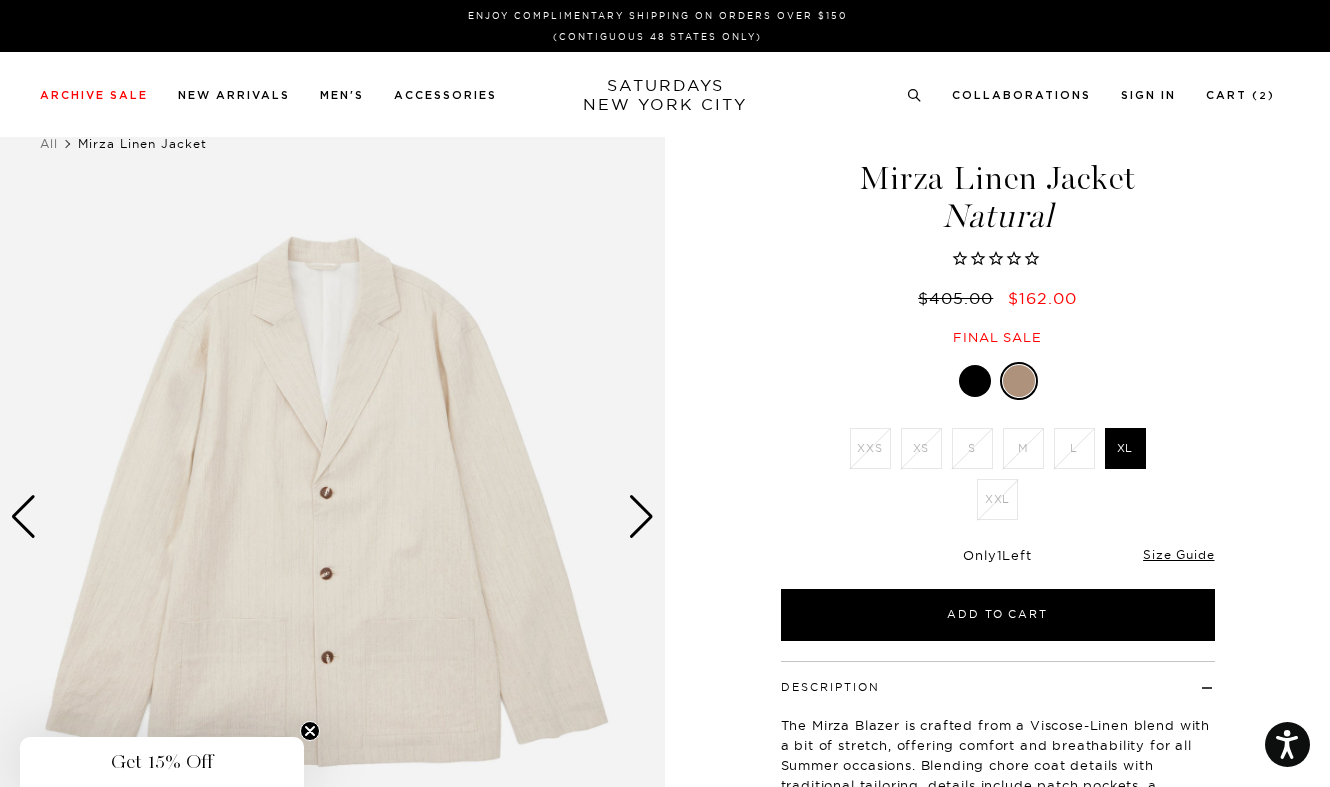 click at bounding box center [641, 517] 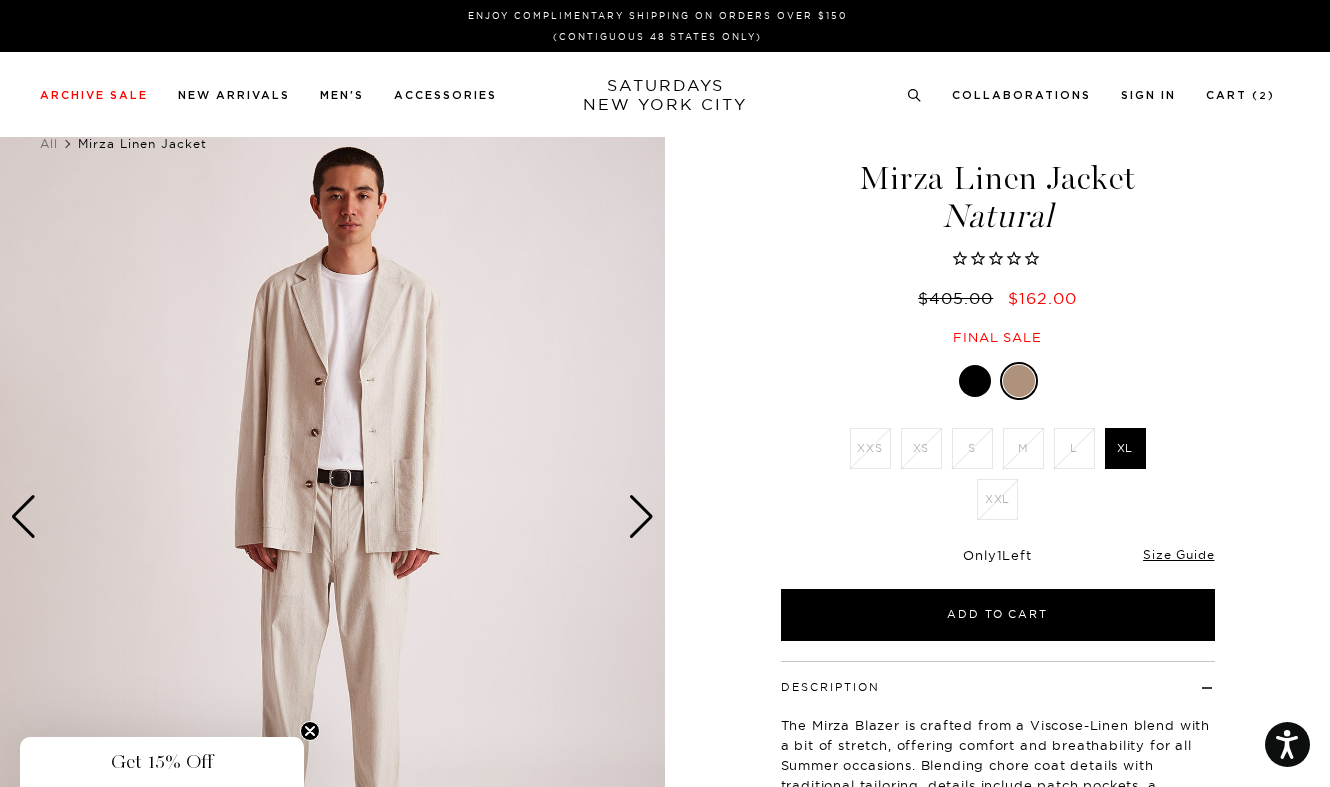 click at bounding box center [641, 517] 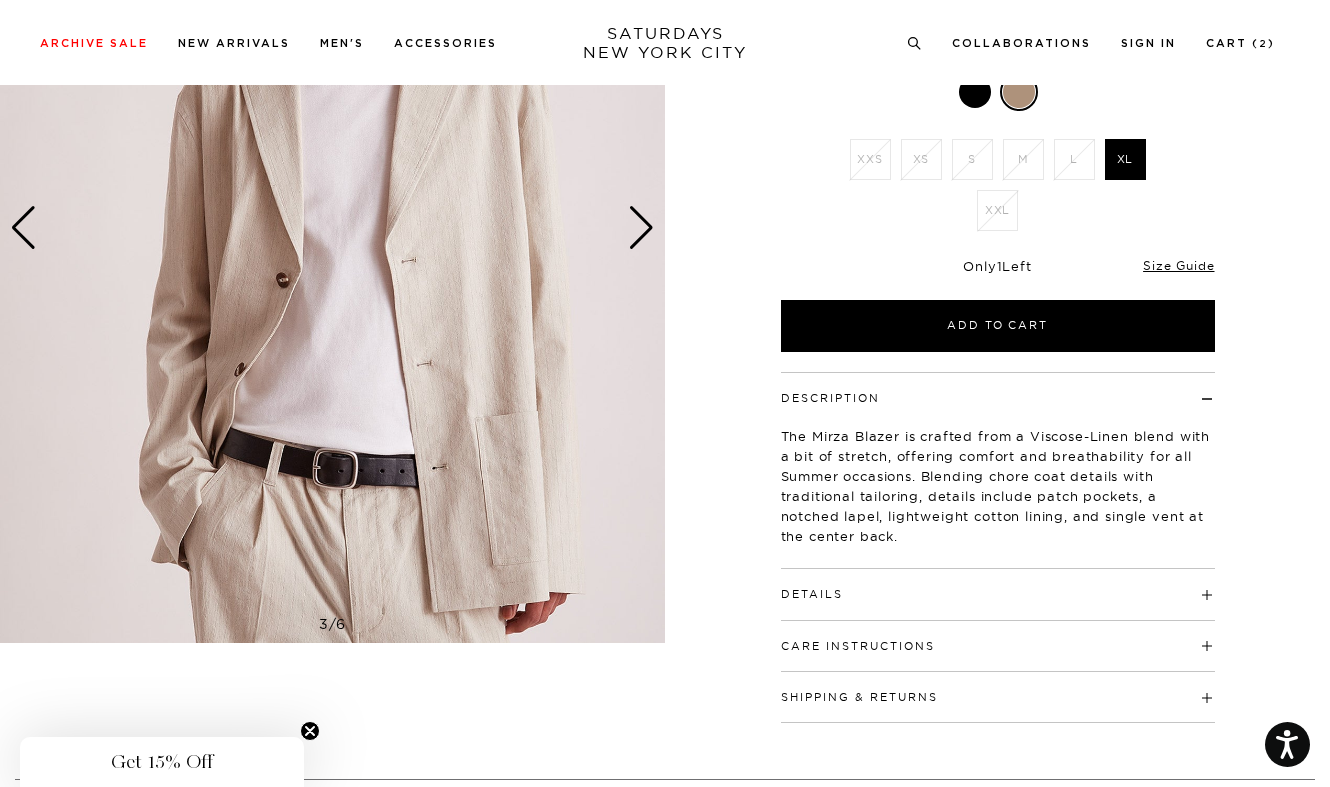 scroll, scrollTop: 273, scrollLeft: 0, axis: vertical 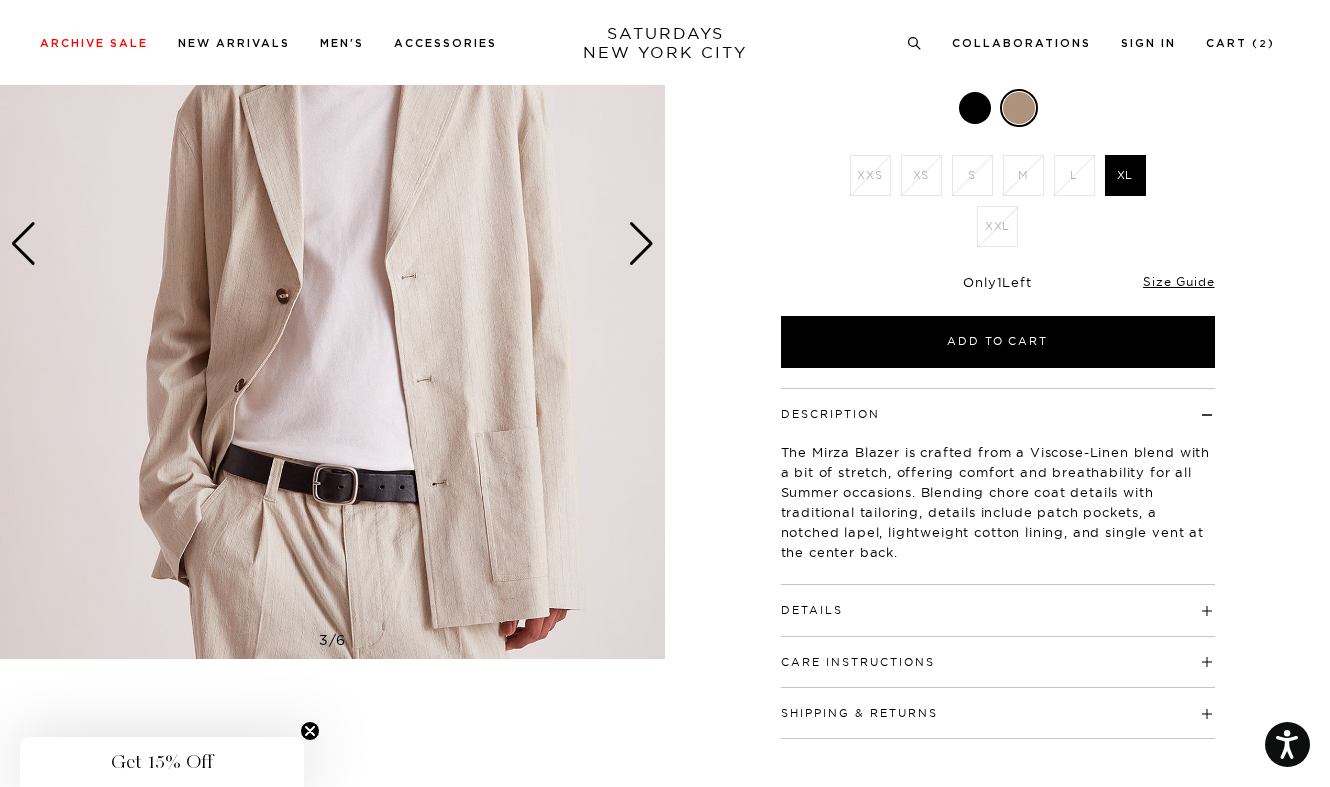 click at bounding box center [332, 243] 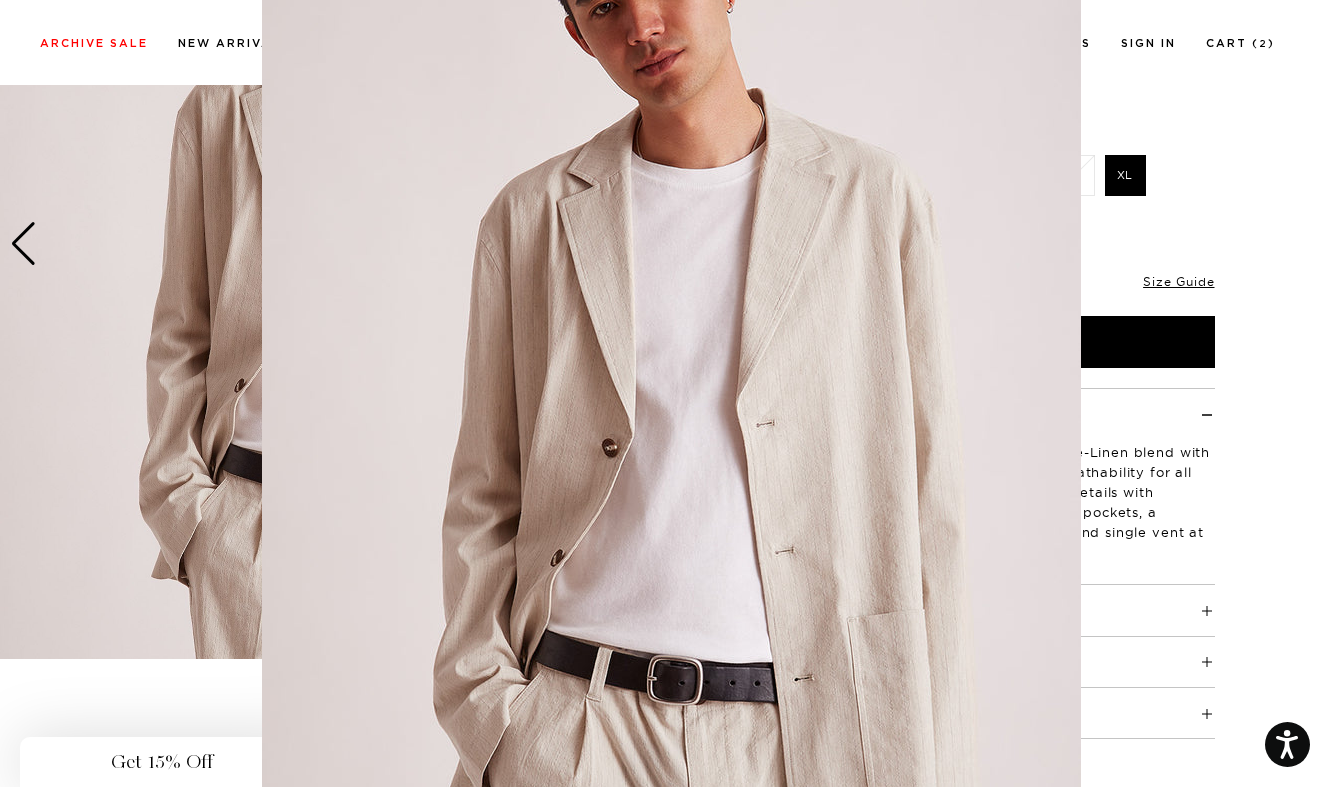scroll, scrollTop: 130, scrollLeft: 0, axis: vertical 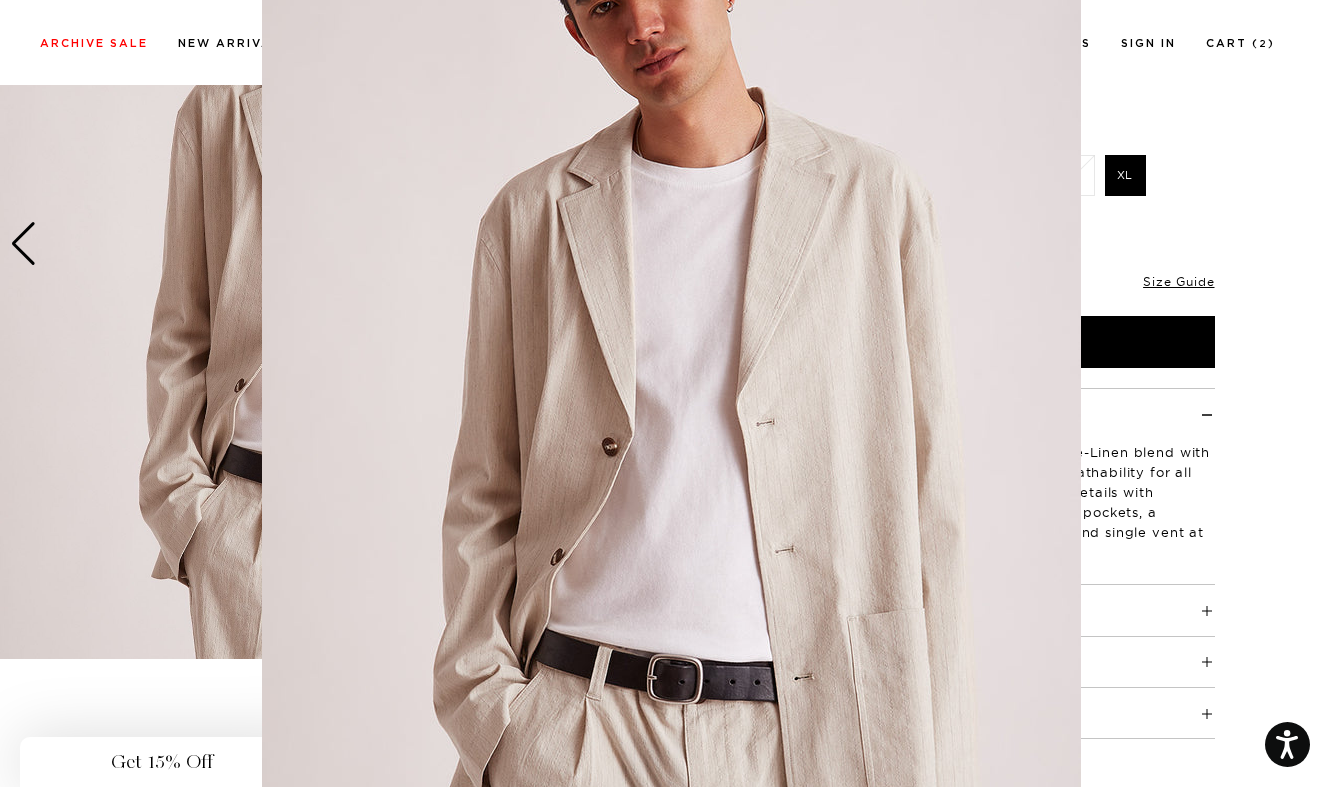 click at bounding box center [671, 382] 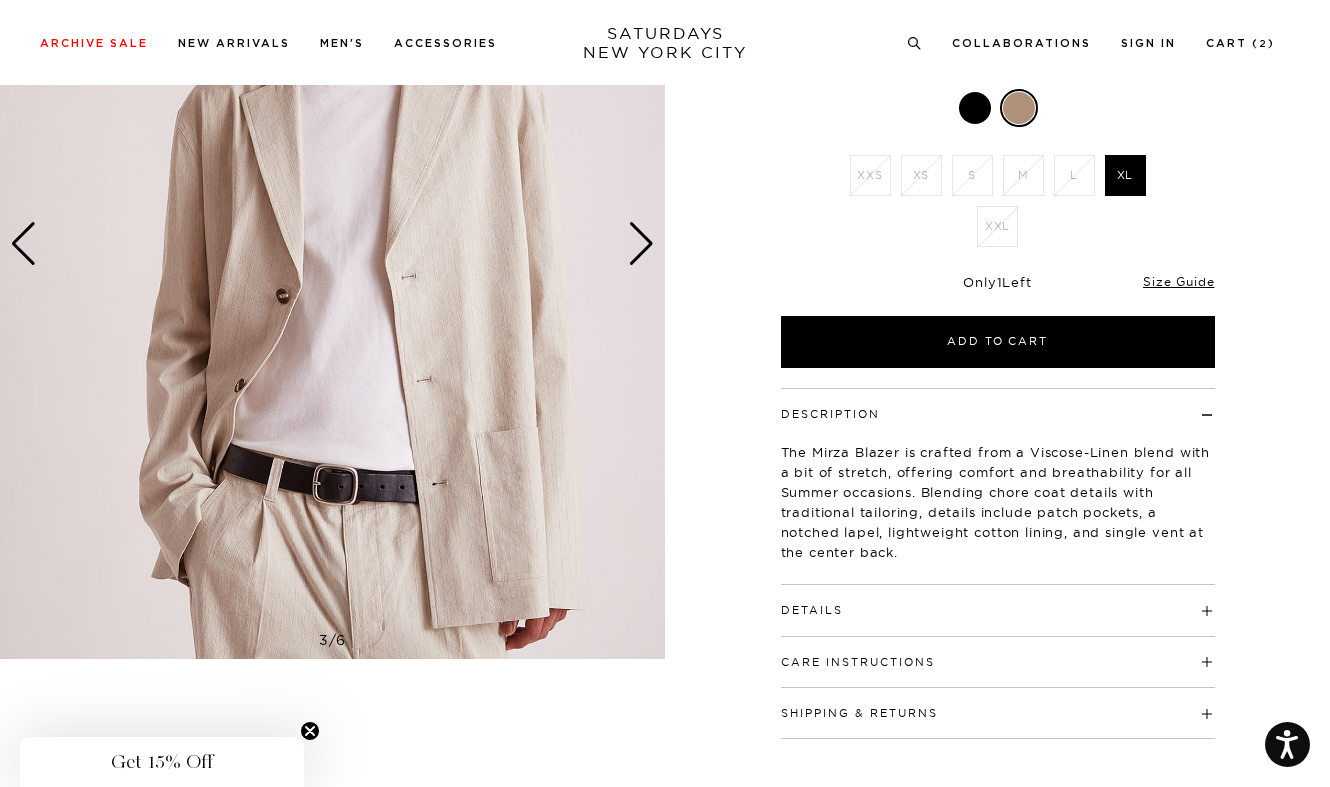 click at bounding box center (641, 244) 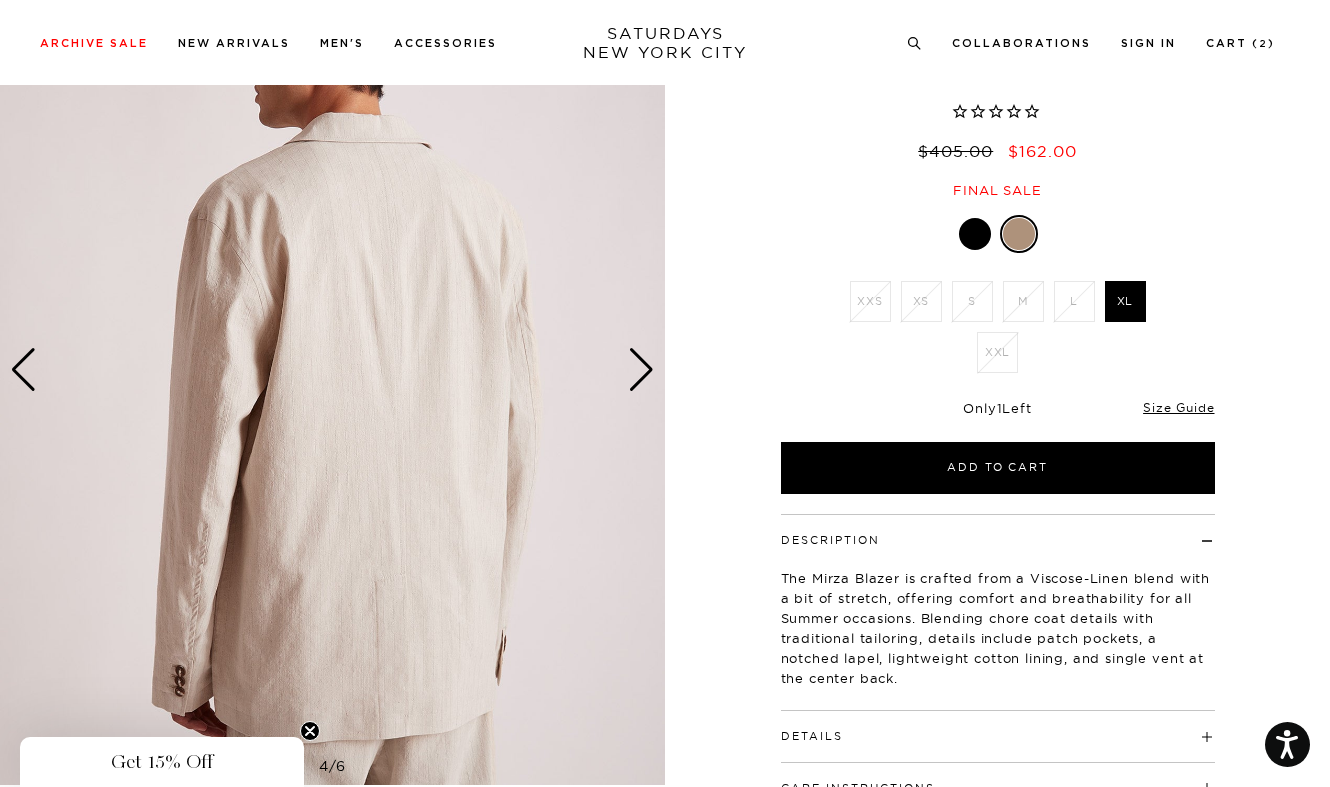 scroll, scrollTop: 148, scrollLeft: 0, axis: vertical 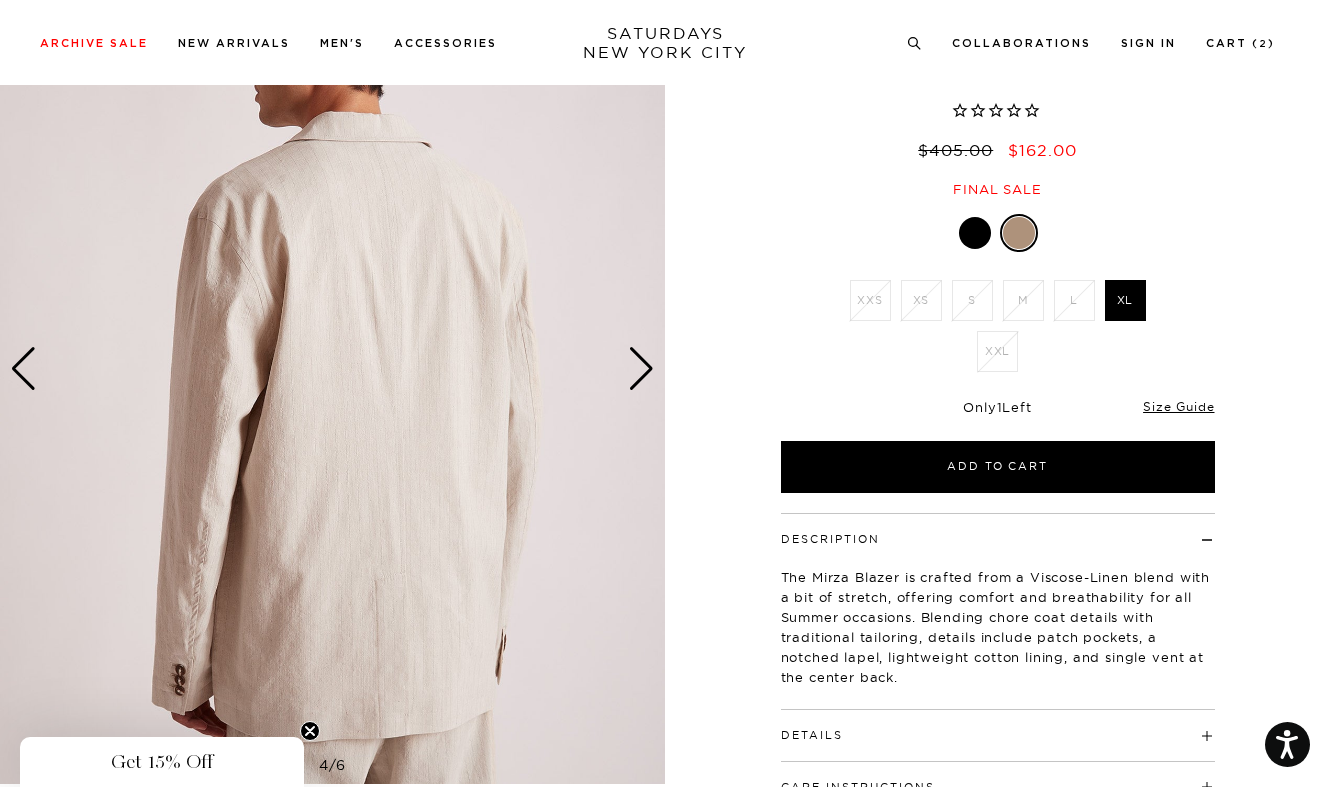 click at bounding box center (641, 369) 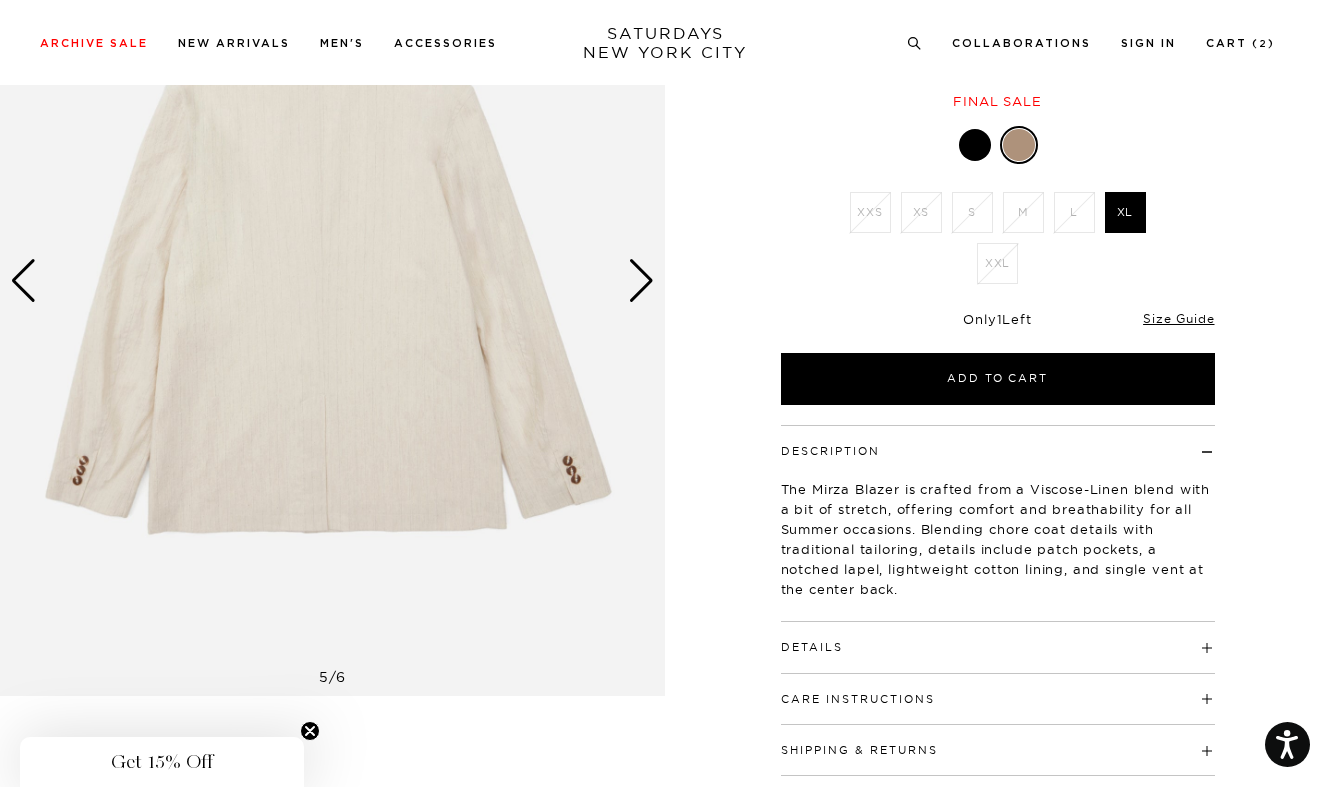 scroll, scrollTop: 286, scrollLeft: 0, axis: vertical 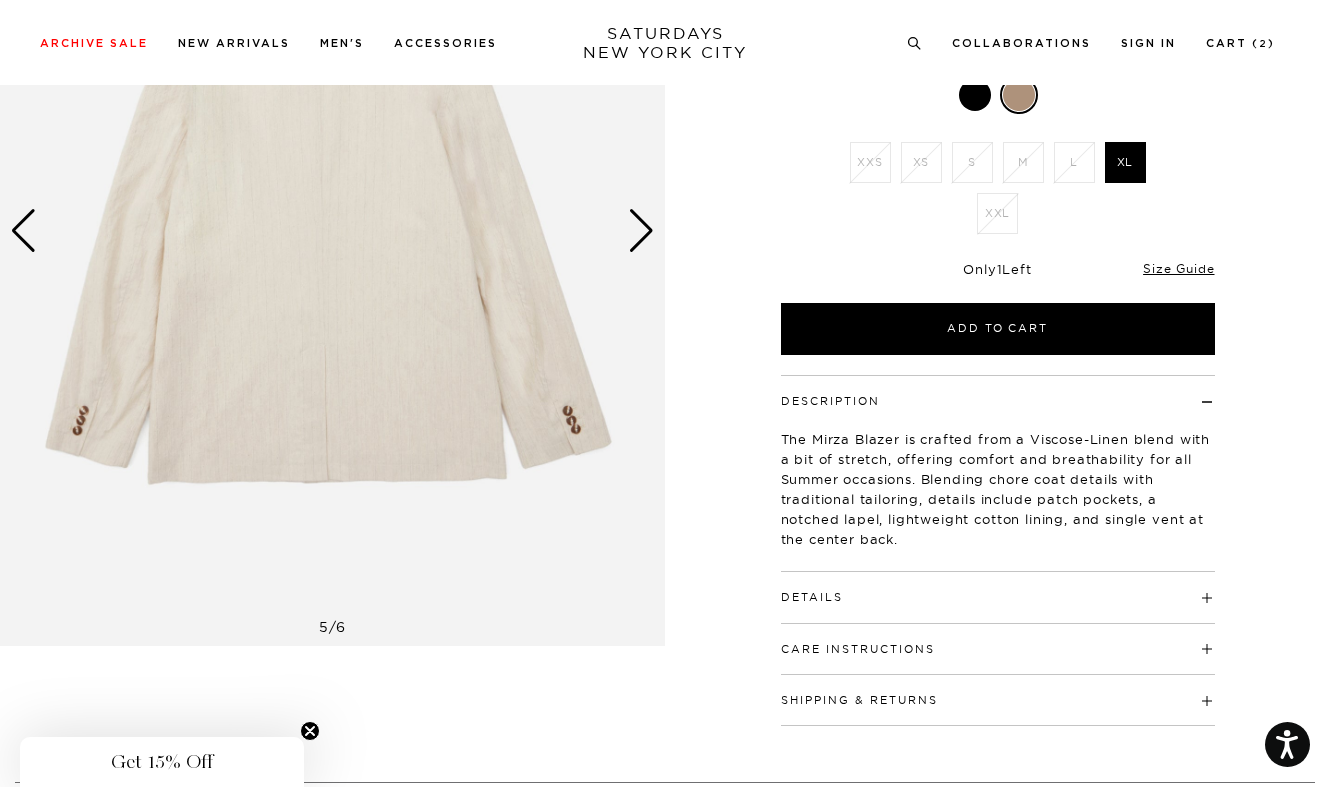 click on "Details" at bounding box center [998, 588] 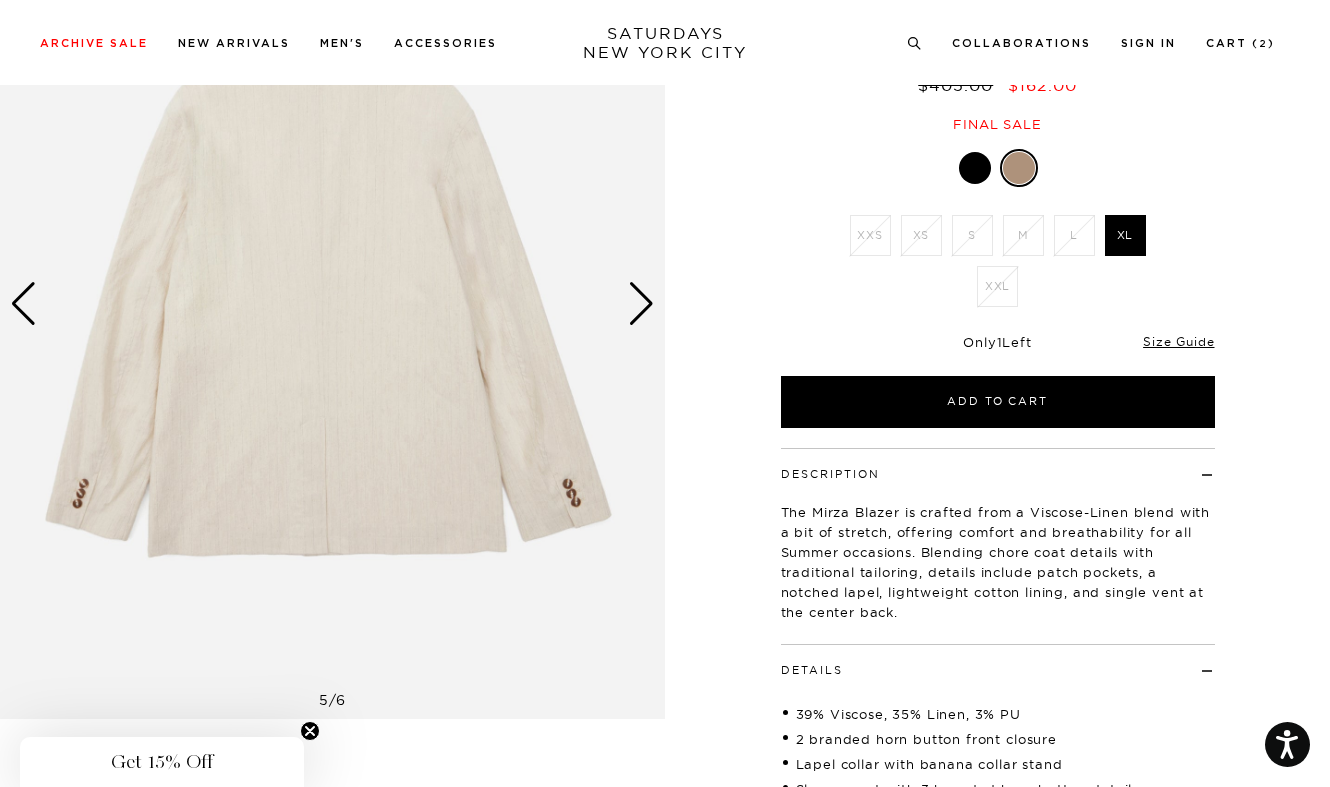 scroll, scrollTop: 166, scrollLeft: 0, axis: vertical 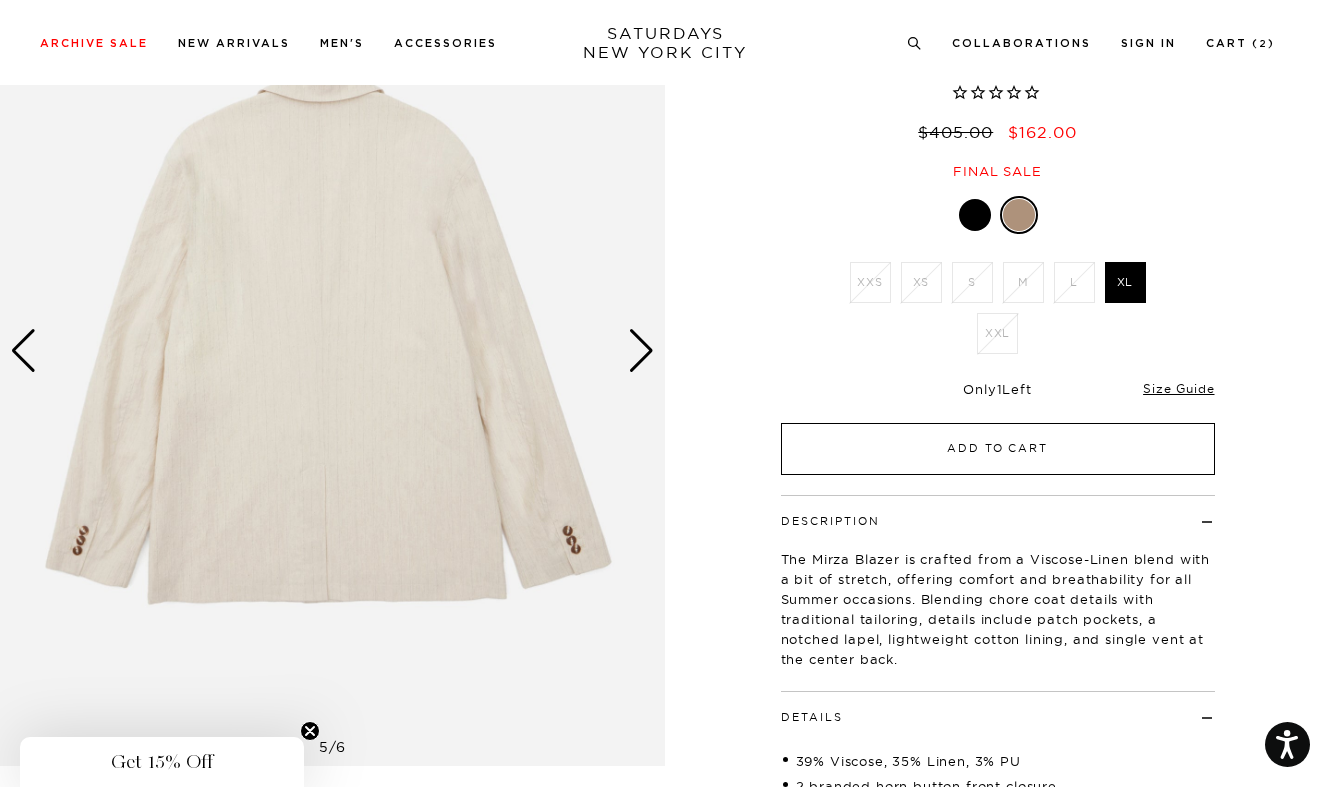 click on "Add to Cart" at bounding box center (998, 449) 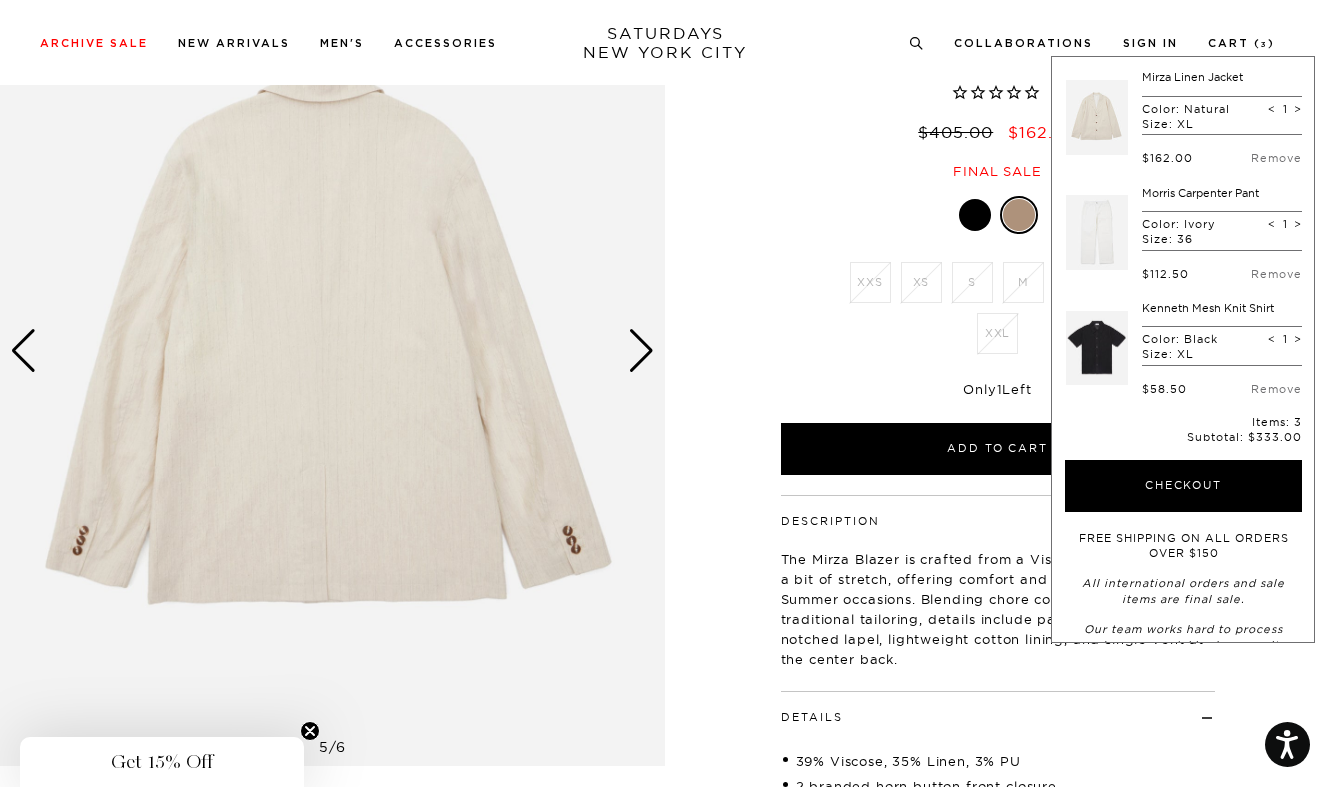 click on "The Mirza Blazer is crafted from a Viscose-Linen blend with a bit of stretch, offering comfort and breathability for all Summer occasions. Blending chore coat details with traditional tailoring, details include patch pockets, a notched lapel, lightweight cotton lining, and single vent at the center back." at bounding box center (998, 601) 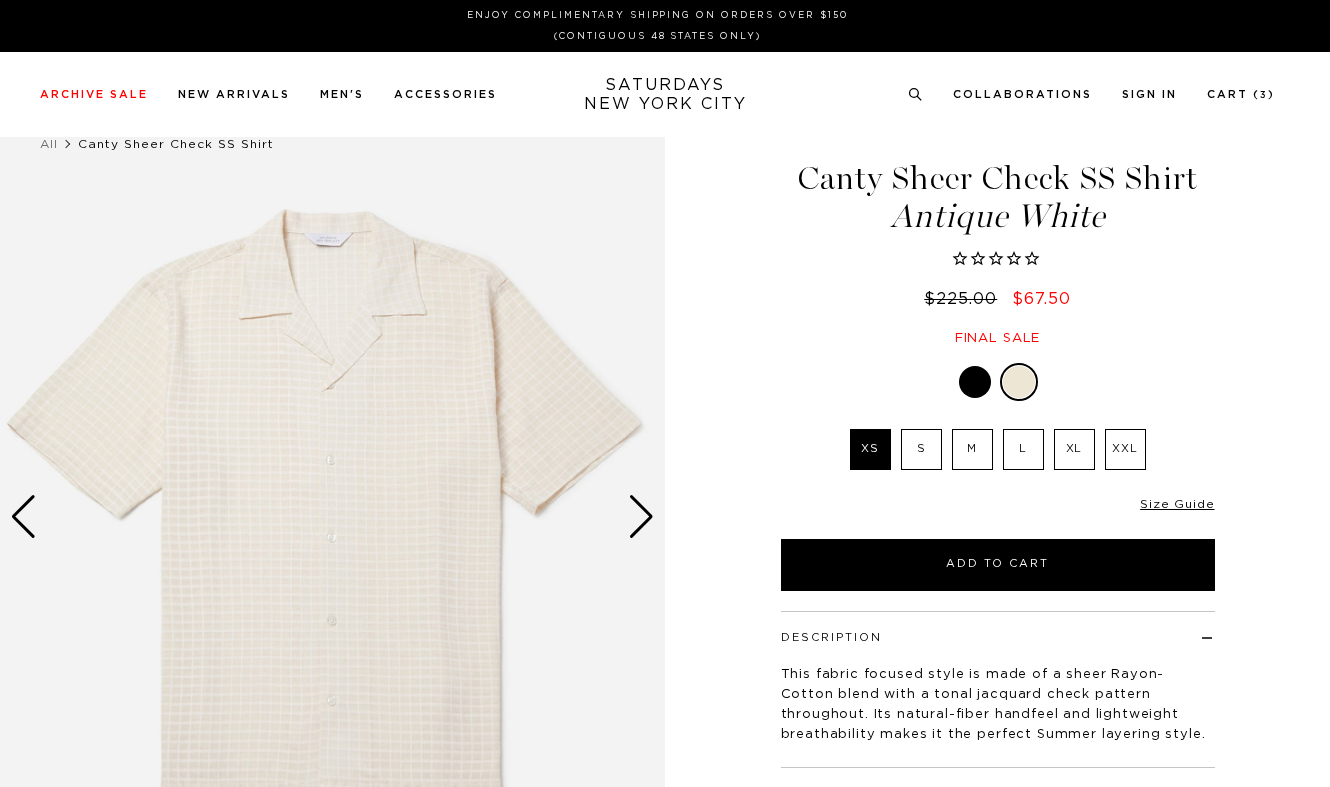 scroll, scrollTop: 0, scrollLeft: 0, axis: both 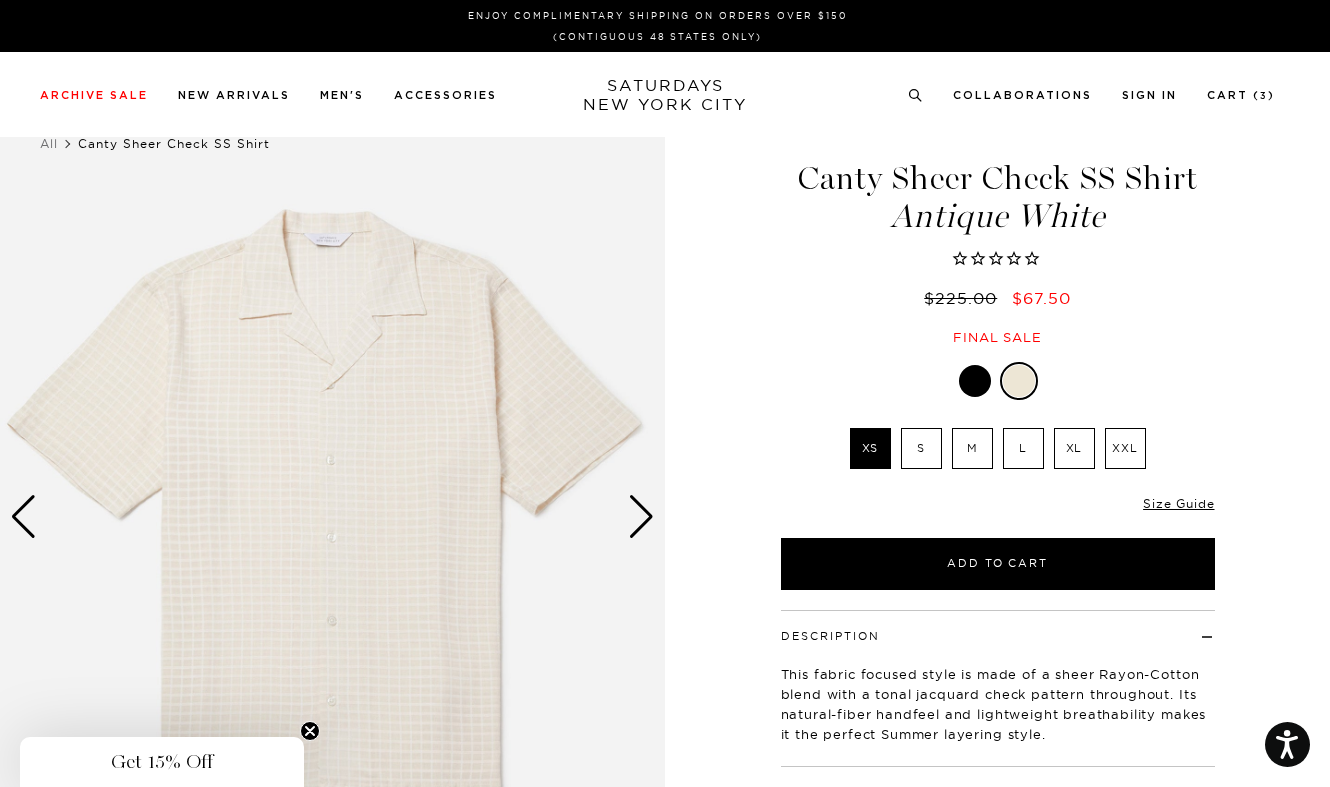 click at bounding box center [641, 517] 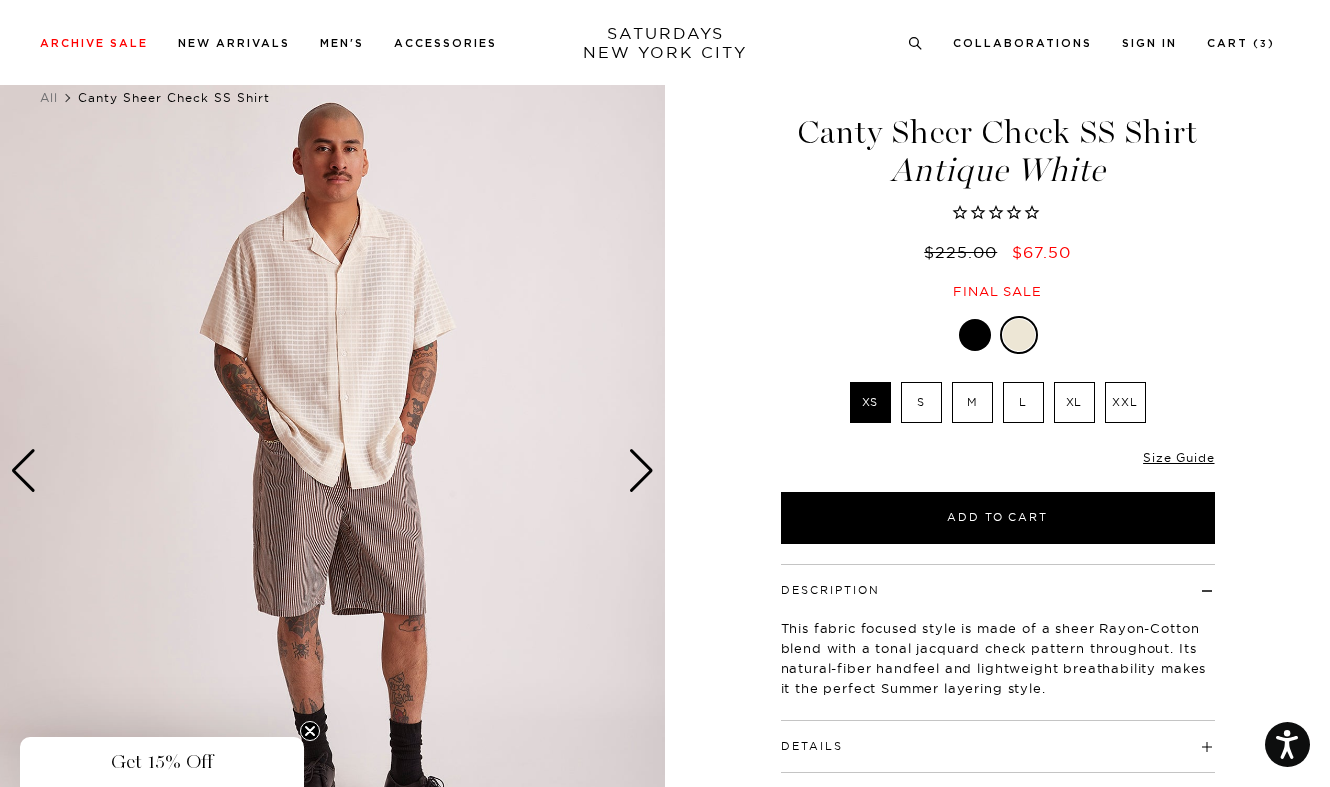 scroll, scrollTop: 59, scrollLeft: 0, axis: vertical 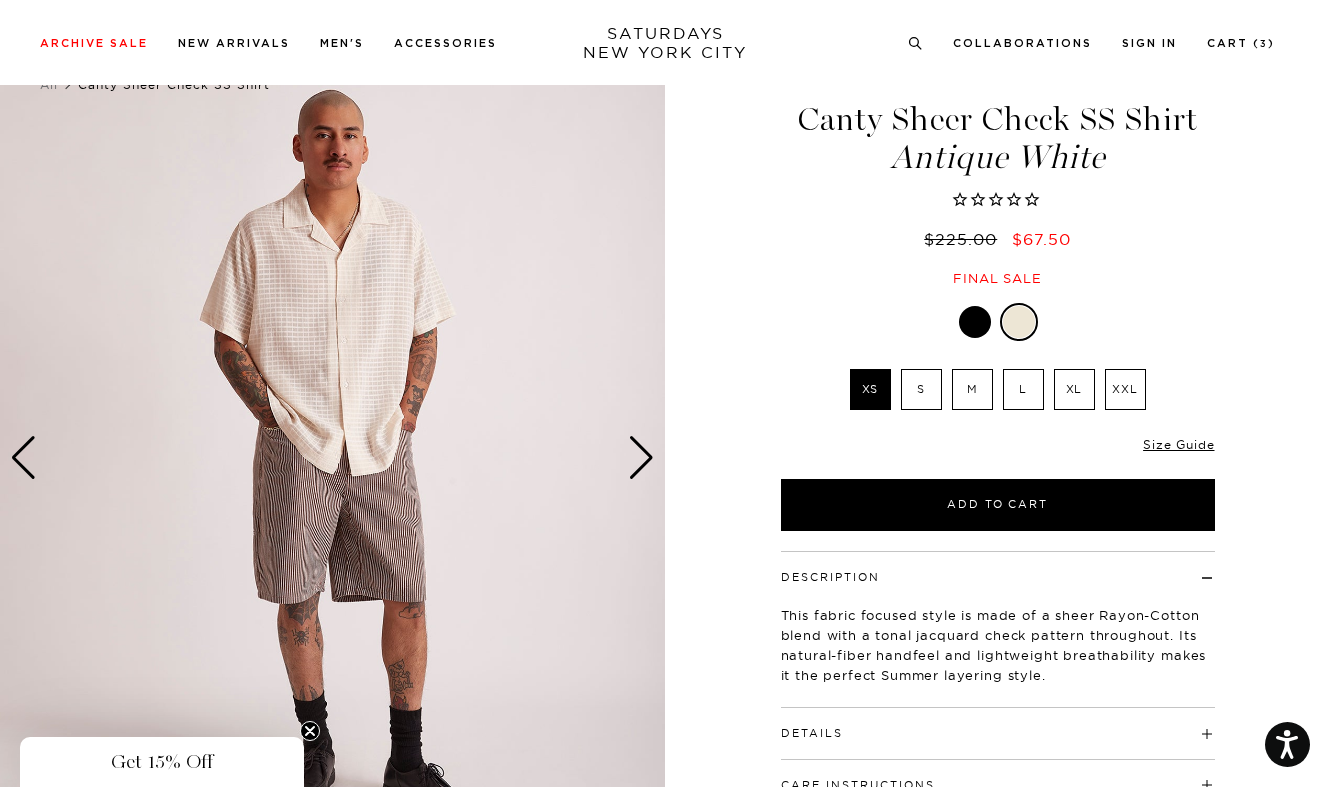 click at bounding box center (641, 458) 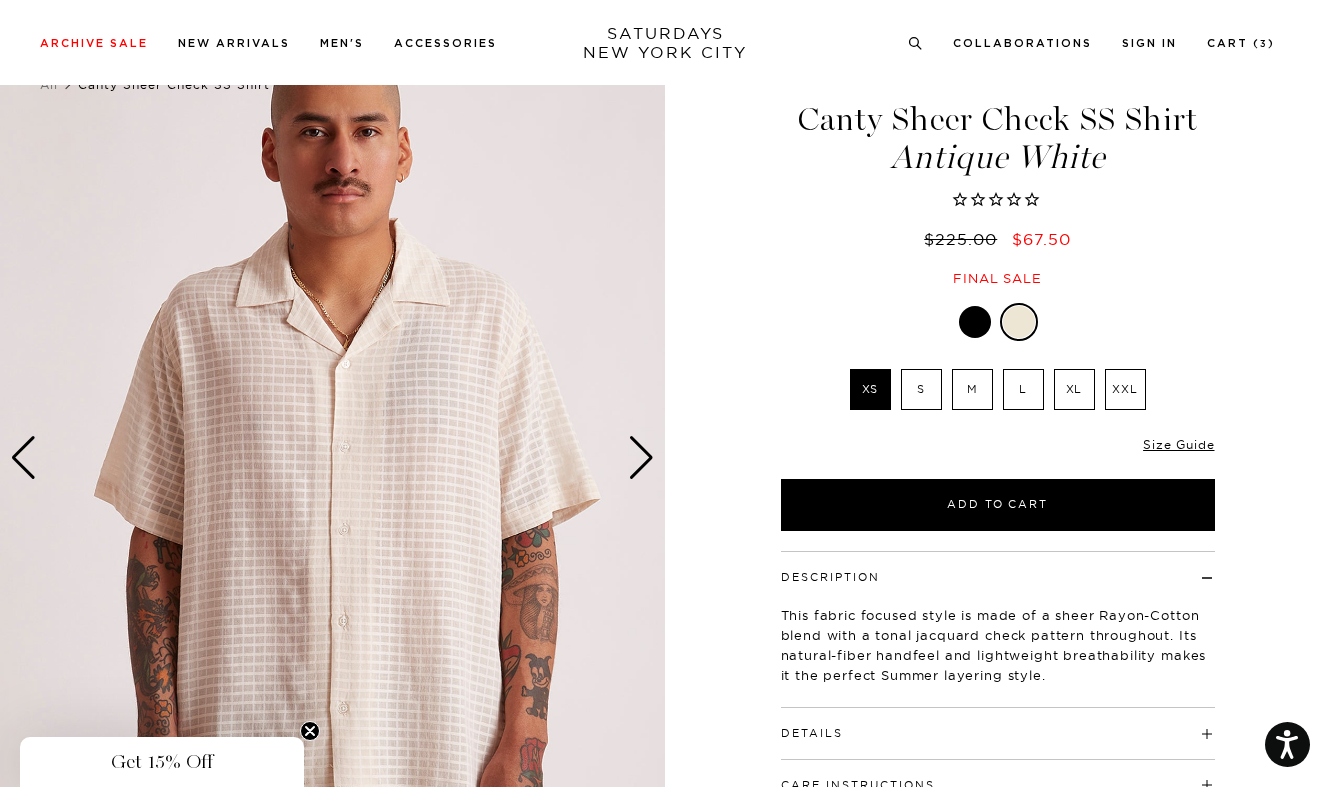 click at bounding box center [641, 458] 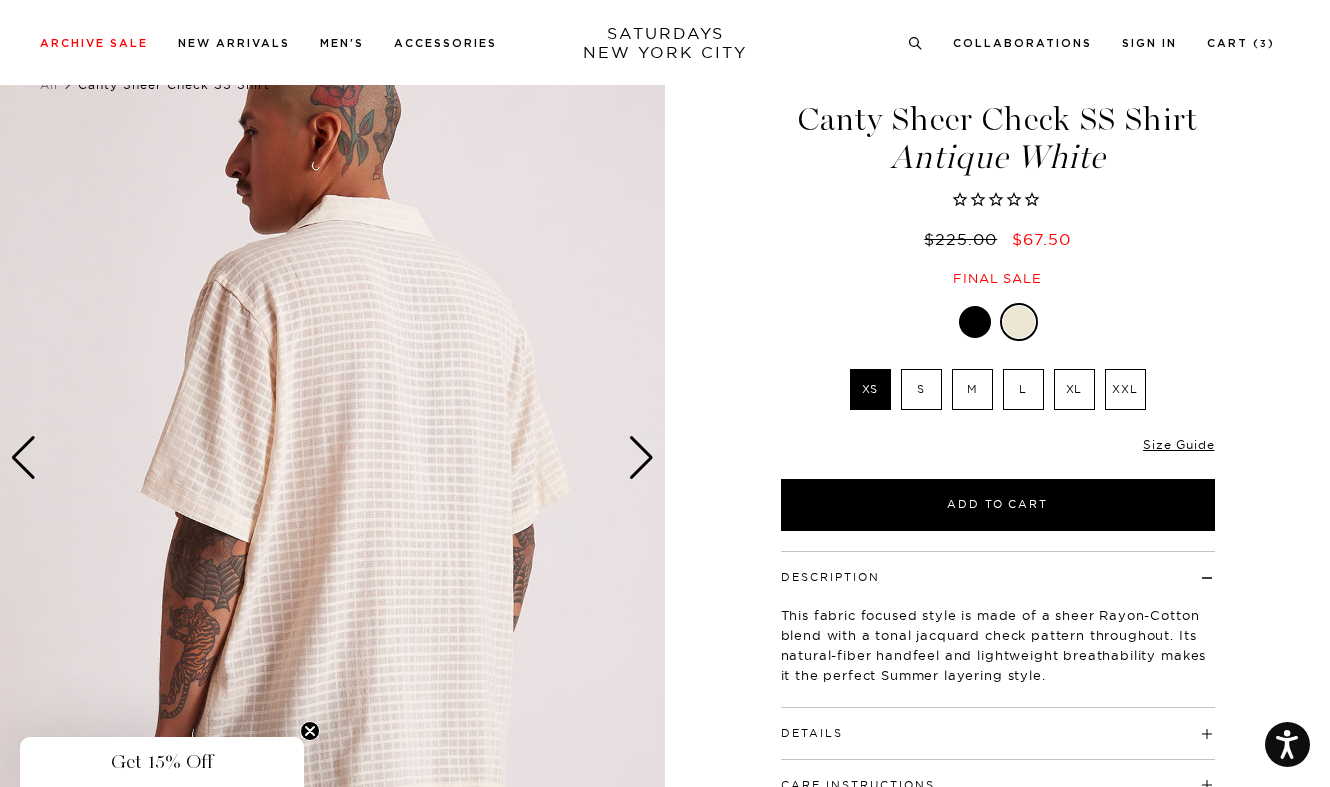 click at bounding box center (641, 458) 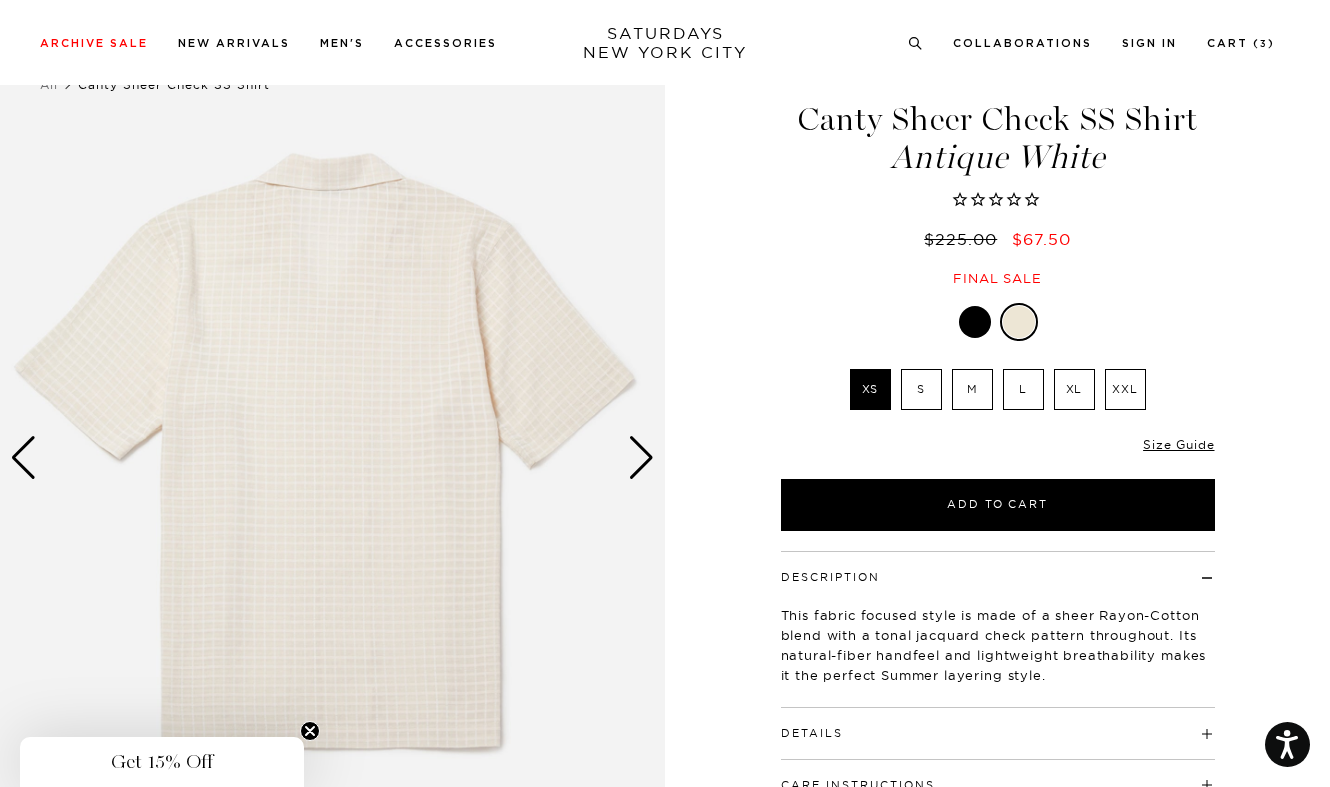 click at bounding box center [641, 458] 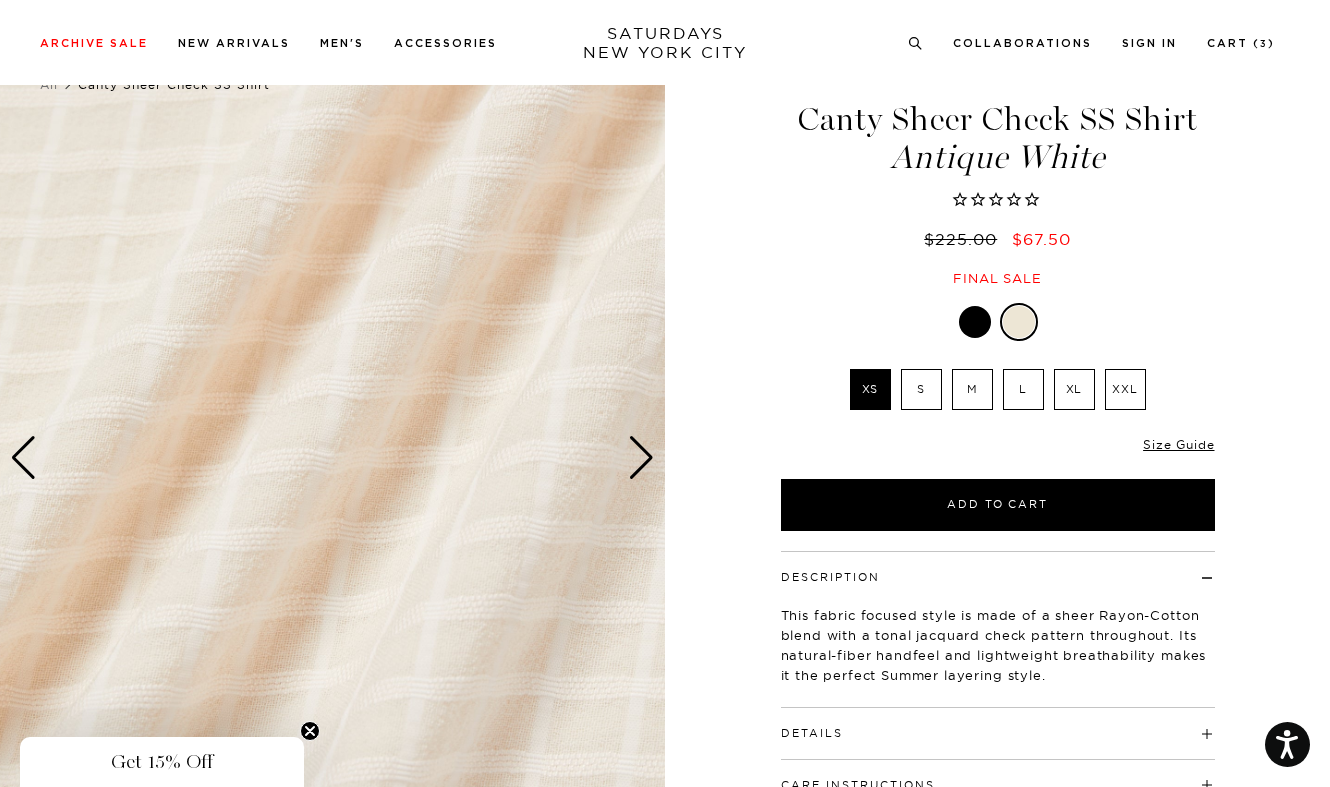 click on "XL" at bounding box center [1074, 389] 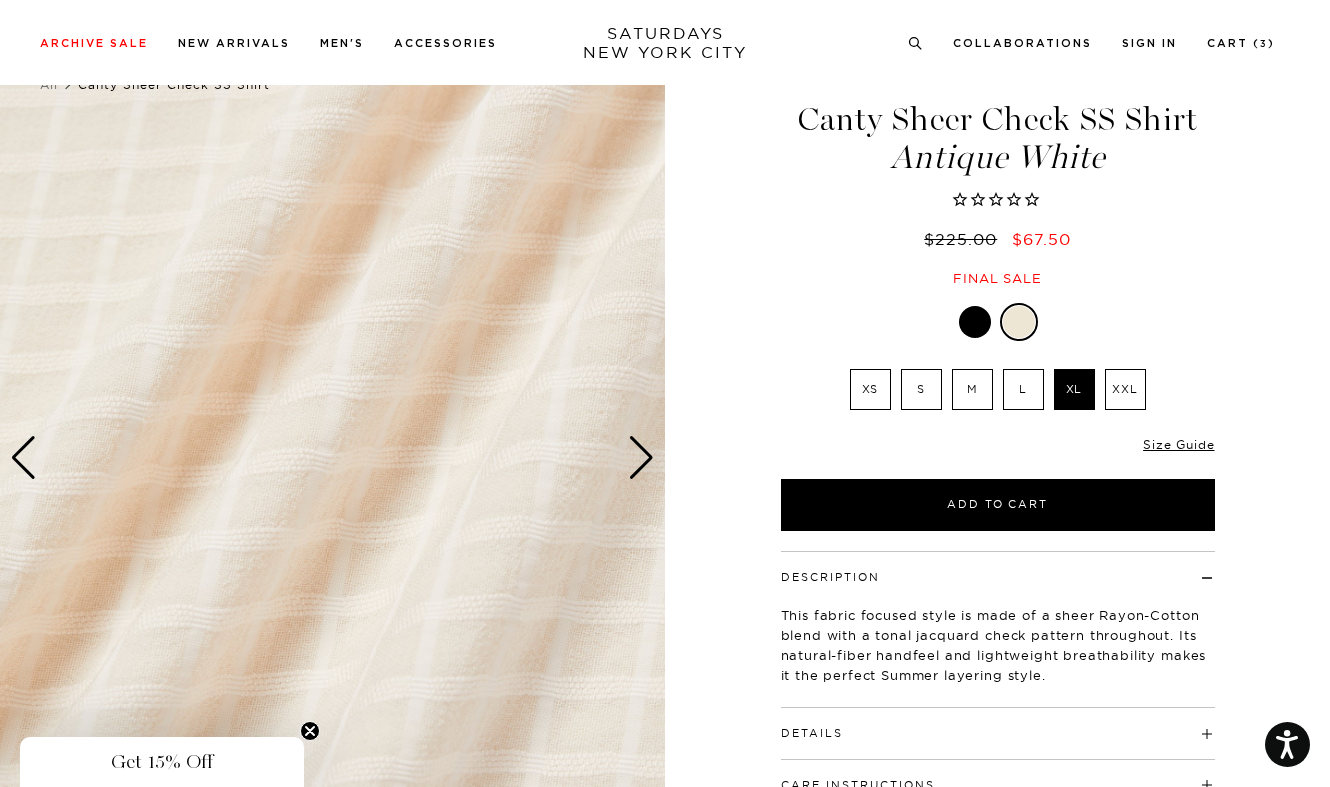 click at bounding box center (641, 458) 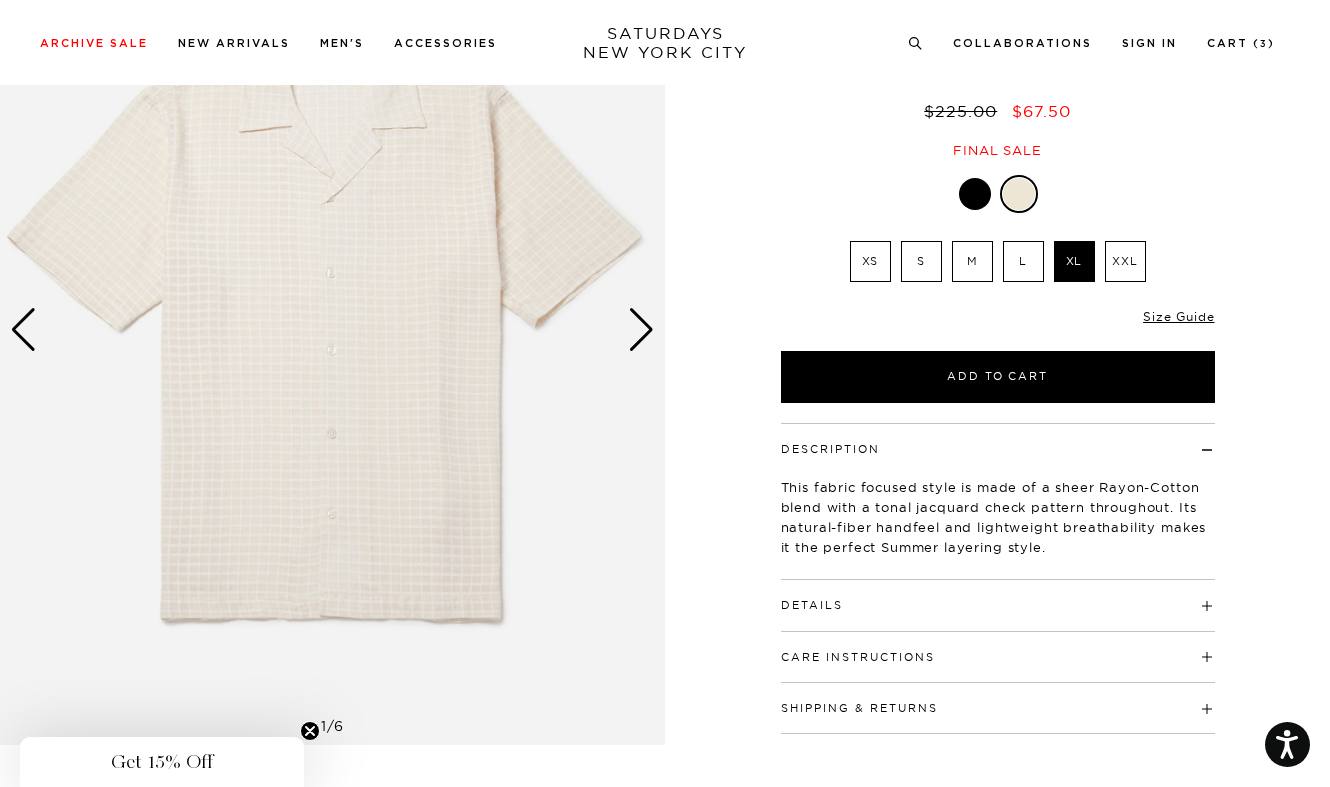 scroll, scrollTop: 192, scrollLeft: 2, axis: both 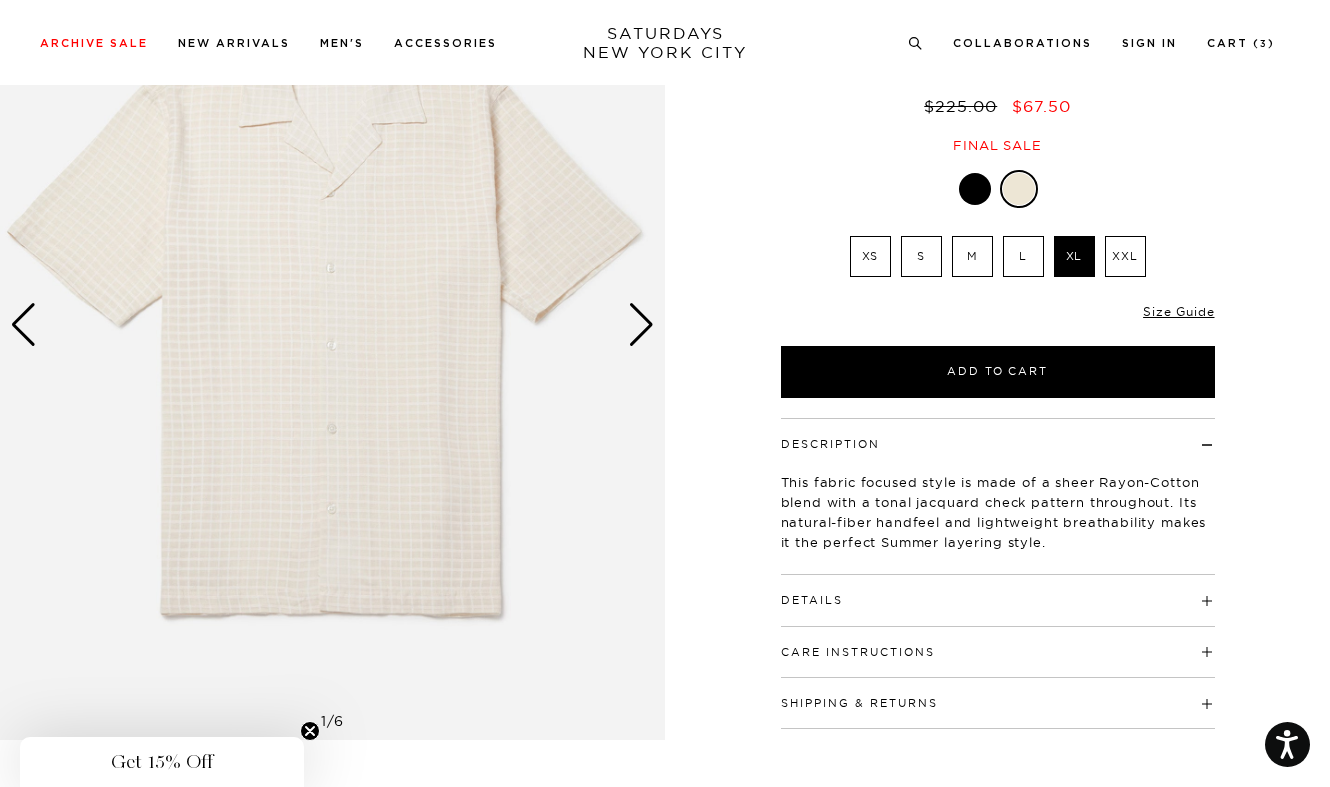 click on "Details
82% Rayon / 18% Cotton Relaxed Fit Open camp collar Button closure Side vent detail on side seam Turn back clean finished with single needle topstitching at sleeve opening and bottom hem. Embroidered slash logo under placket Model is 6'0" and wearing a size Medium" at bounding box center (998, 600) 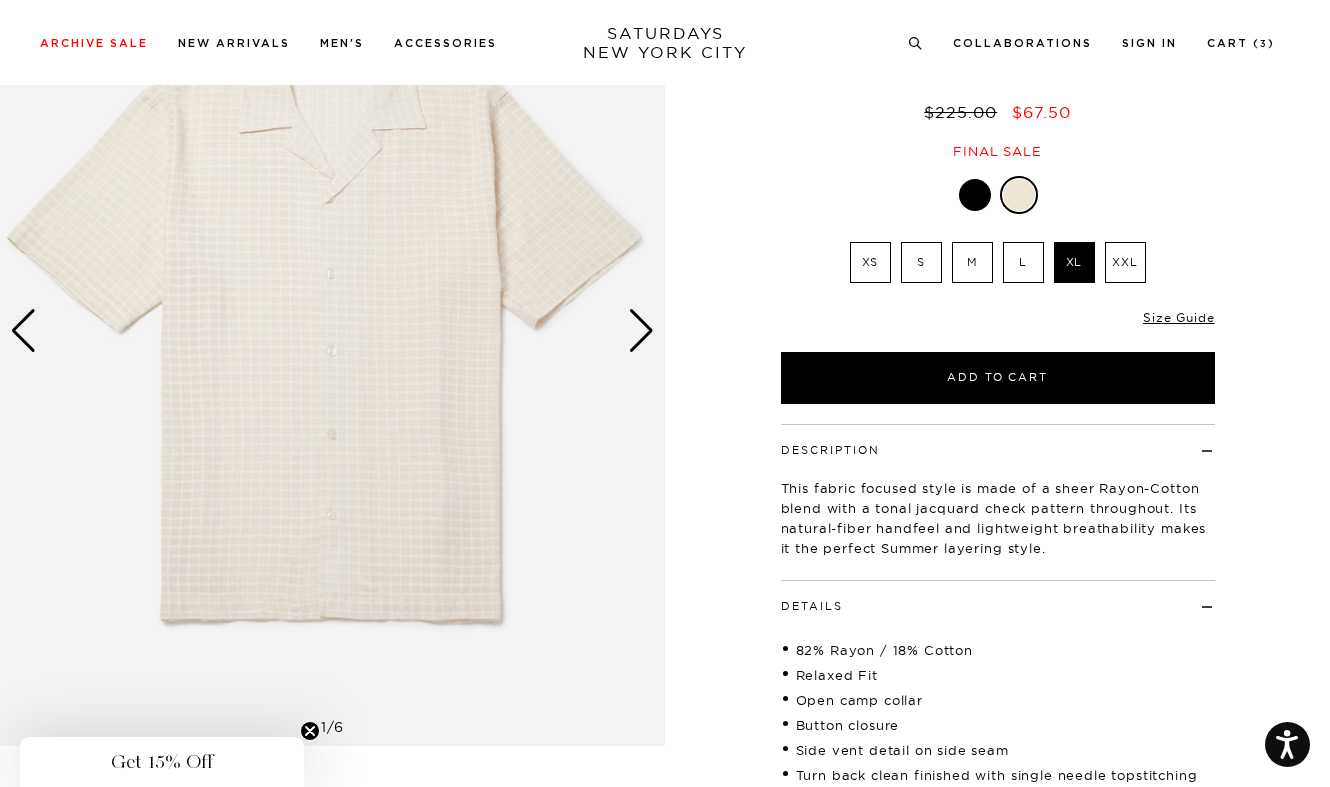 scroll, scrollTop: 183, scrollLeft: 2, axis: both 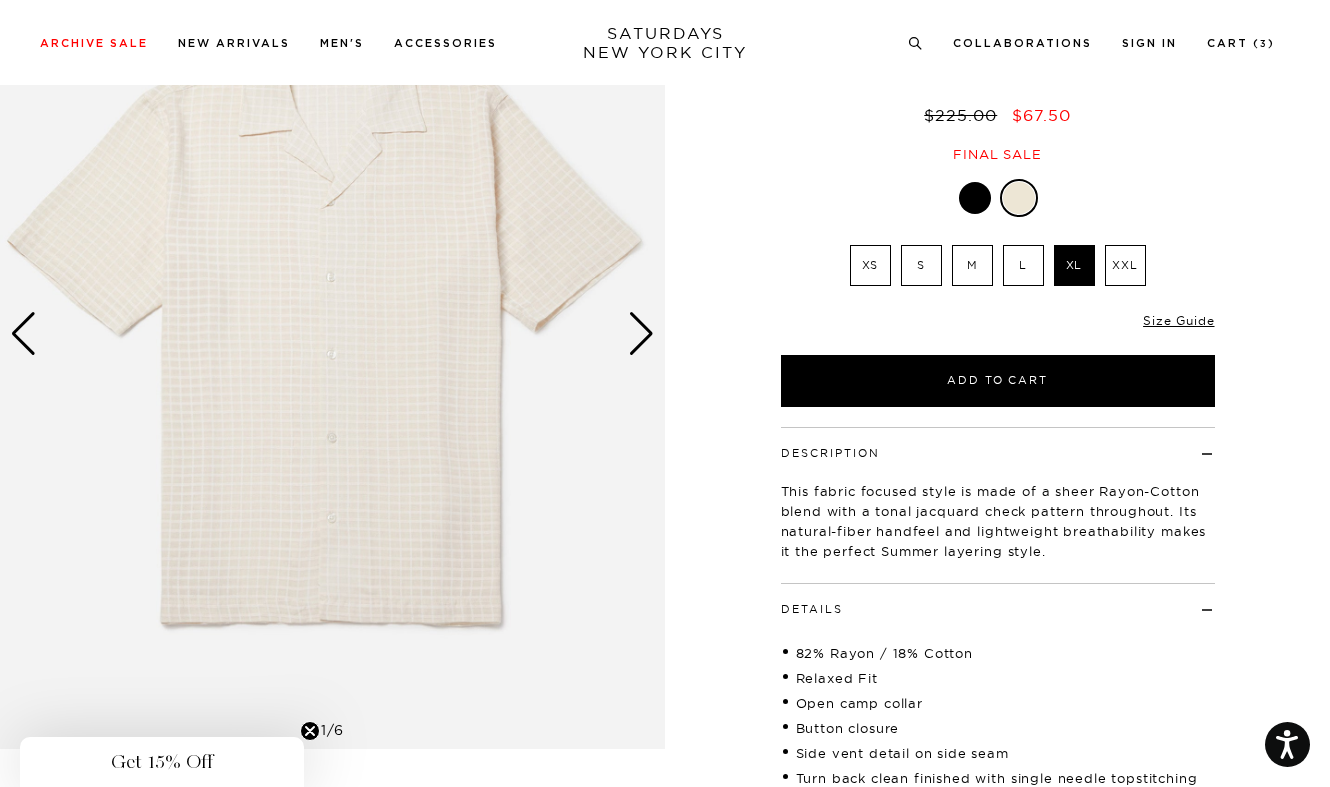 click at bounding box center [332, 333] 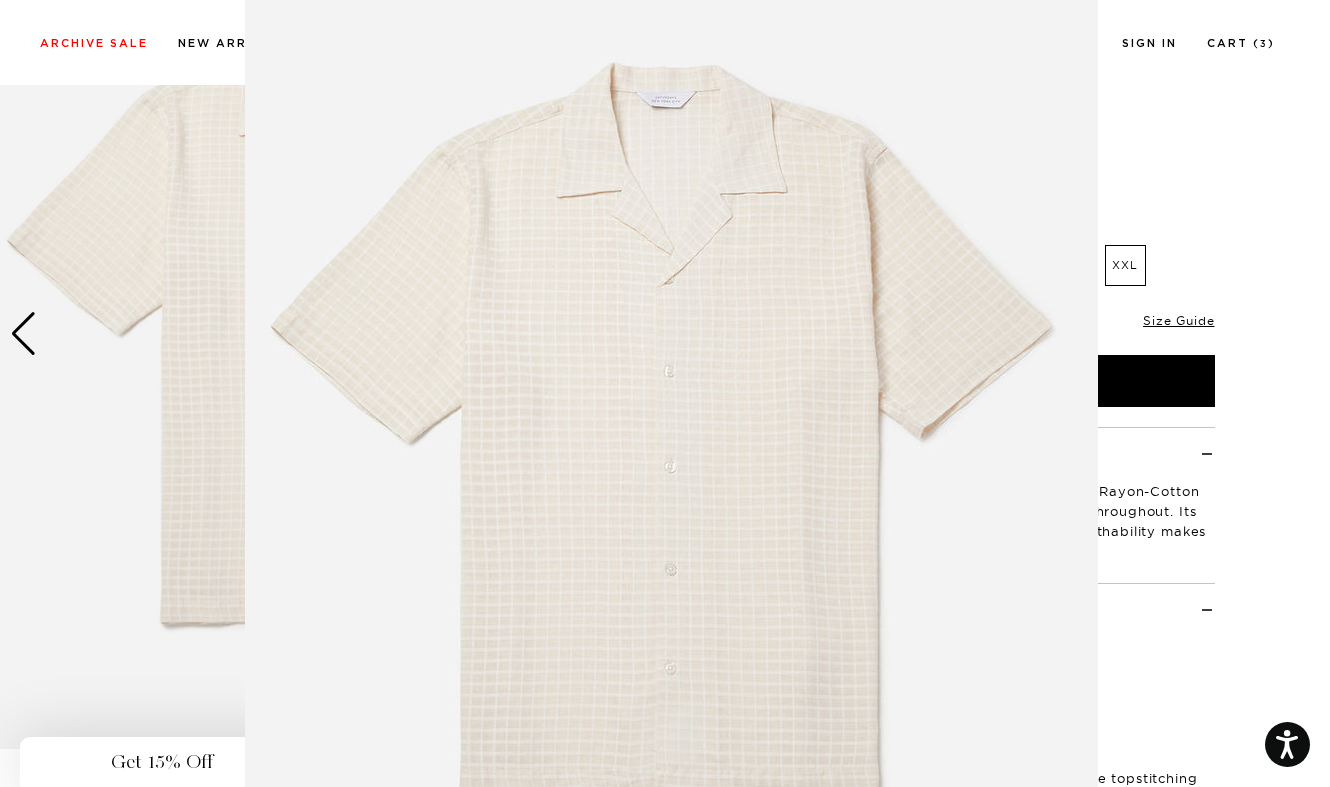 scroll, scrollTop: 68, scrollLeft: 0, axis: vertical 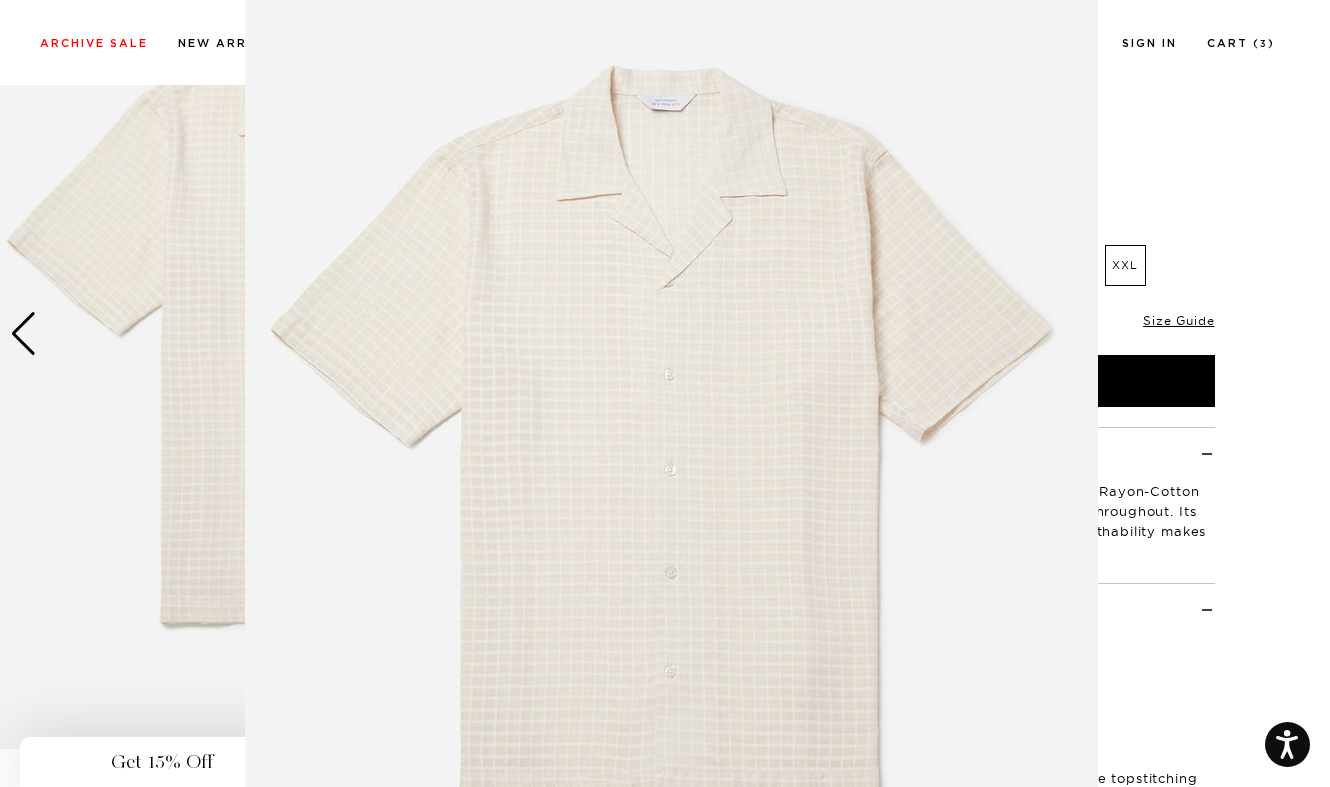 click at bounding box center [665, 393] 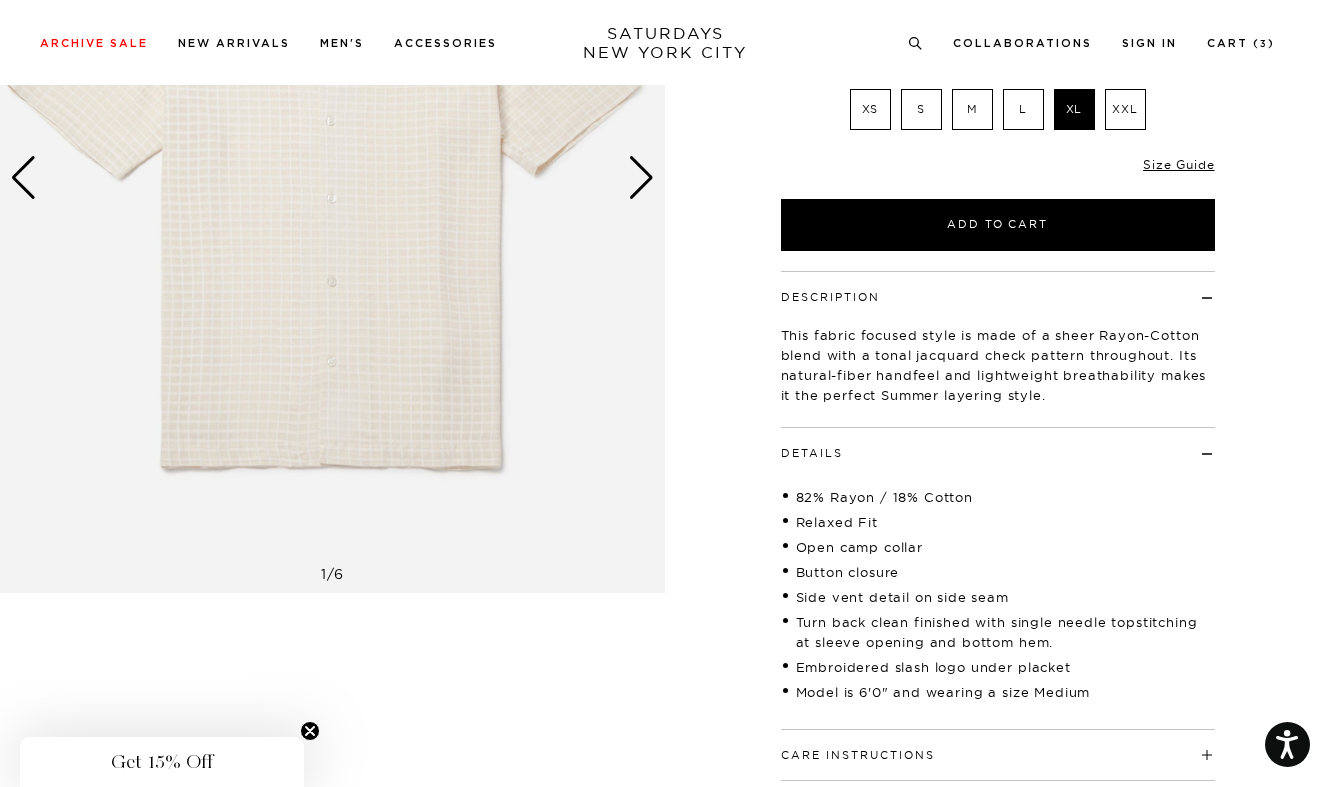 scroll, scrollTop: 344, scrollLeft: 2, axis: both 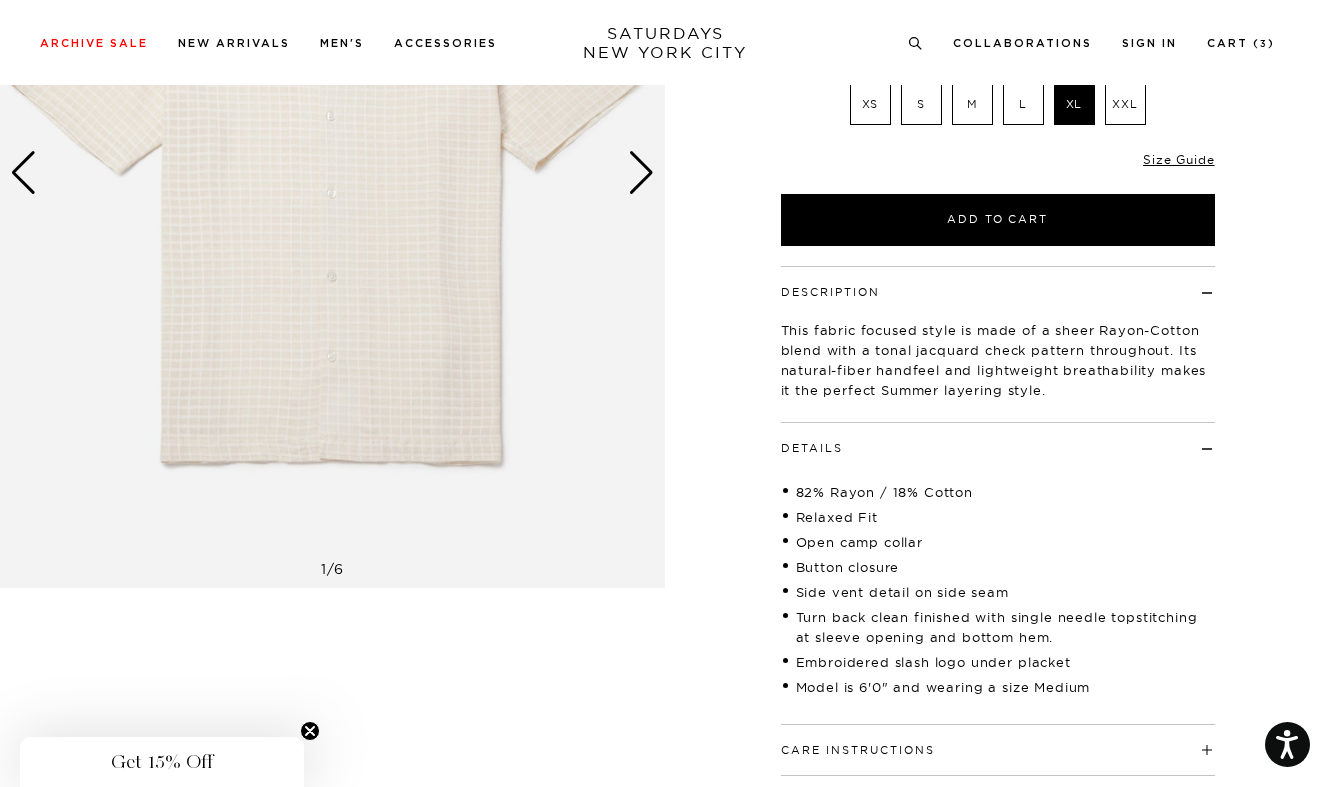 click at bounding box center [641, 173] 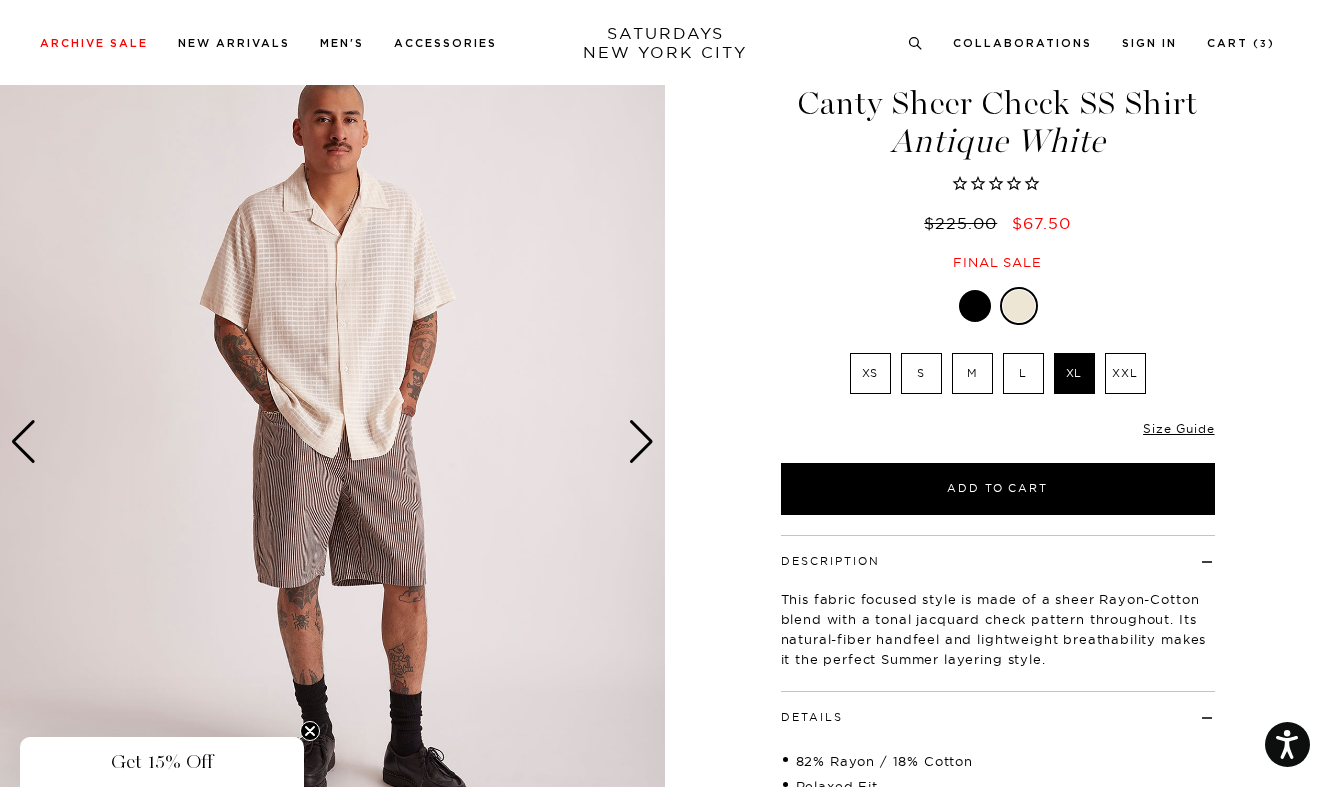 scroll, scrollTop: 73, scrollLeft: 2, axis: both 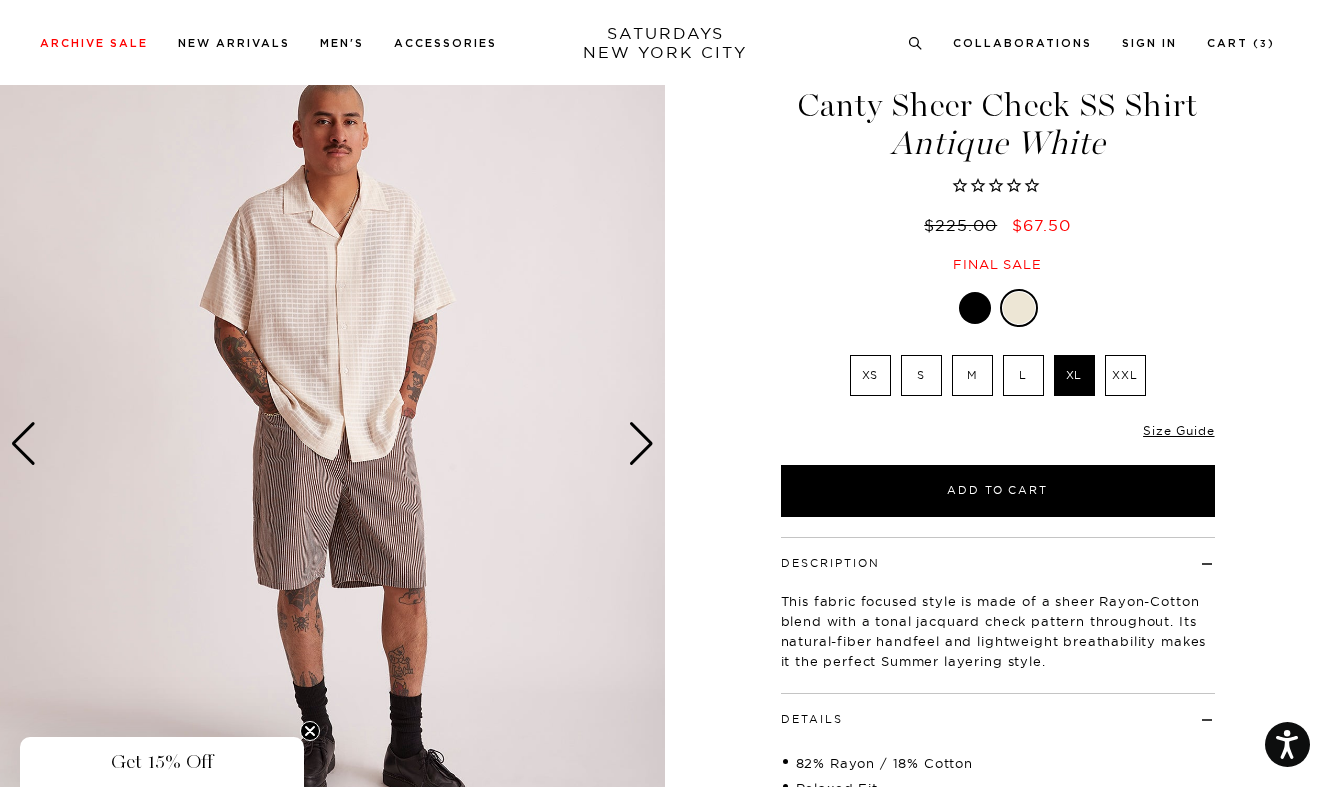 click at bounding box center (641, 444) 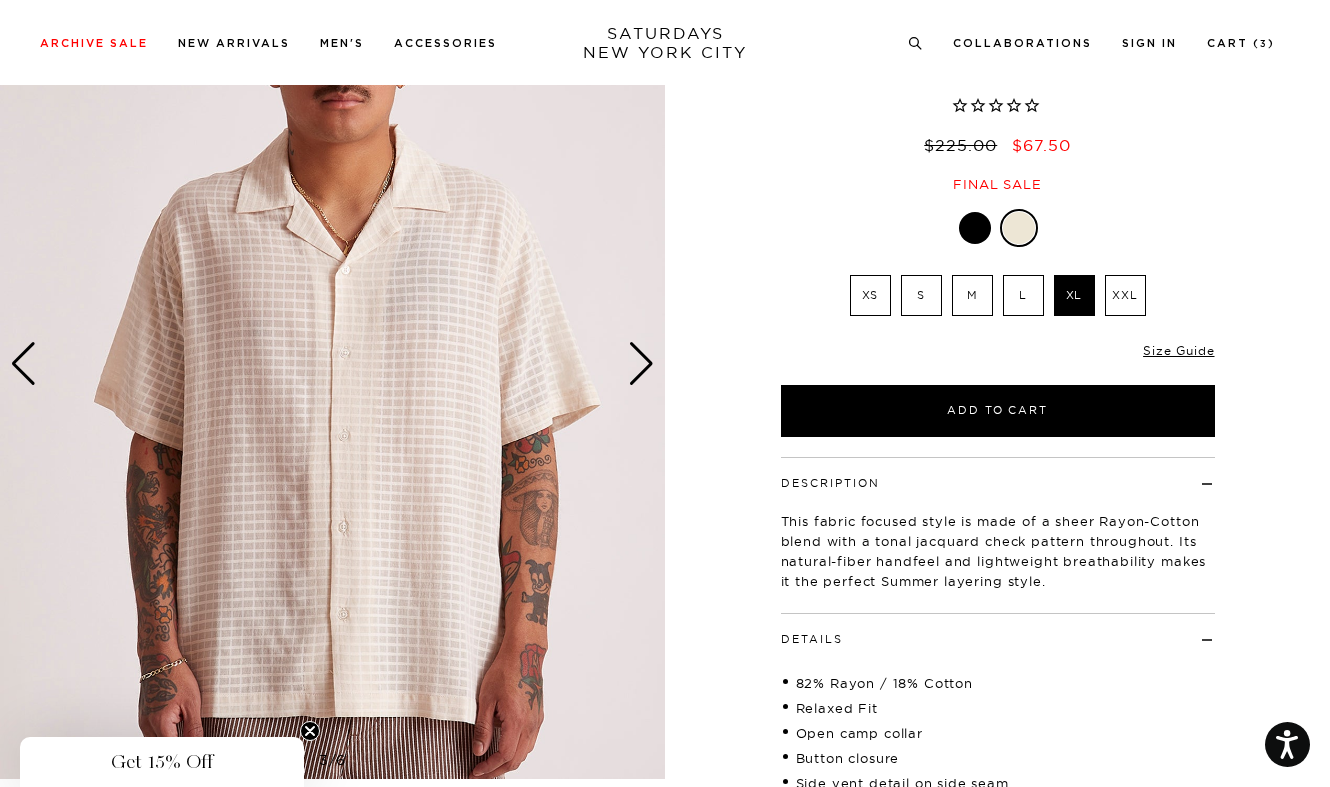 scroll, scrollTop: 193, scrollLeft: 2, axis: both 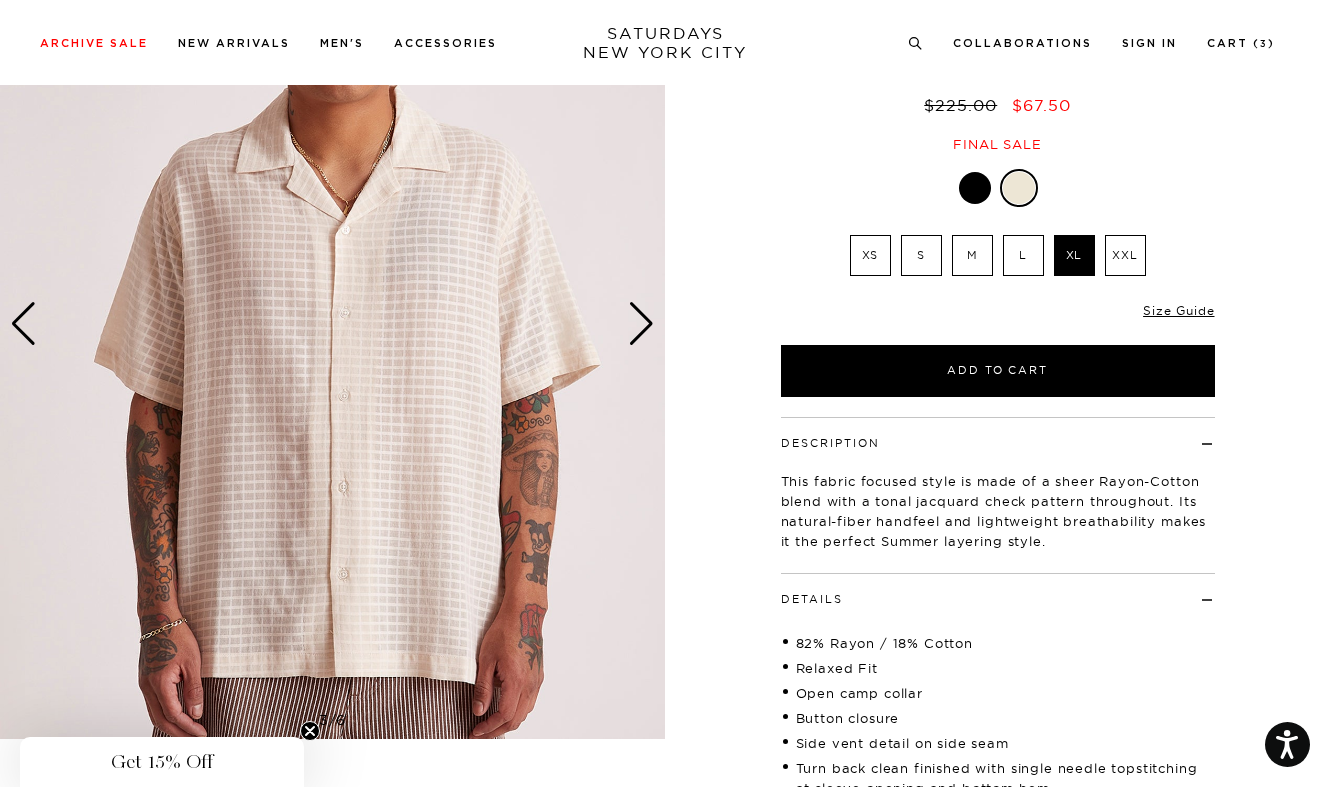 click at bounding box center (641, 324) 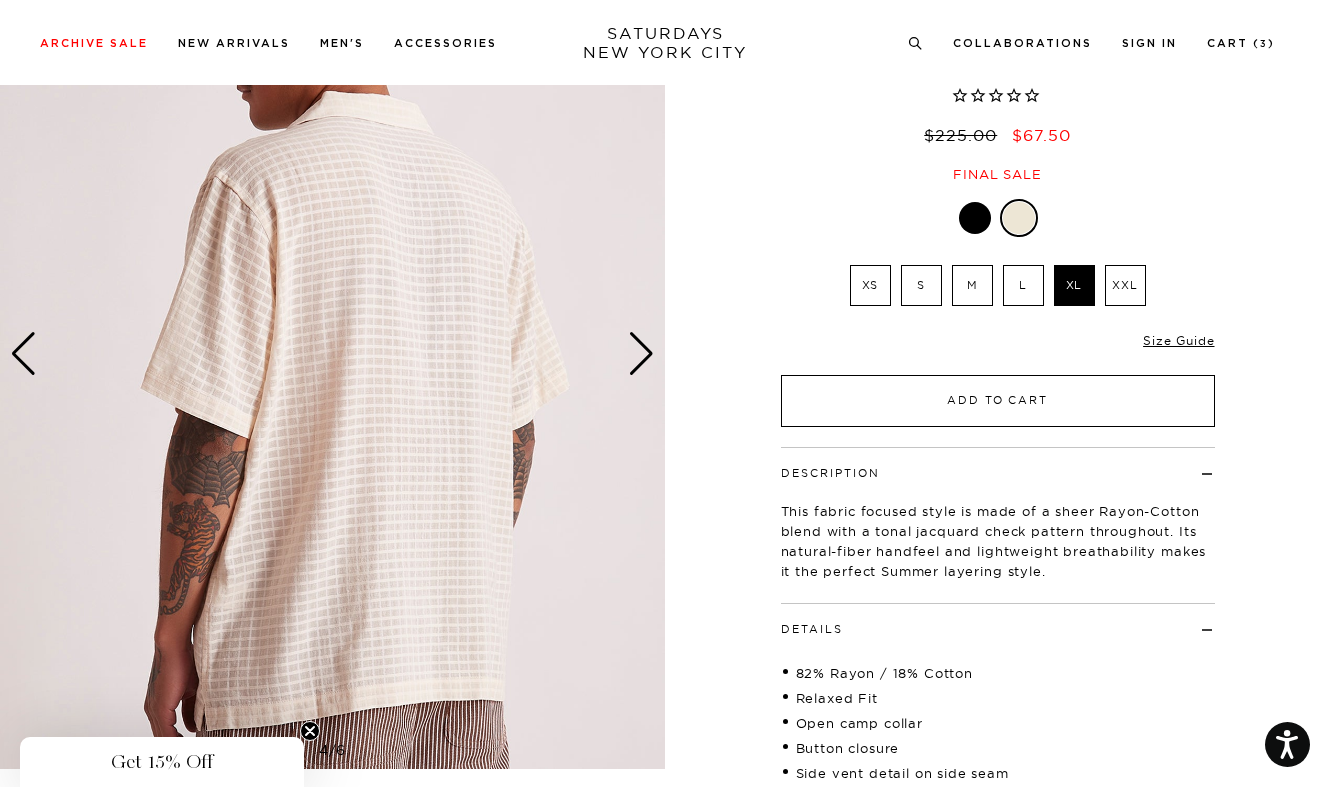 scroll, scrollTop: 126, scrollLeft: 1, axis: both 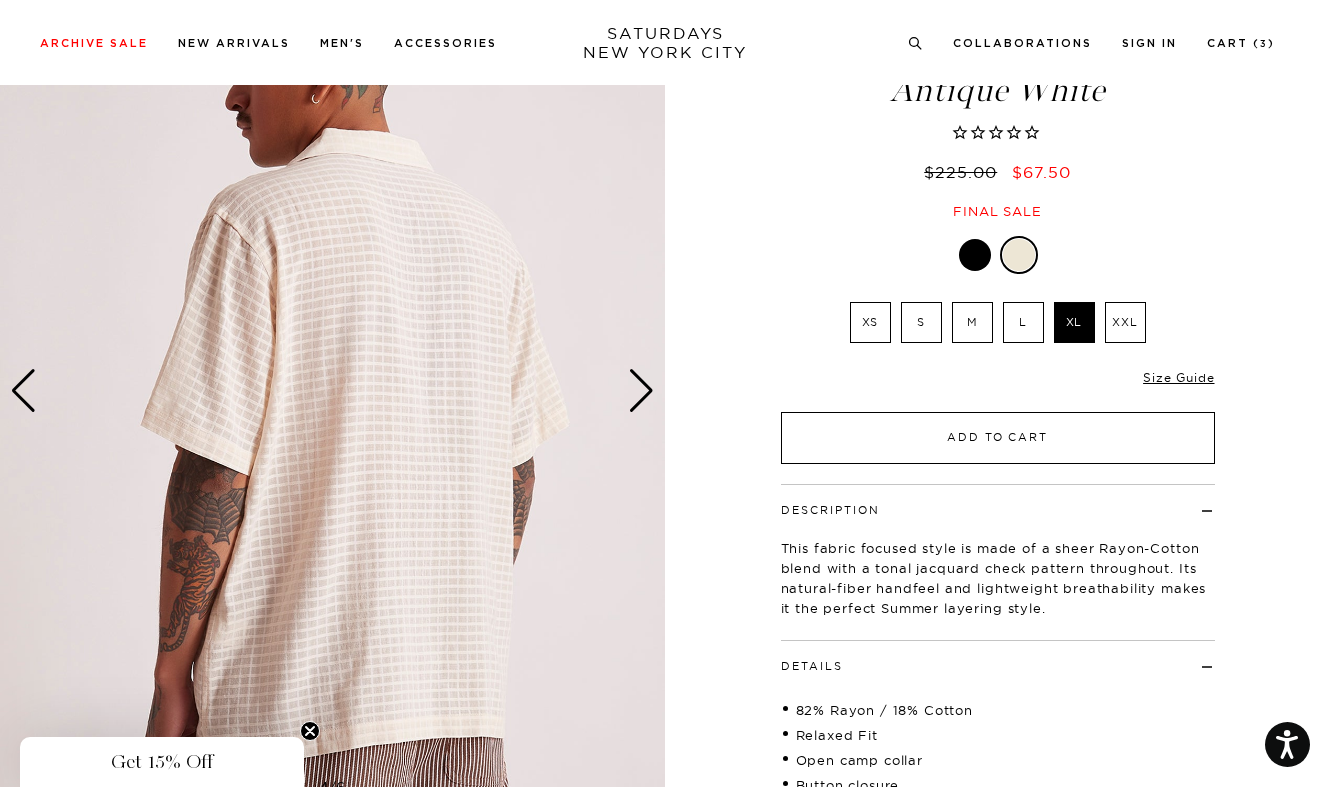 click on "Add to Cart" at bounding box center [998, 438] 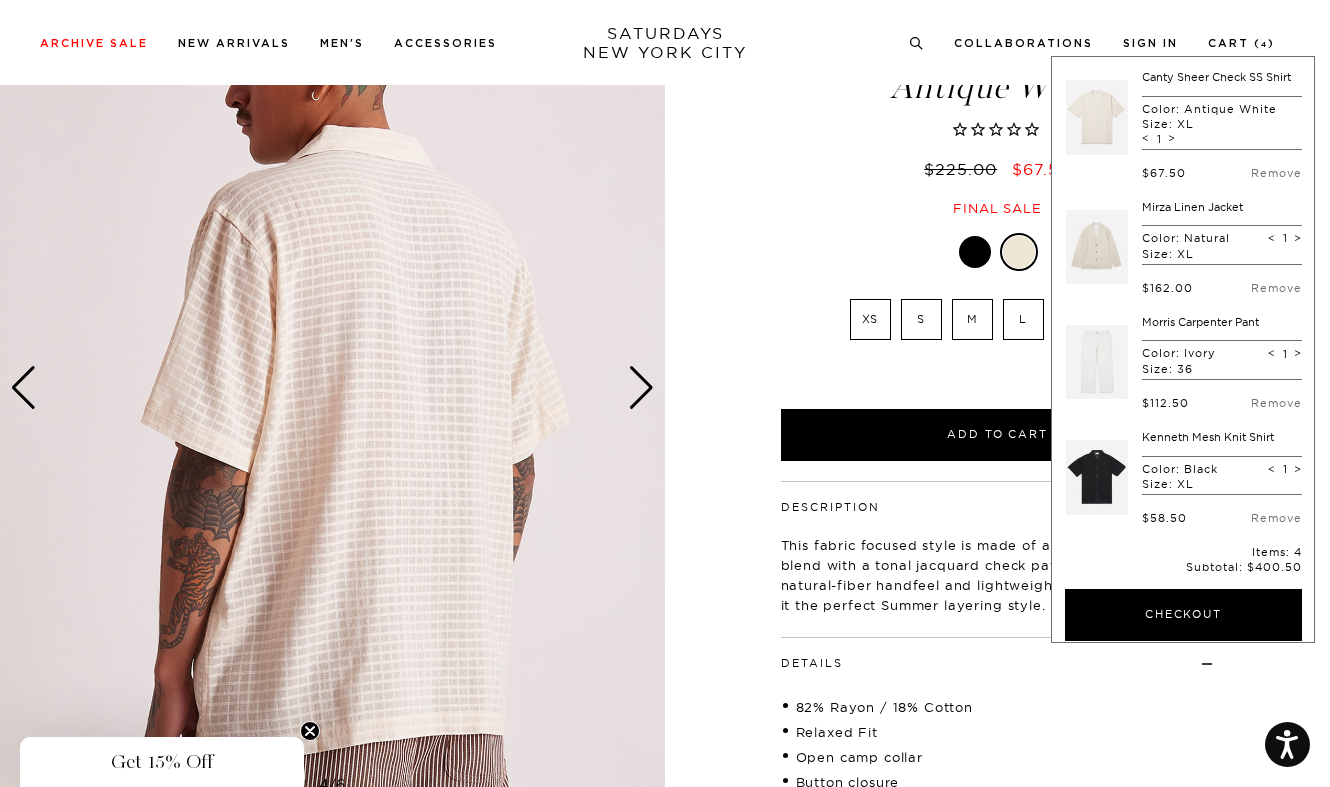 scroll, scrollTop: 128, scrollLeft: 0, axis: vertical 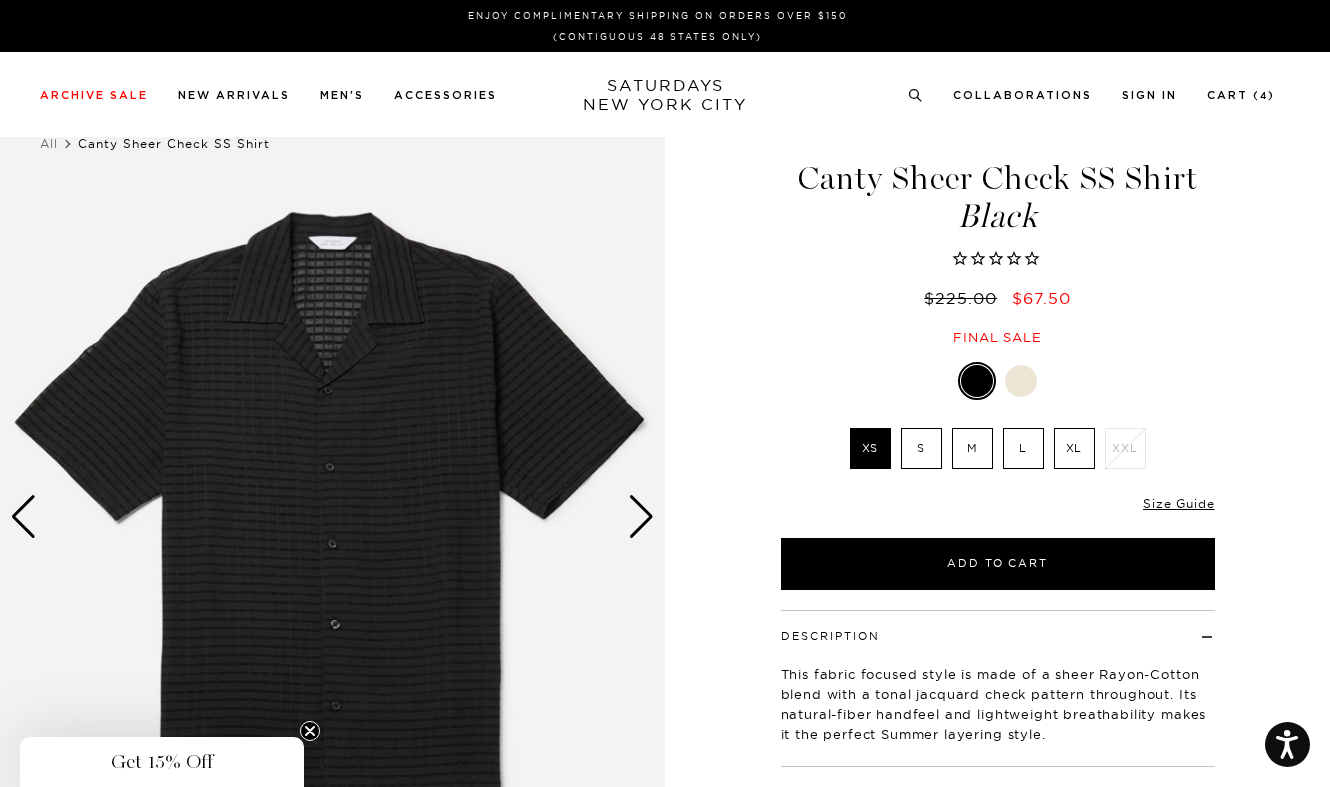 click at bounding box center [641, 517] 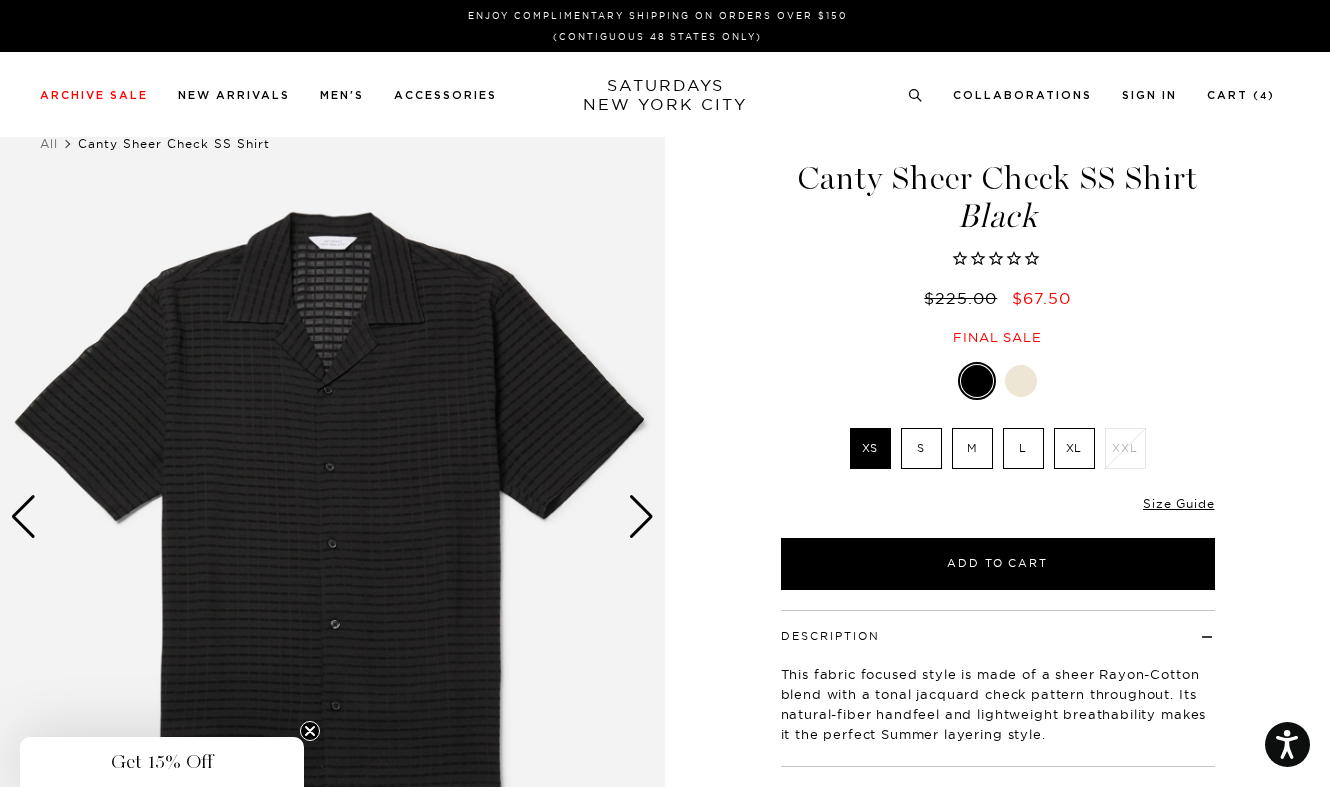 click at bounding box center [641, 517] 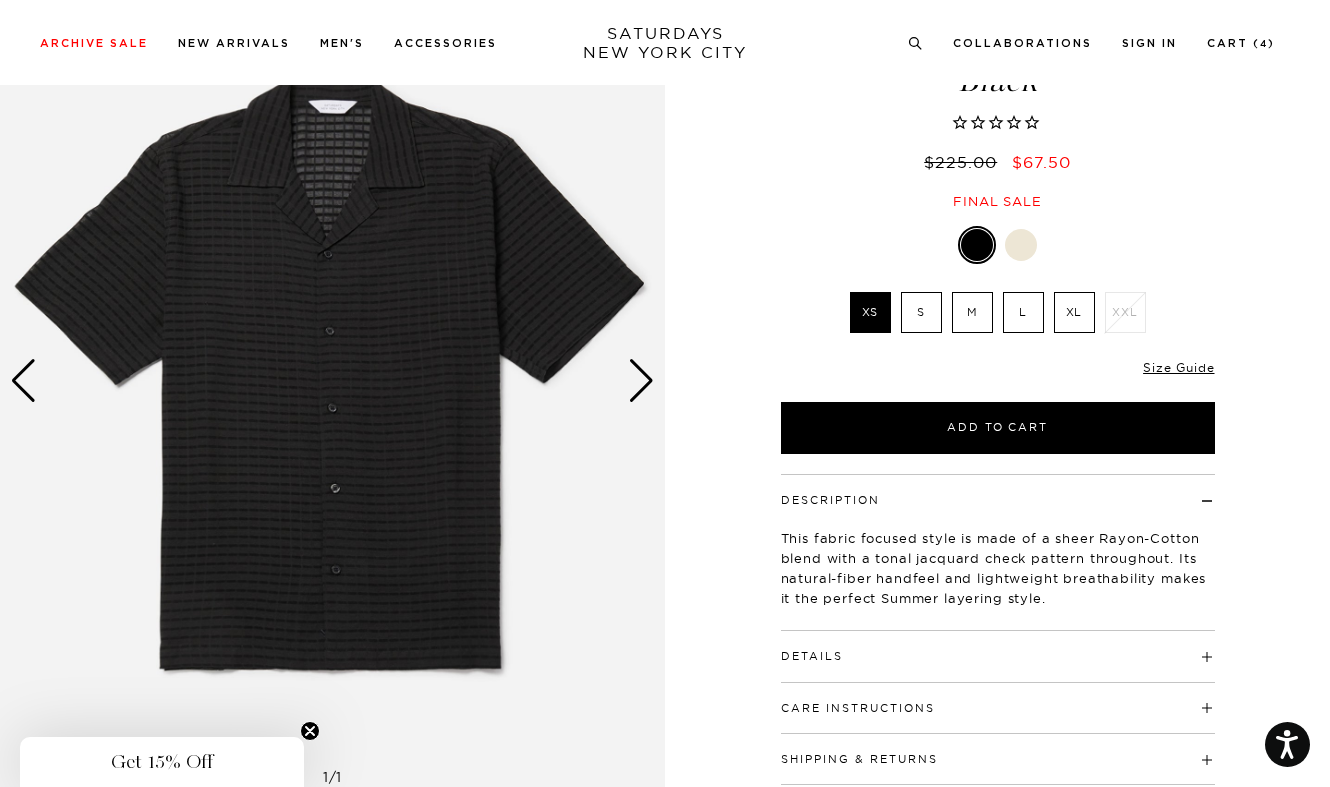 scroll, scrollTop: 141, scrollLeft: 0, axis: vertical 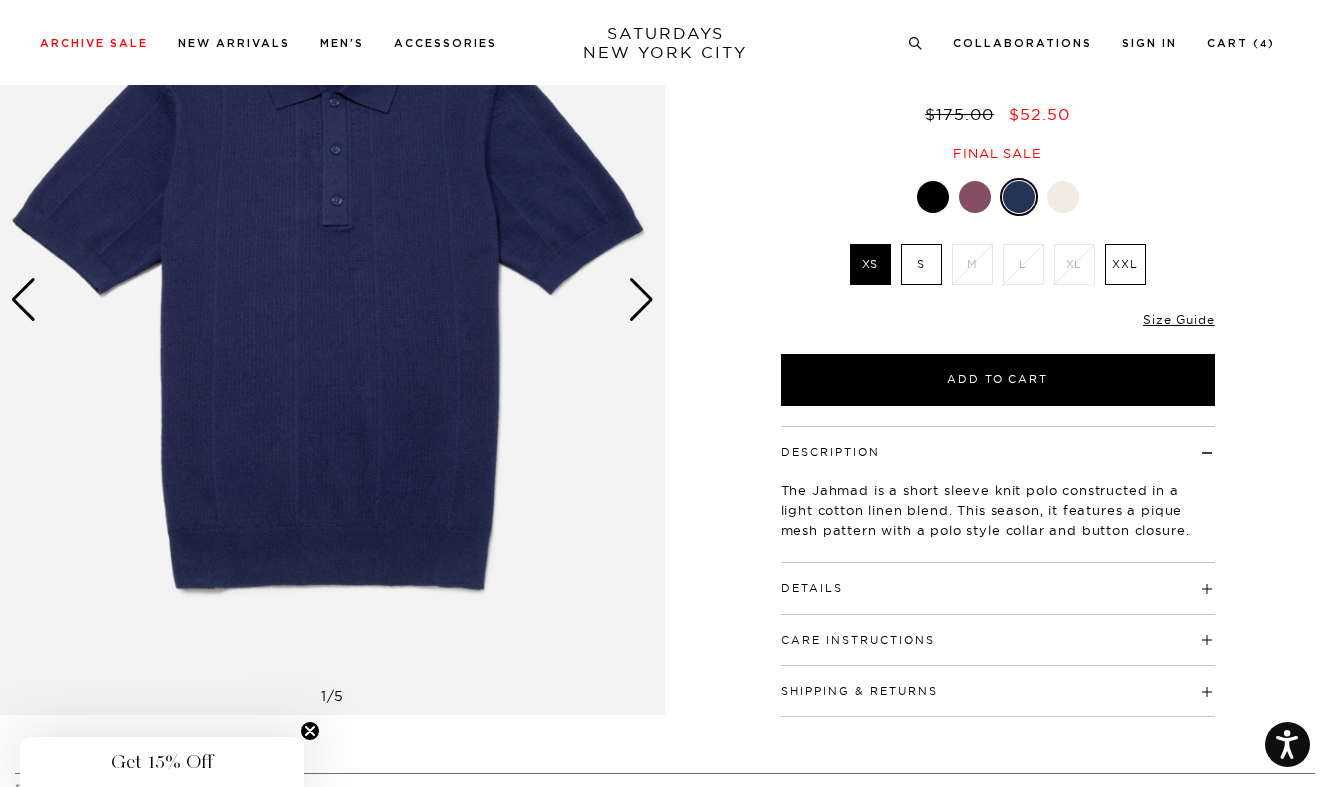 click at bounding box center (641, 300) 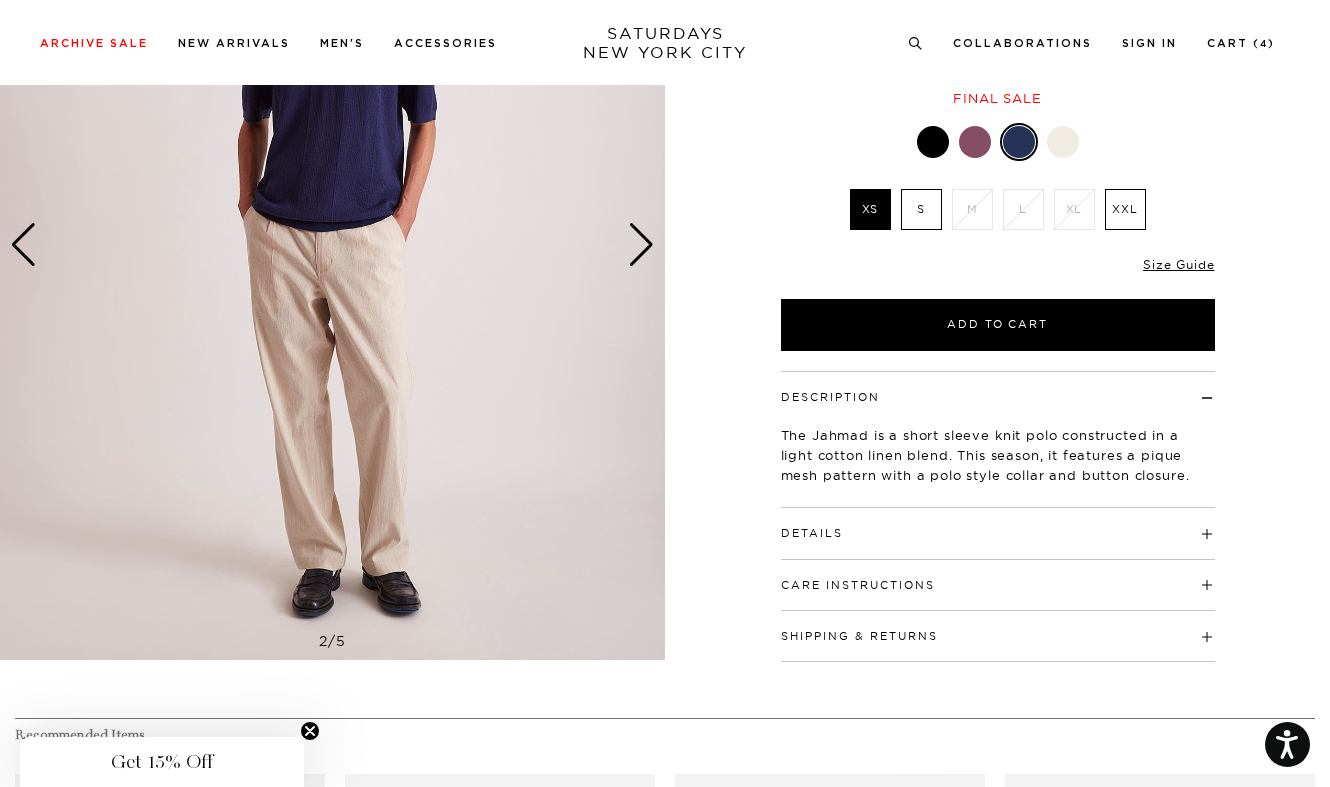 scroll, scrollTop: 274, scrollLeft: 2, axis: both 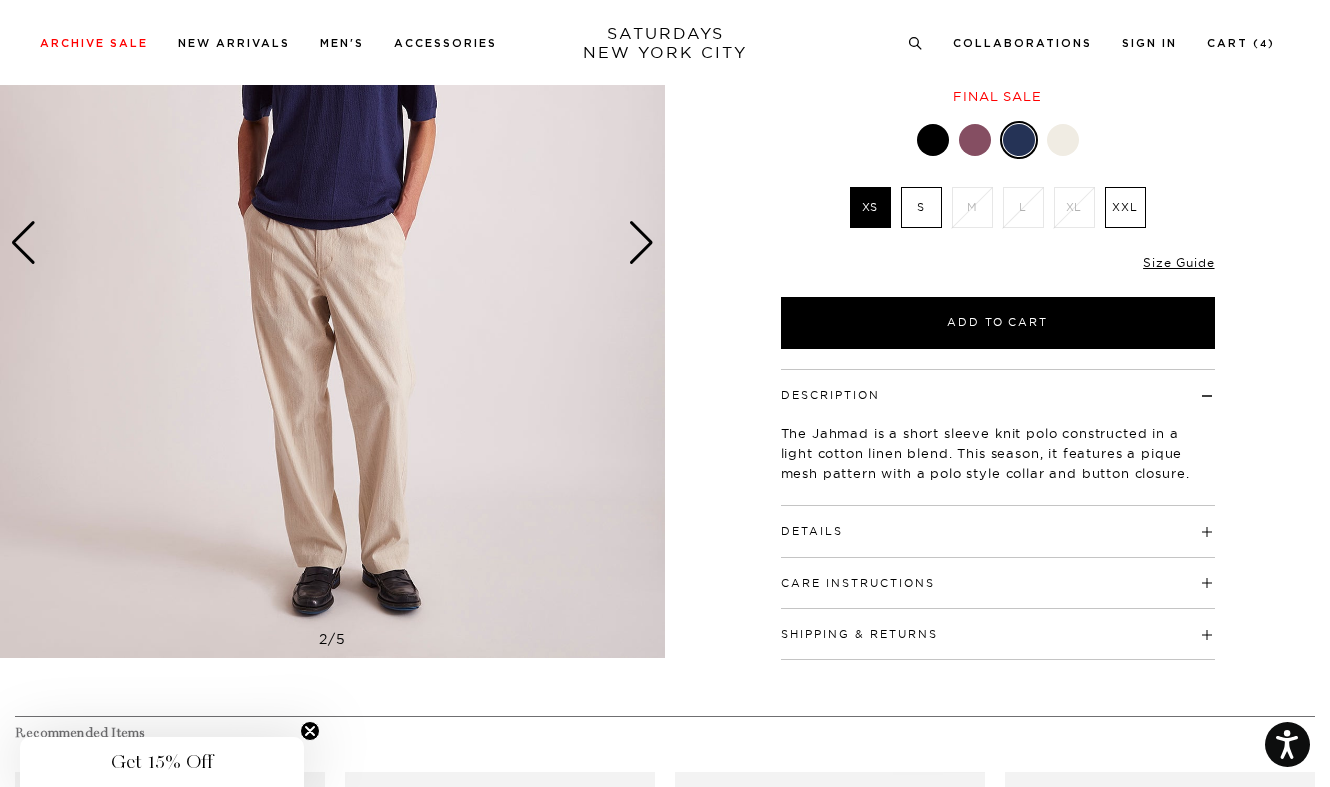 click on "Details
52% Cotton / 47% Linen / 1% LPL Convertible collar 3 button closure on front placket Linked clean seams 1x1 rib cuffs at bottom opening and sleeve openings Model is 6'0" and wearing a size Medium" at bounding box center (998, 531) 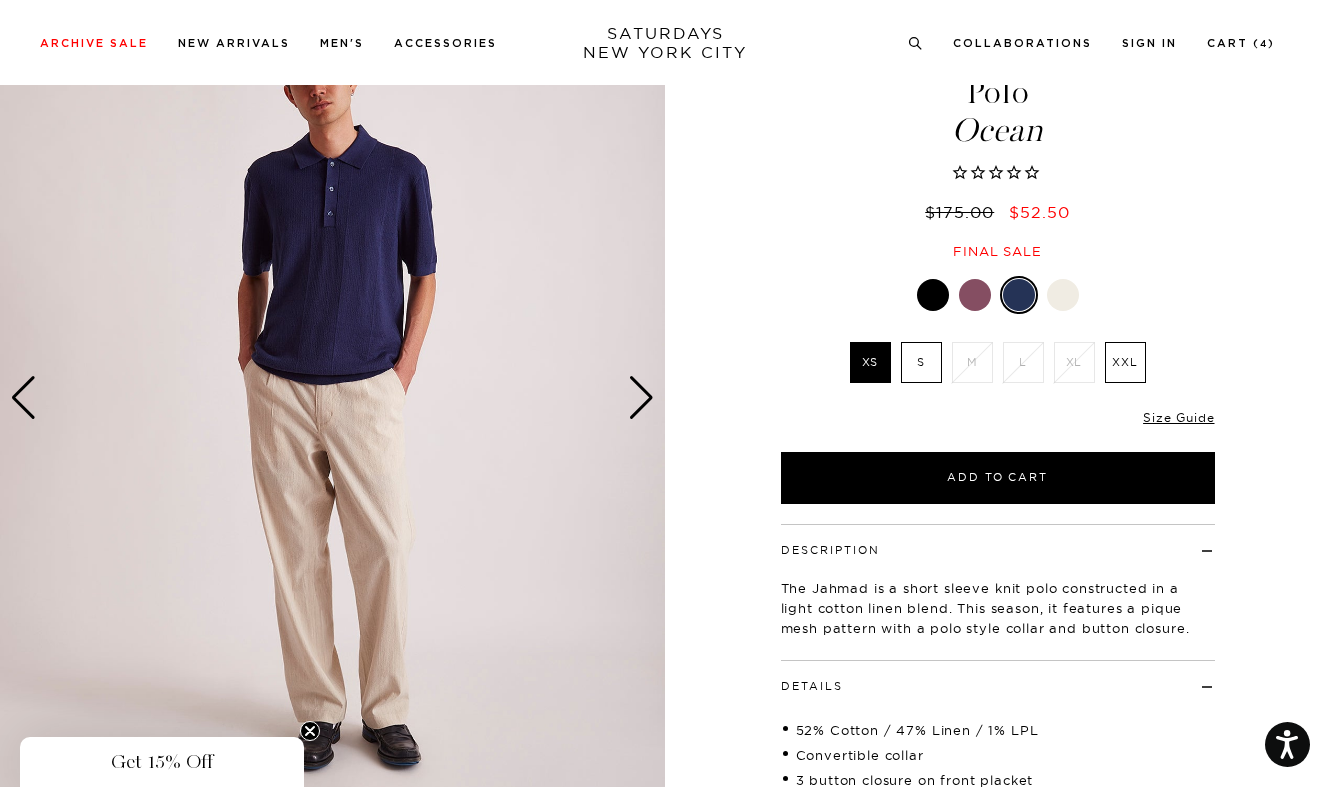 scroll, scrollTop: 53, scrollLeft: 2, axis: both 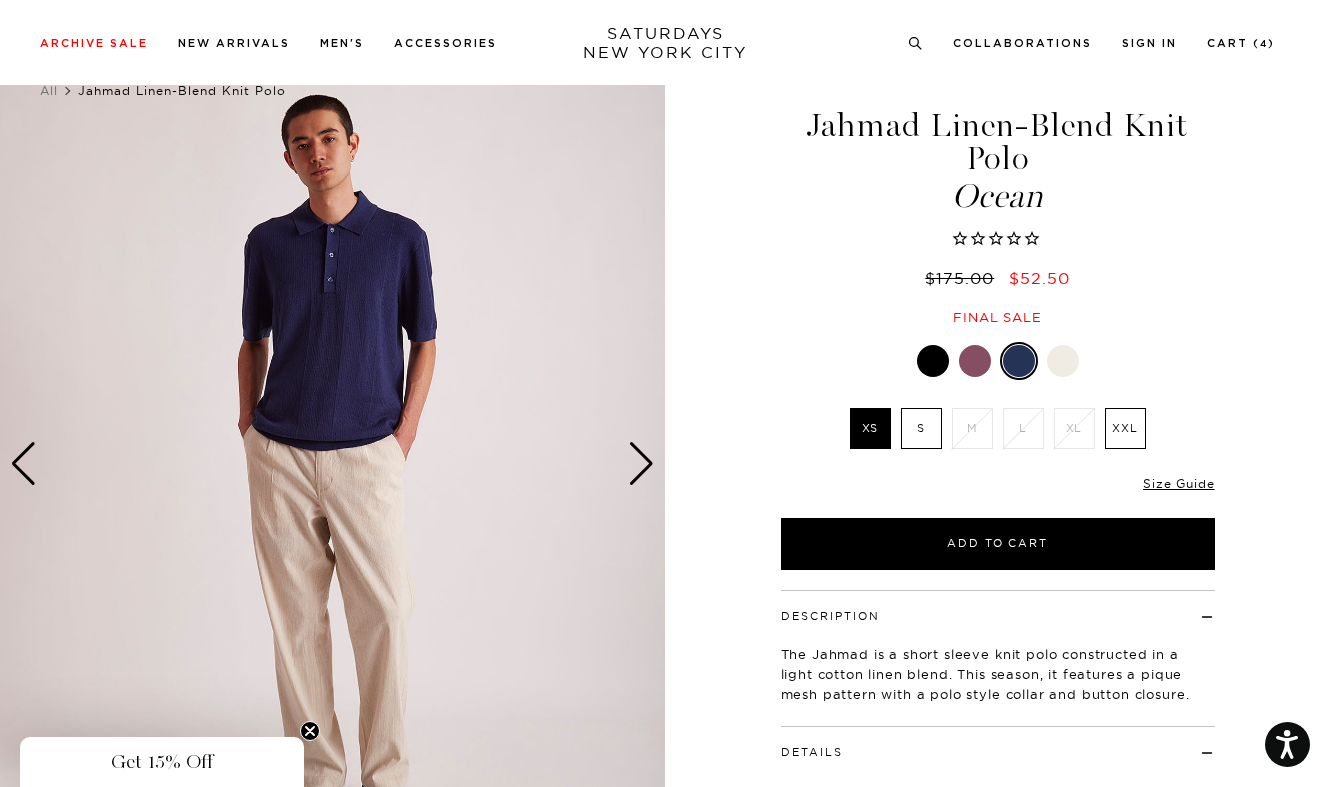 click at bounding box center (641, 464) 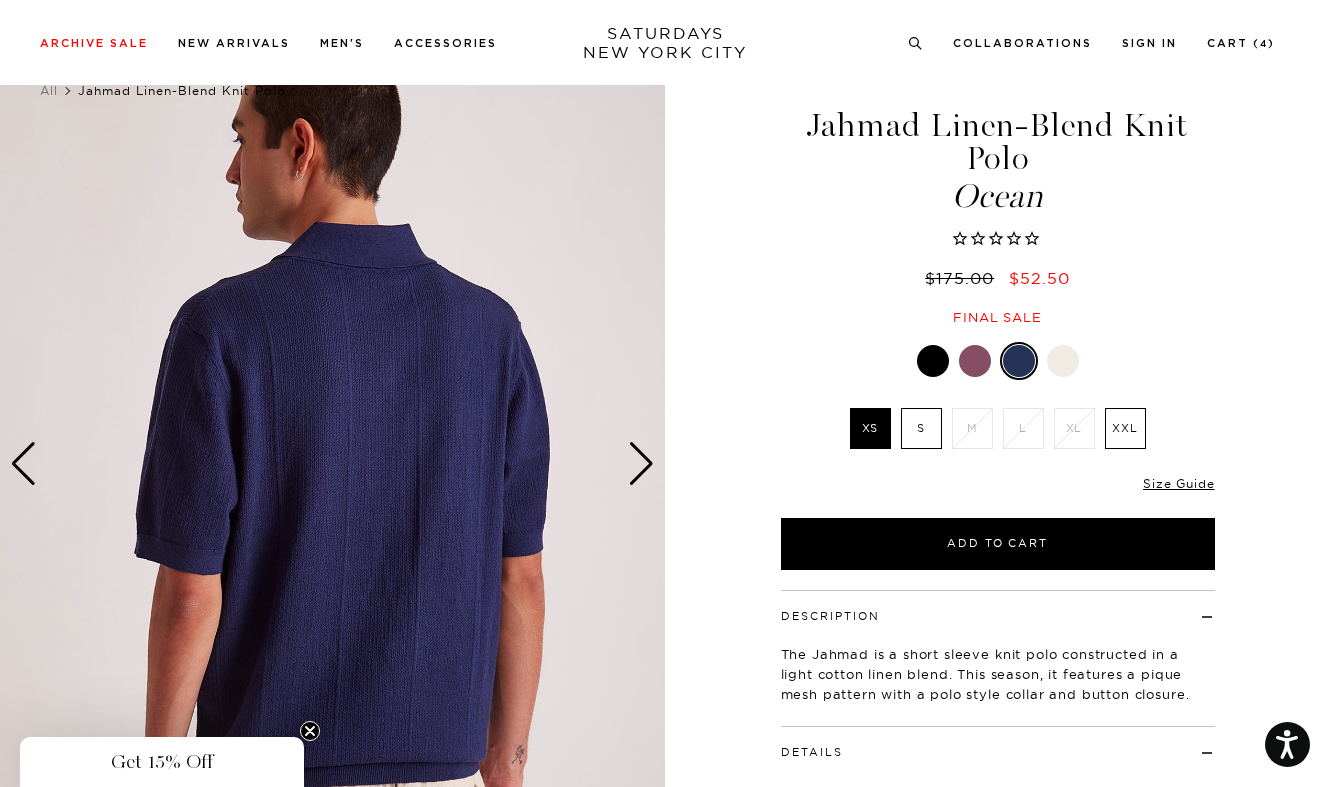 click at bounding box center [641, 464] 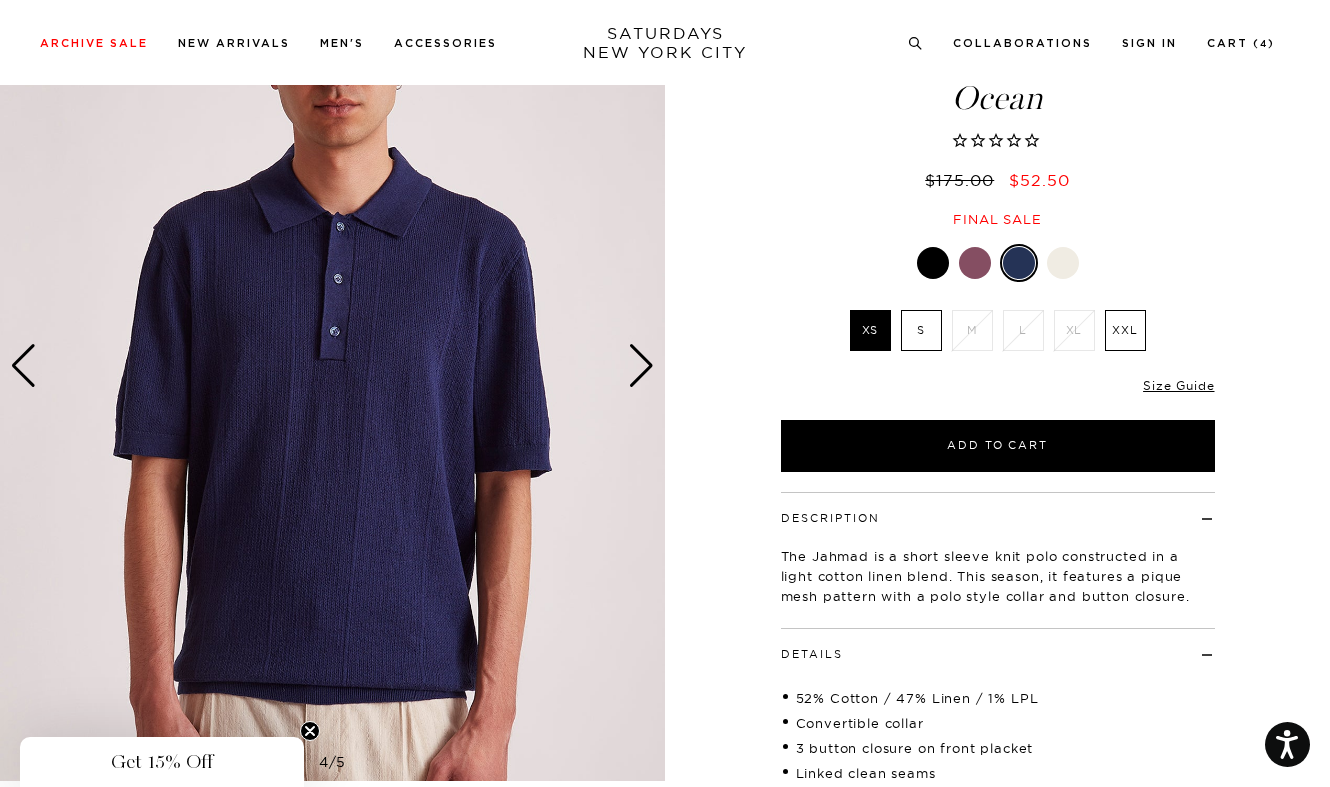 scroll, scrollTop: 148, scrollLeft: 0, axis: vertical 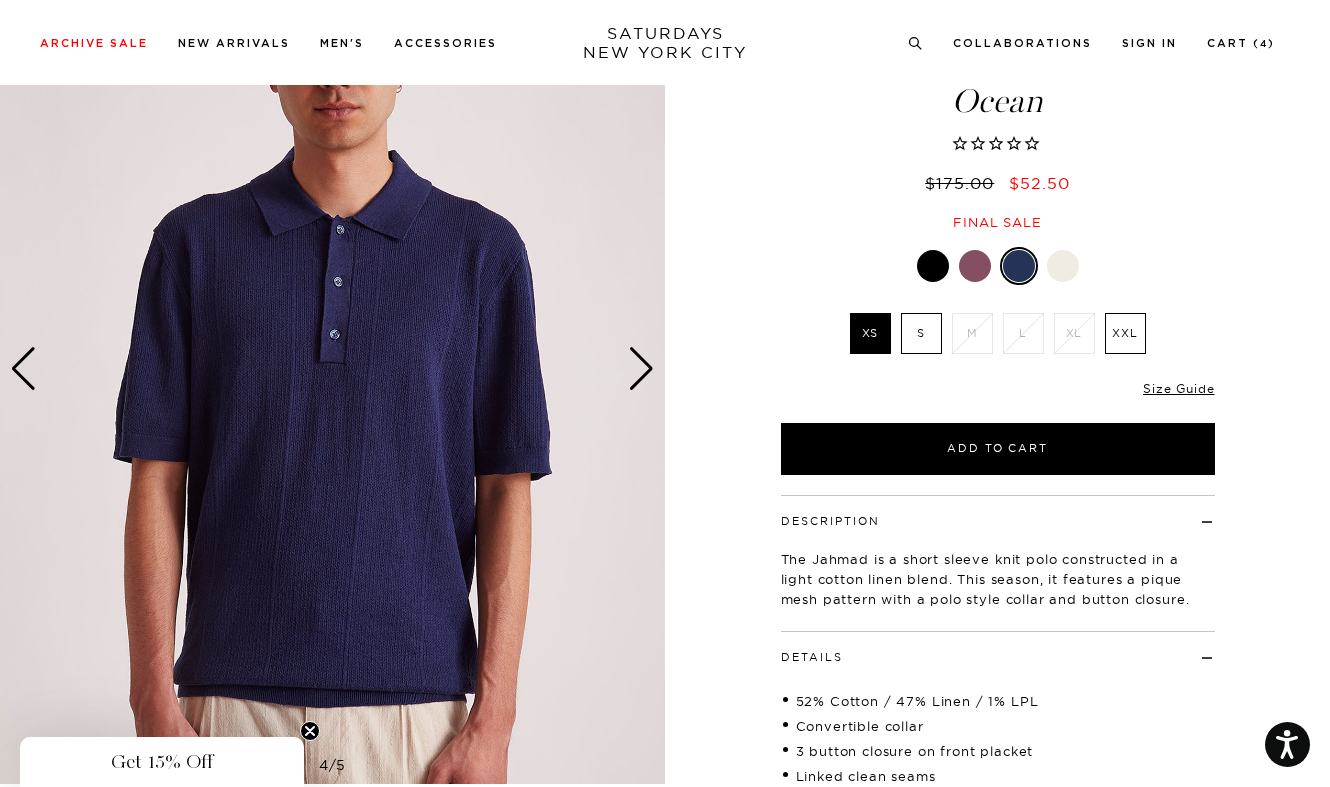 click at bounding box center [641, 369] 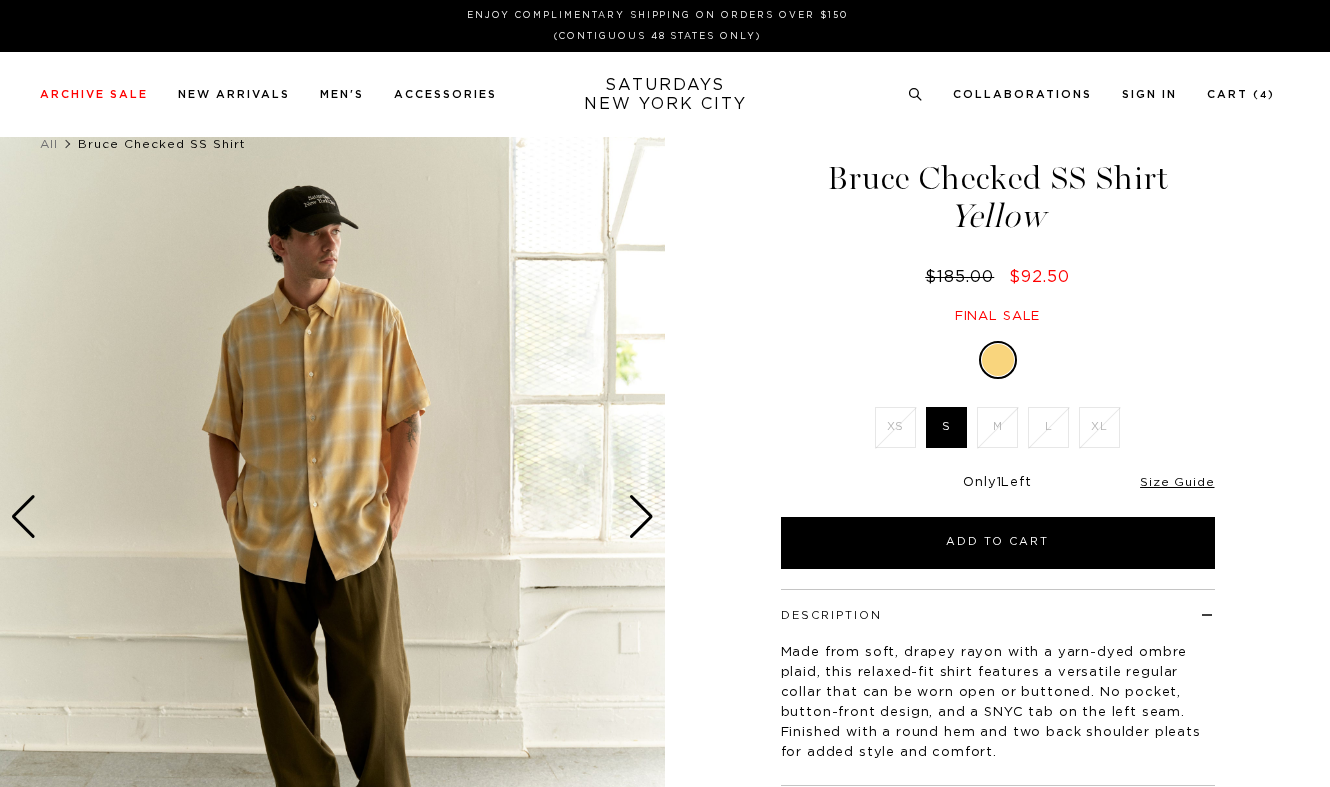 scroll, scrollTop: 0, scrollLeft: 0, axis: both 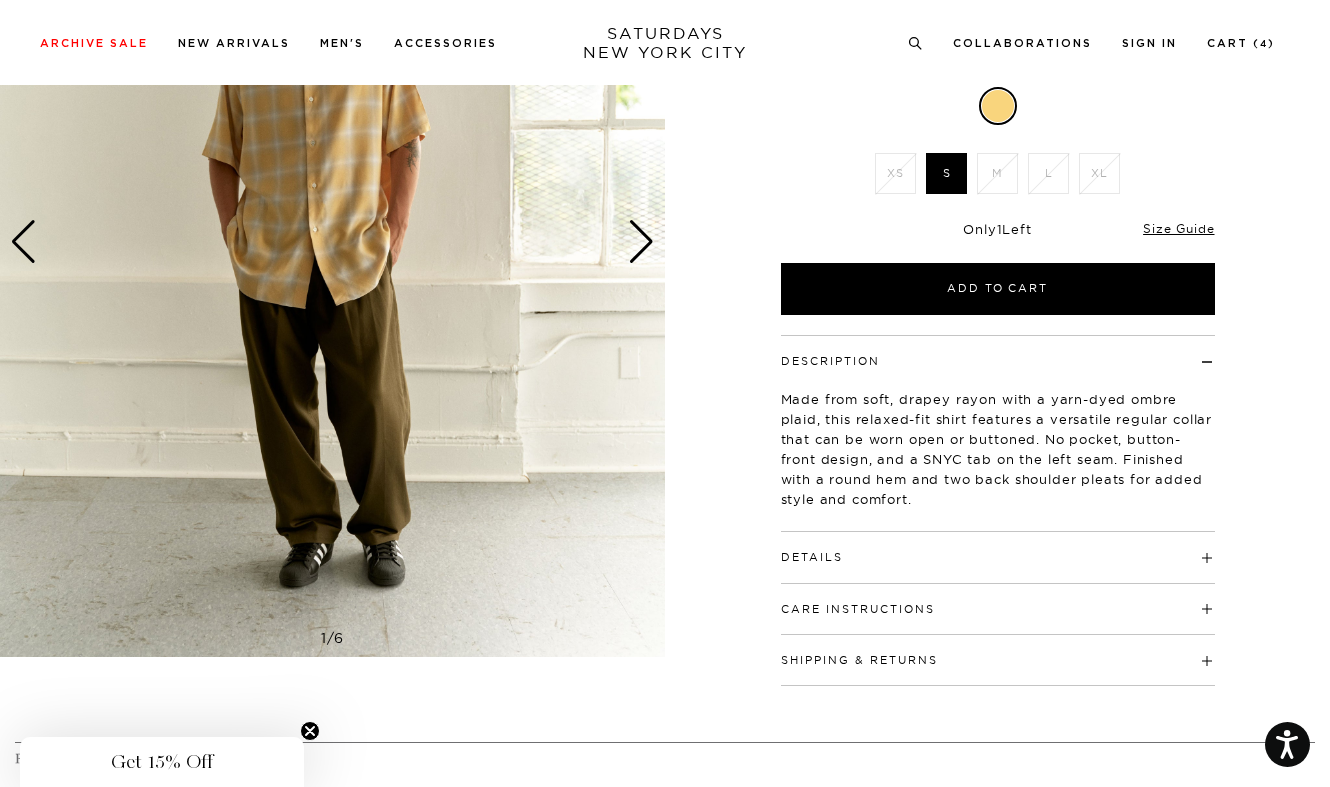 click on "Details" at bounding box center [998, 548] 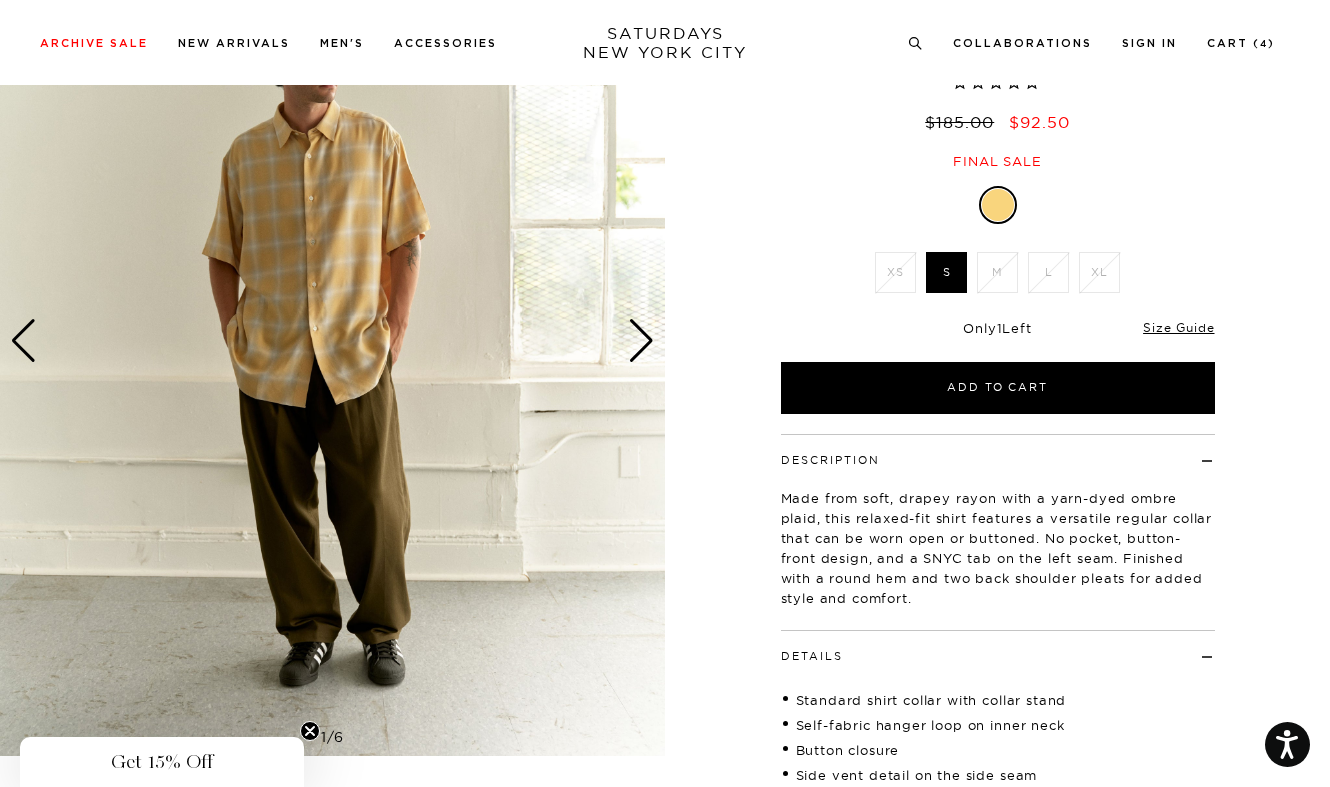 scroll, scrollTop: 157, scrollLeft: 0, axis: vertical 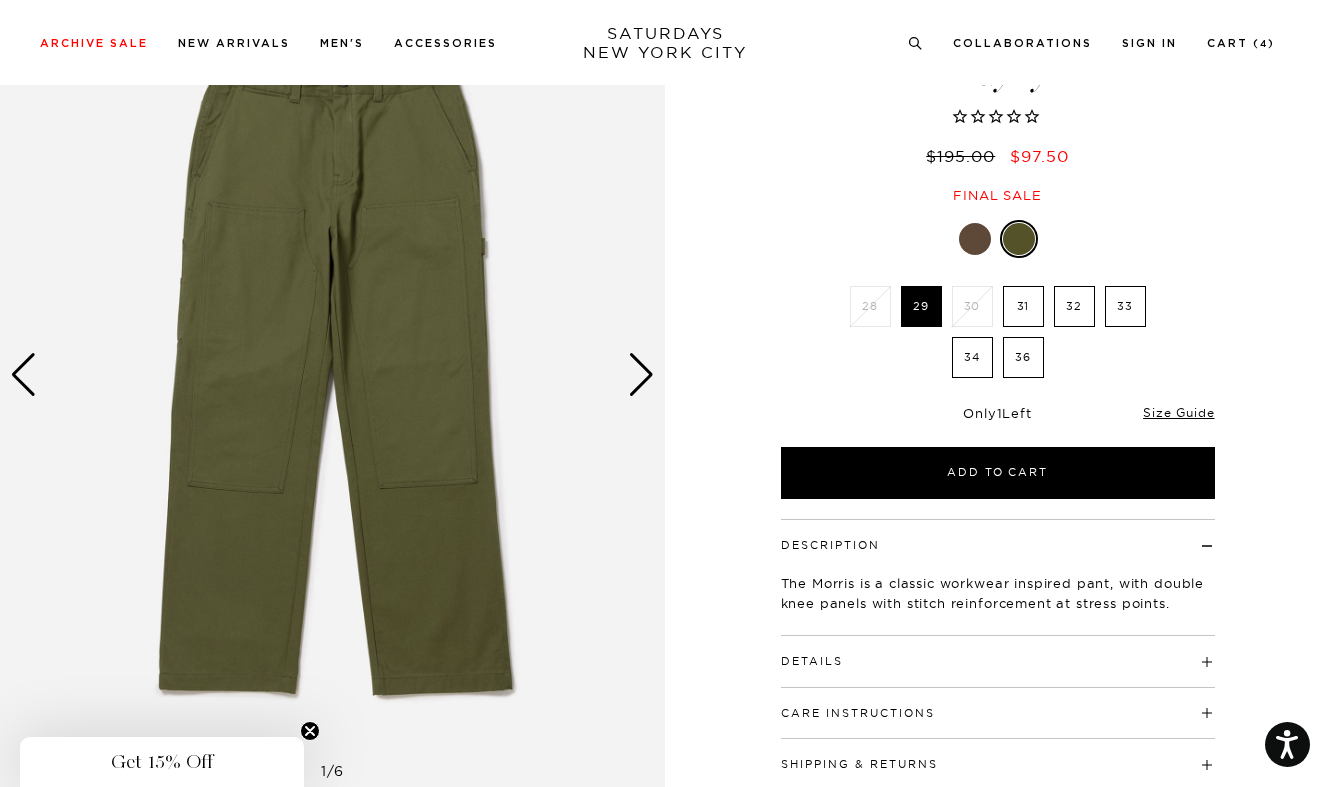 click at bounding box center (641, 375) 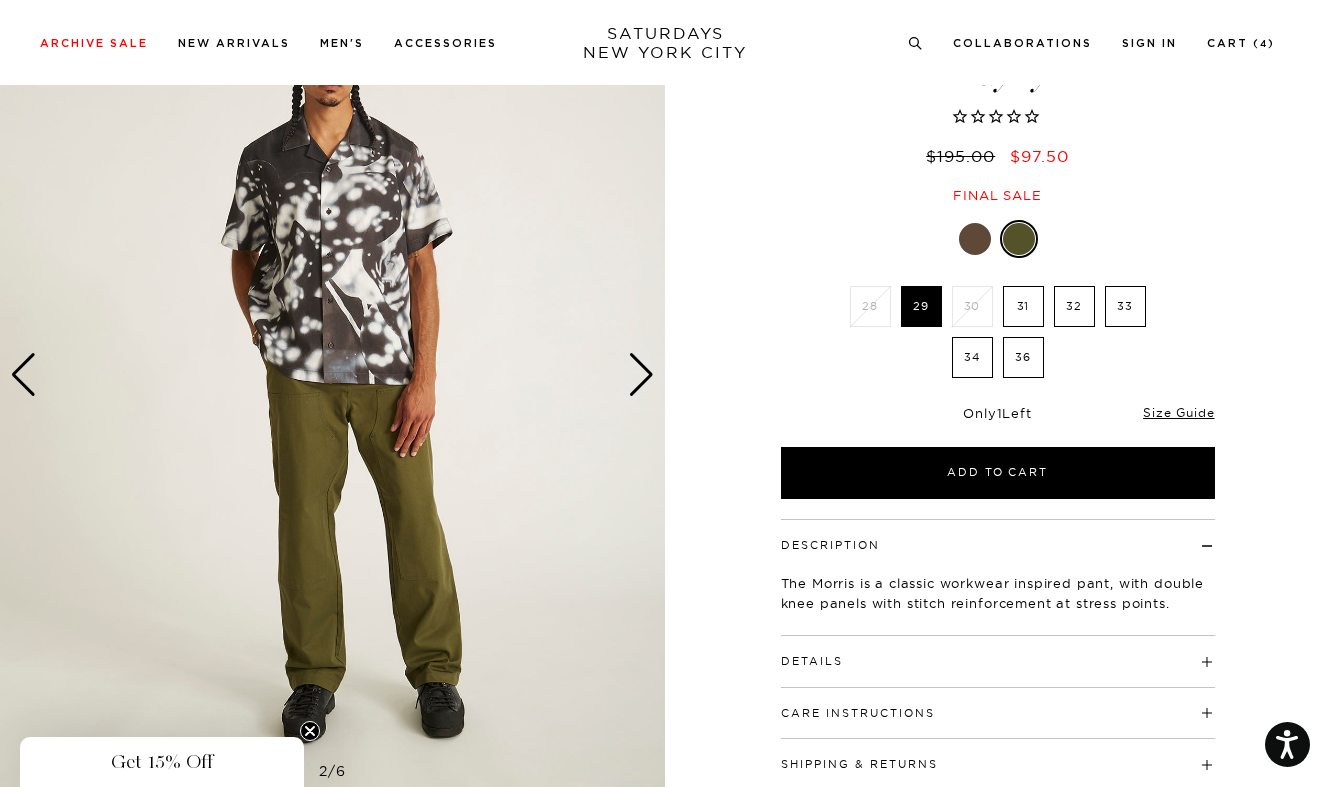 click at bounding box center [641, 375] 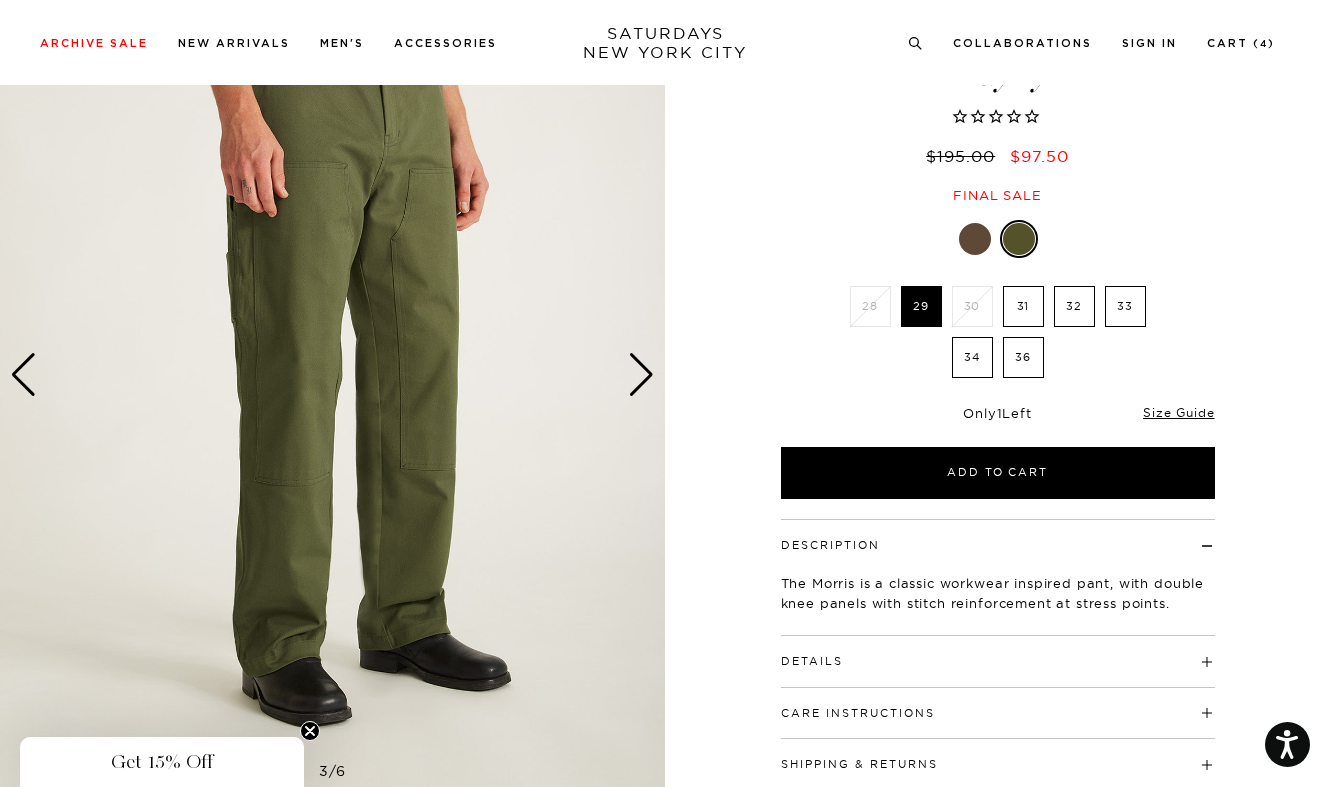 click at bounding box center [641, 375] 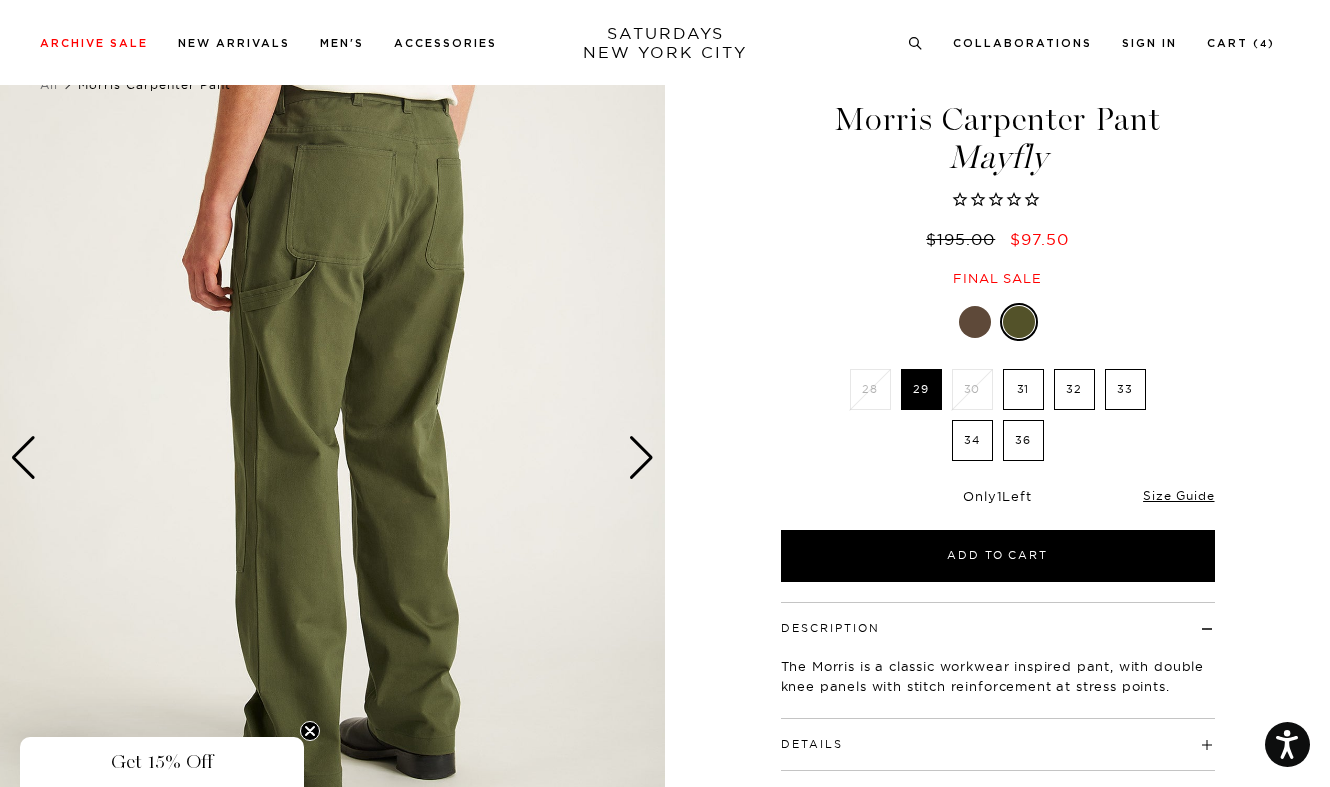 scroll, scrollTop: 59, scrollLeft: 3, axis: both 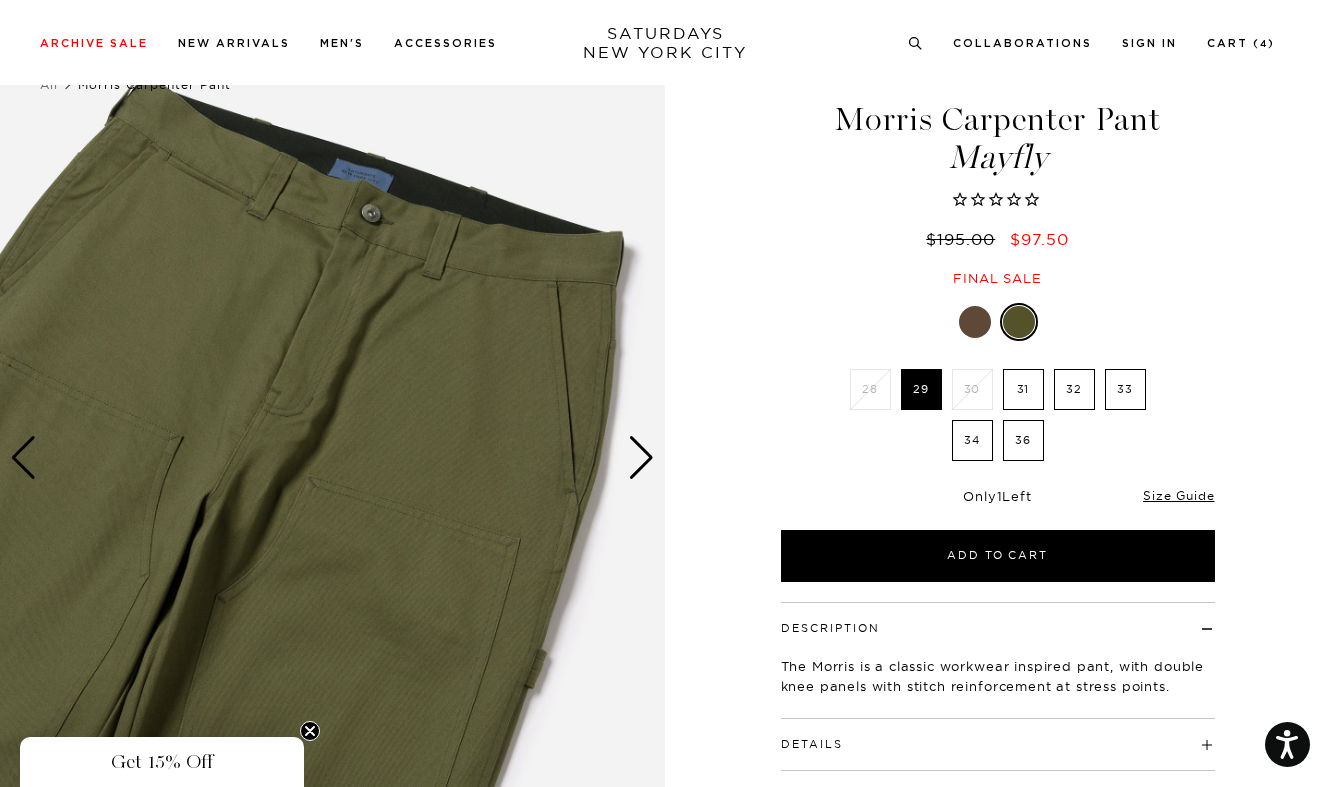 click at bounding box center (641, 458) 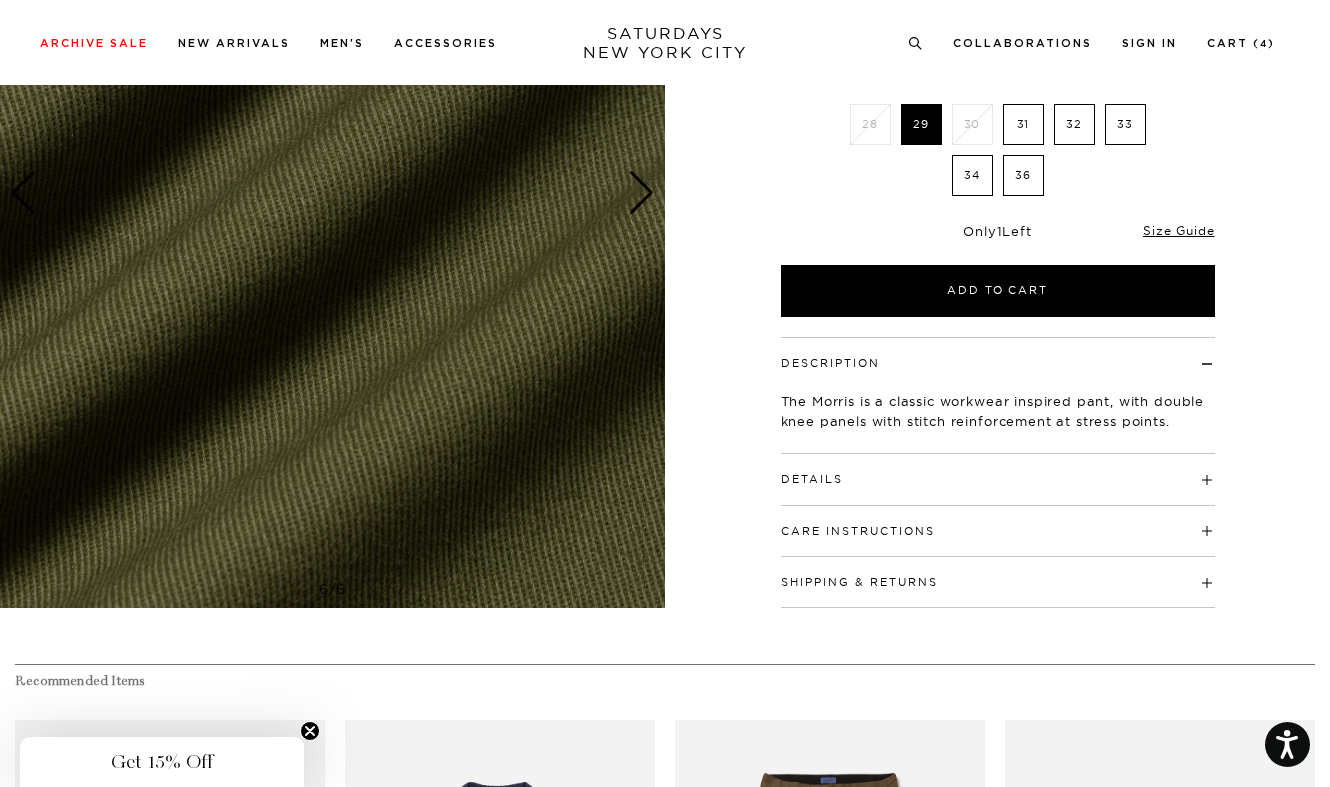 scroll, scrollTop: 408, scrollLeft: 3, axis: both 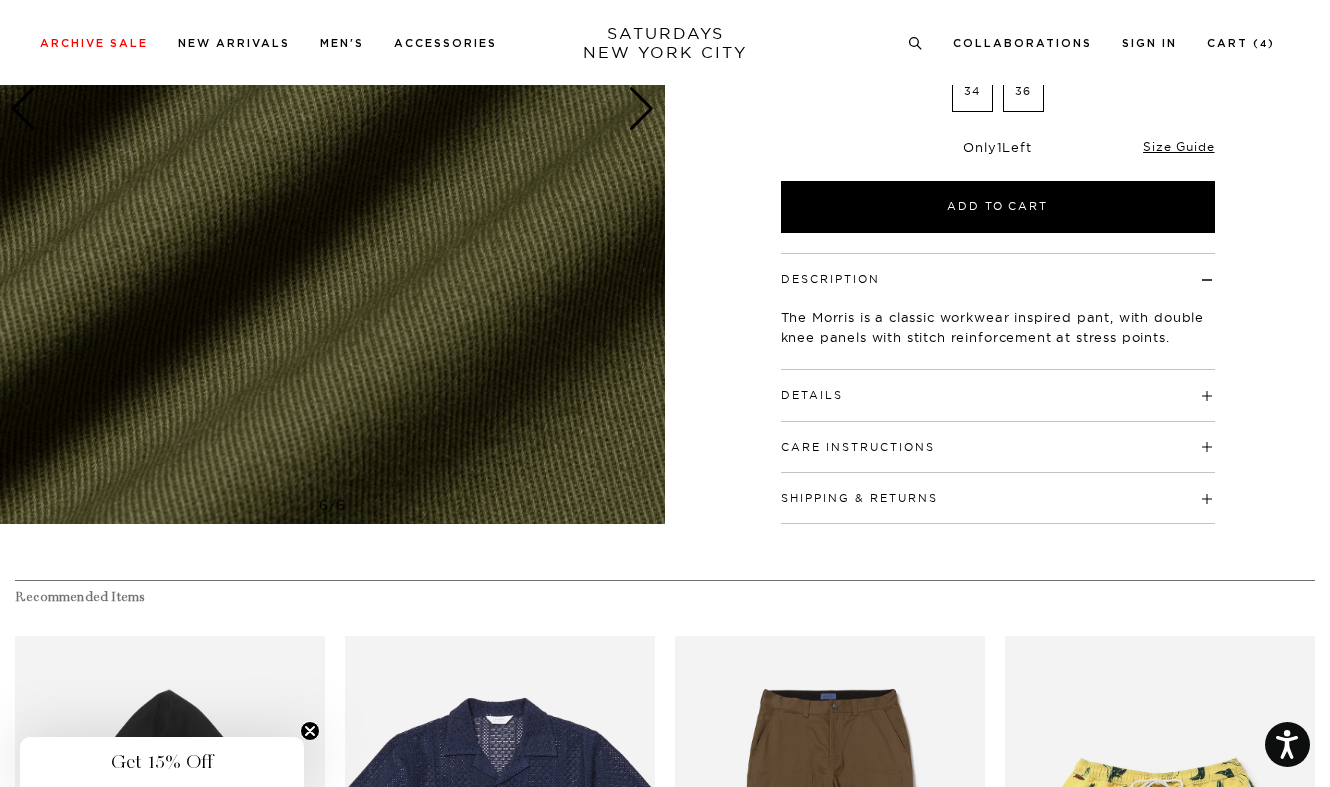 click on "Details
100% Cotton Fixed waistband with button closure and belt loops Front slash pockets with inner coin pocket Overlay leg panel detail on the front leg Back patch pockets with side leg pocket detail and hammer loop Turn back clean finished with single needle topstitching at hem Straight leg fit Slight taper Model is 6'0" and wears a size 32" at bounding box center [998, 395] 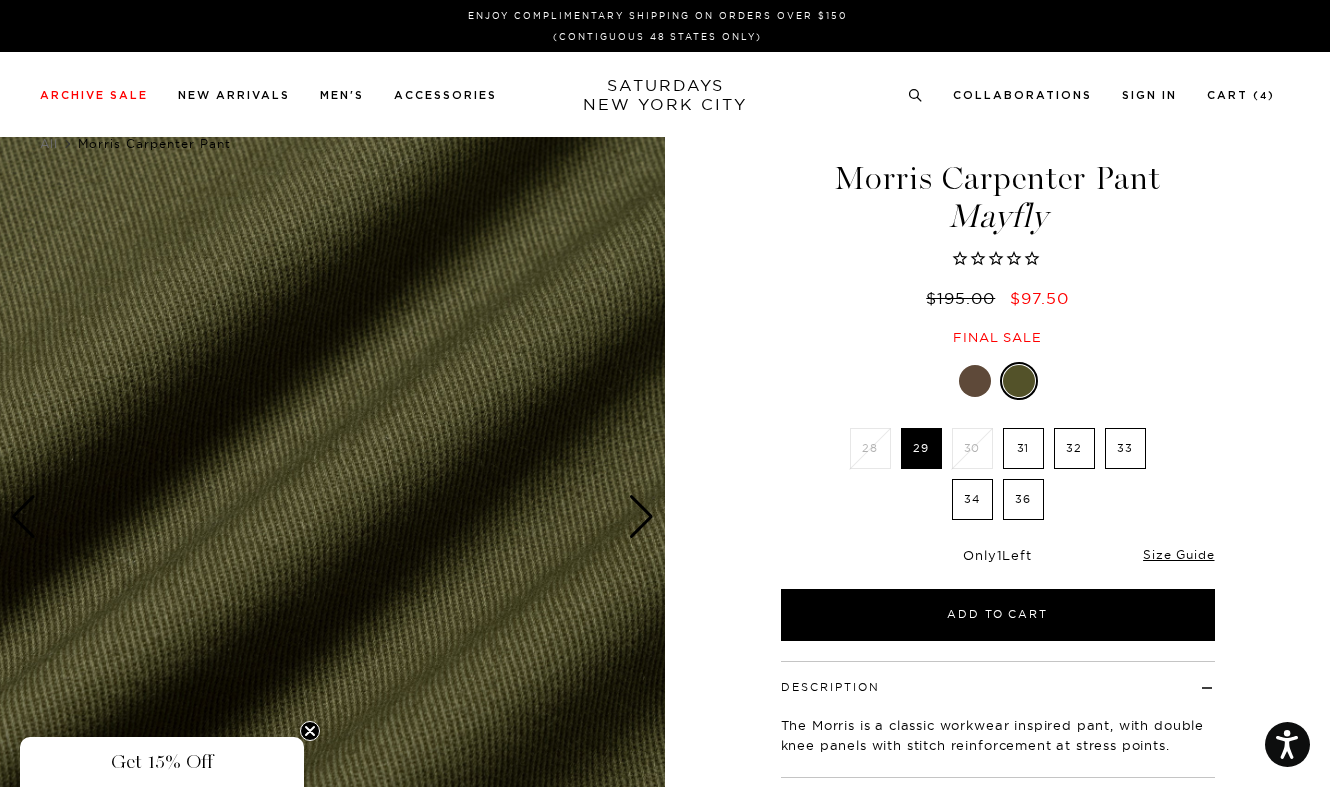scroll, scrollTop: 0, scrollLeft: 0, axis: both 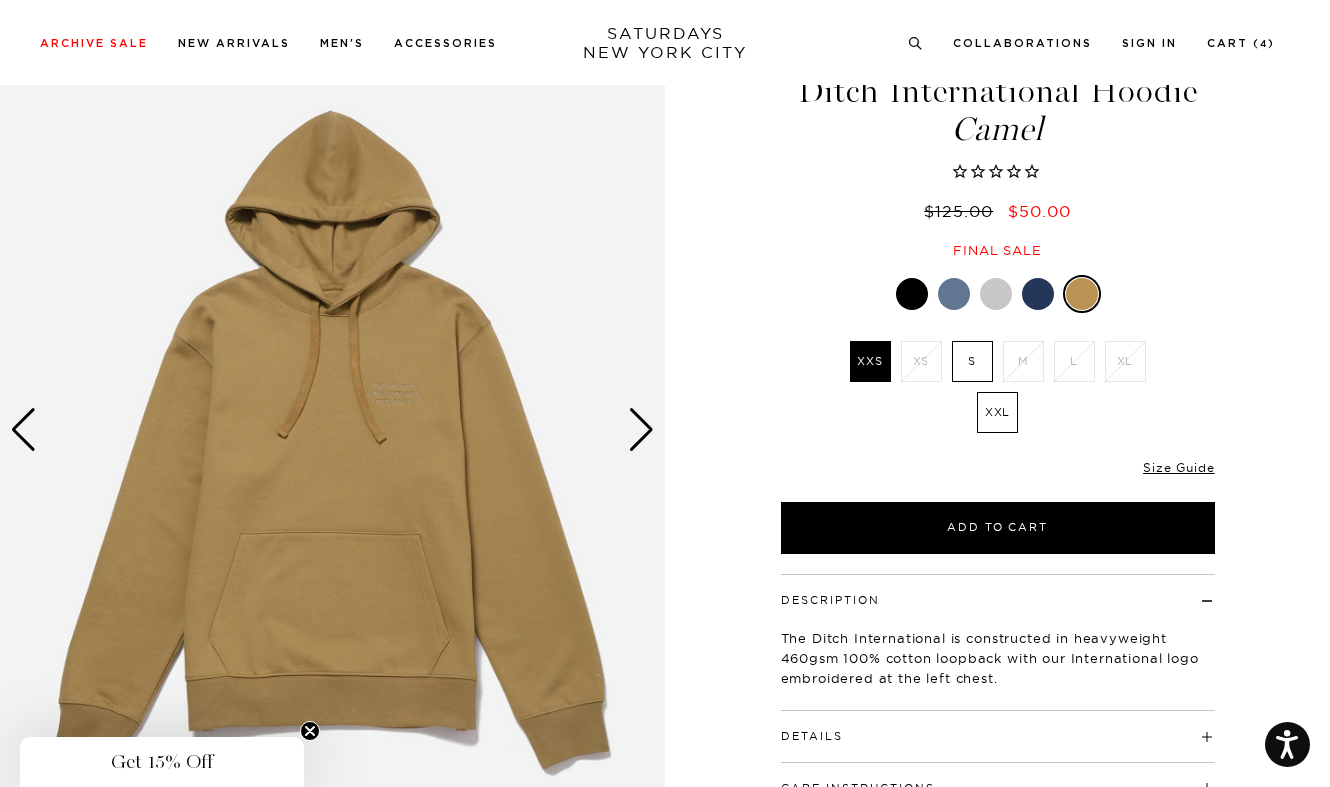 click at bounding box center (954, 294) 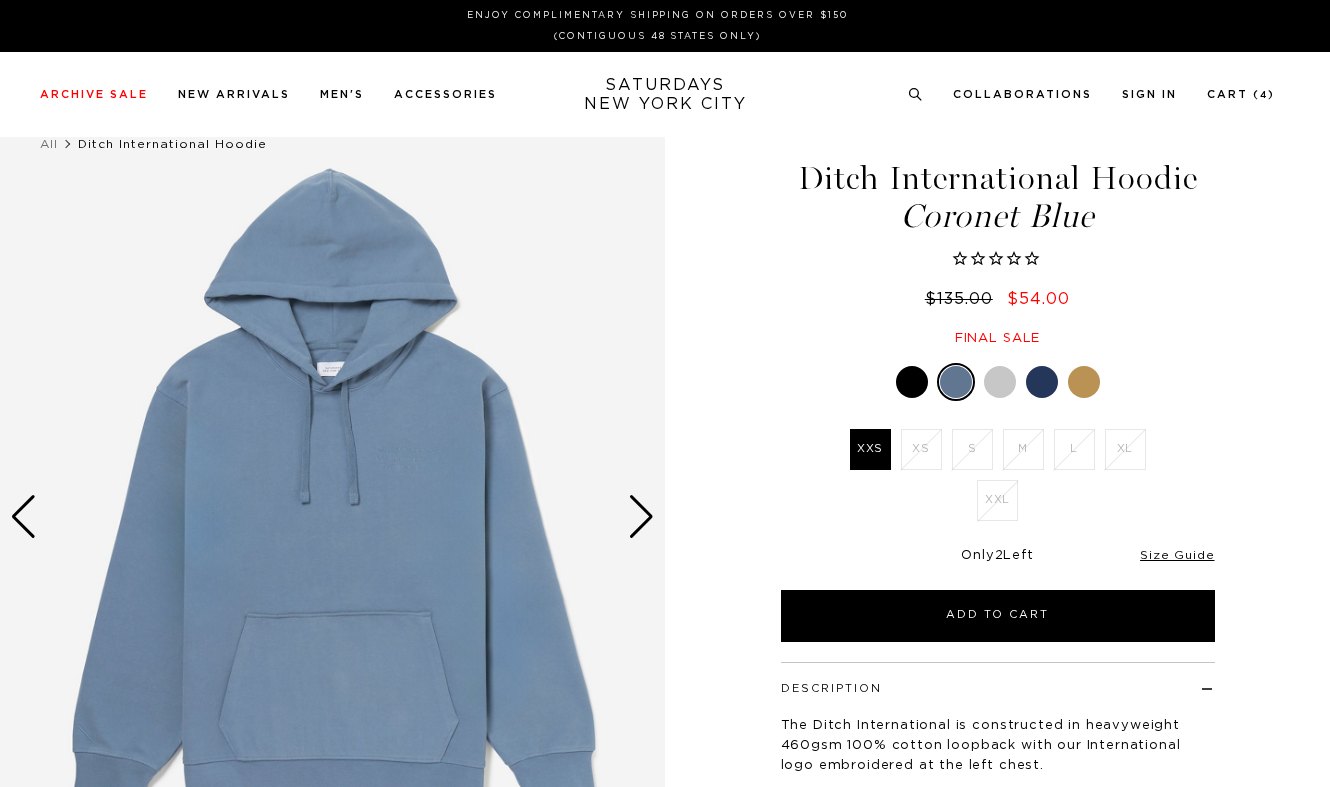 scroll, scrollTop: 0, scrollLeft: 0, axis: both 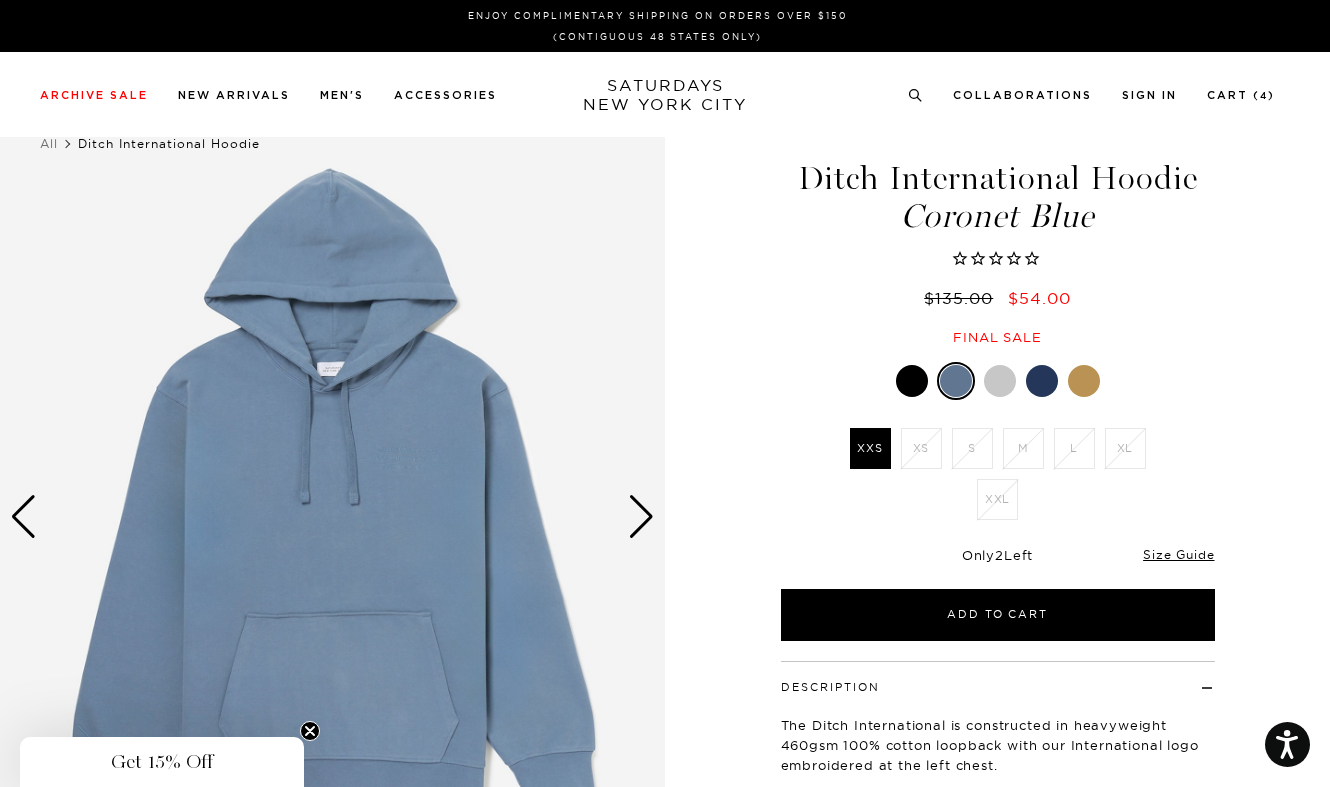 click at bounding box center [1000, 381] 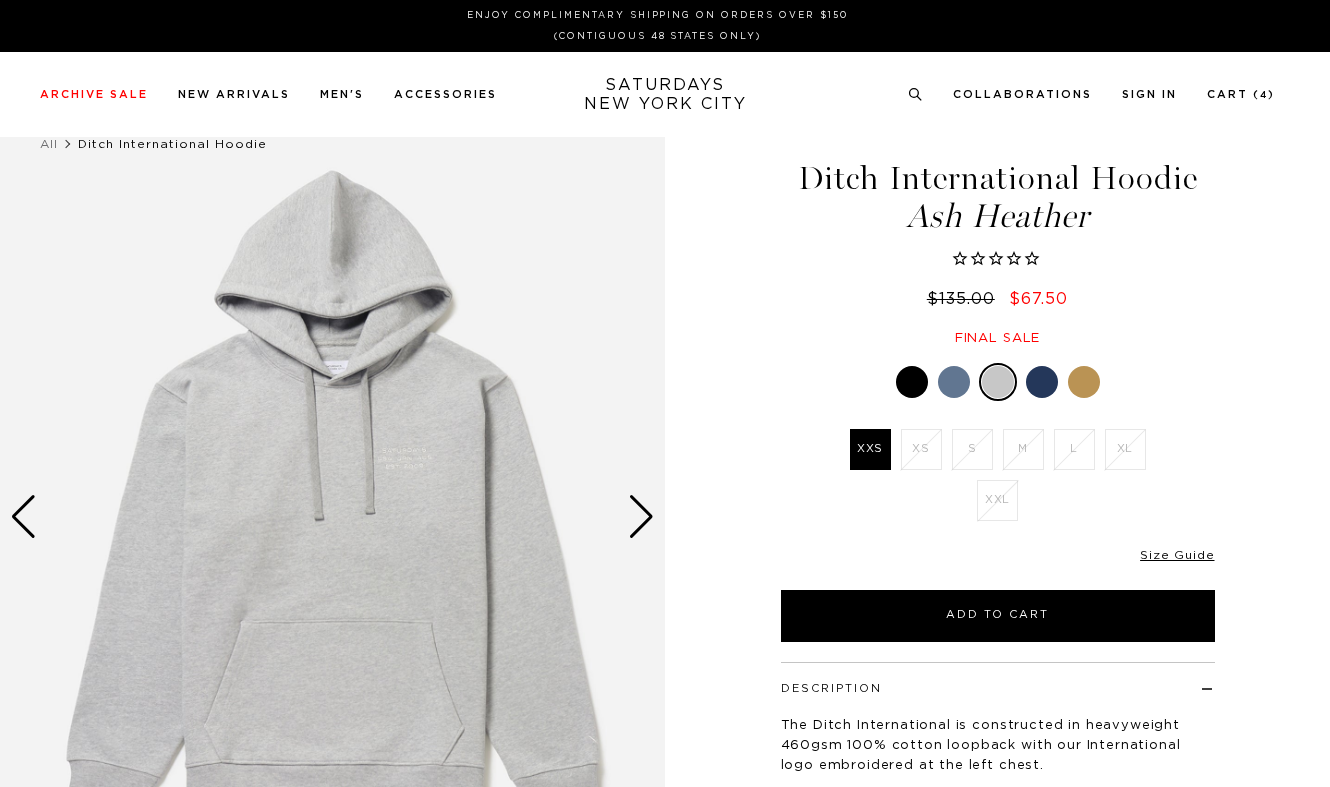 scroll, scrollTop: 0, scrollLeft: 0, axis: both 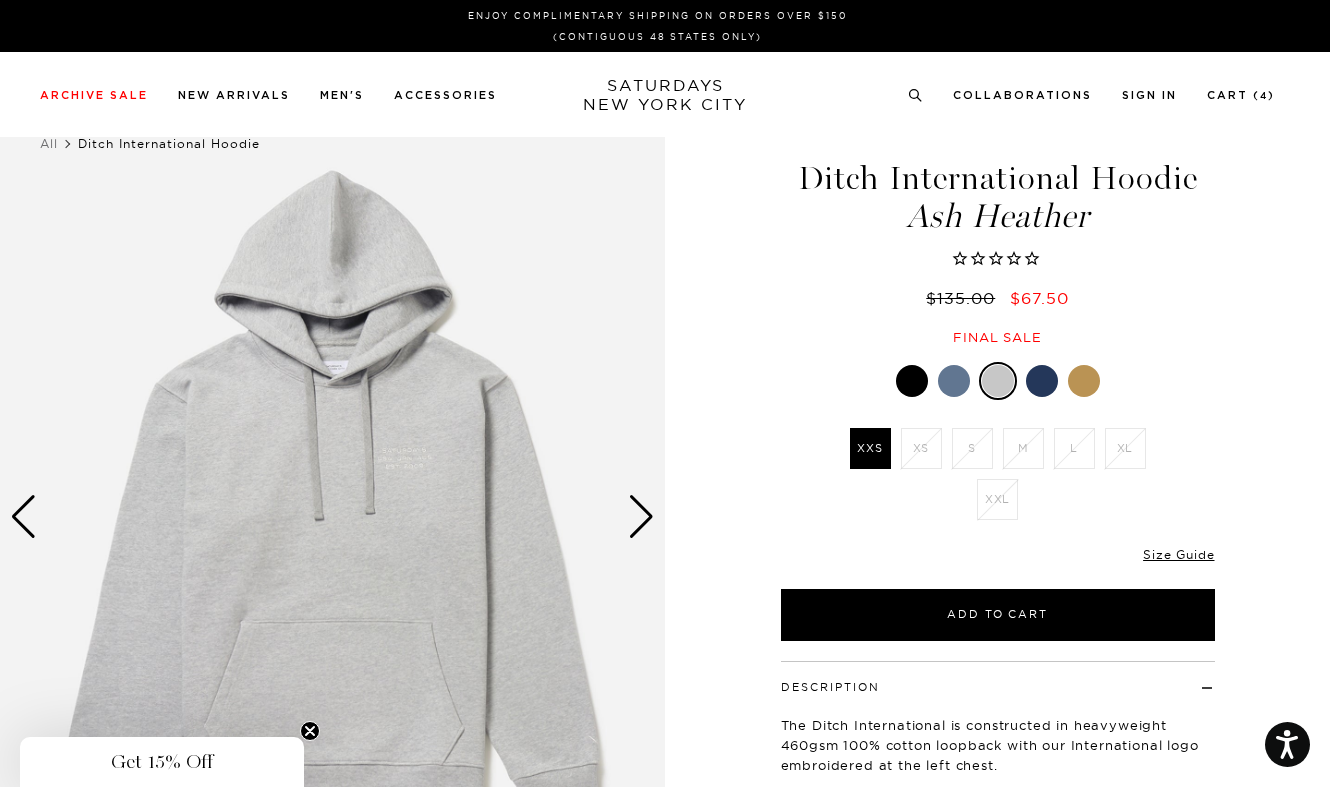 click at bounding box center [1042, 381] 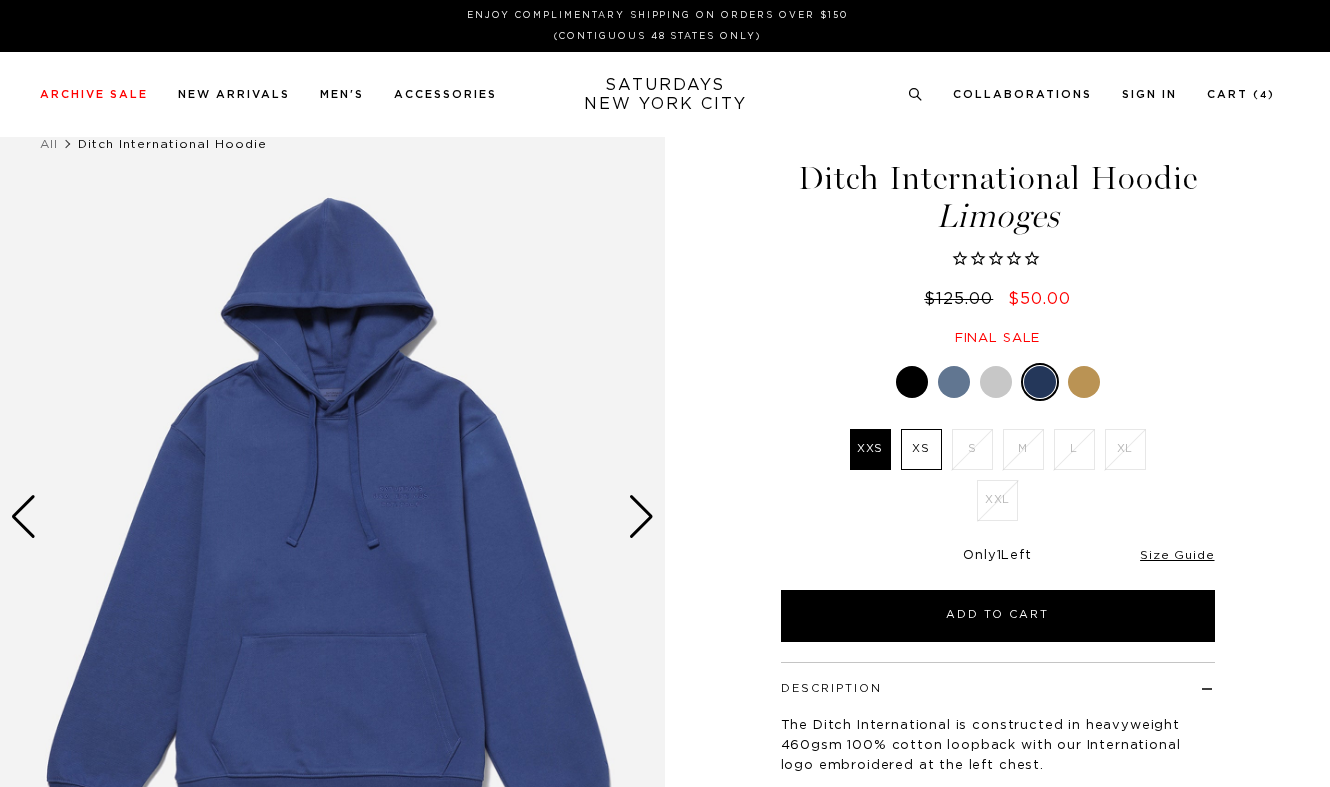scroll, scrollTop: 0, scrollLeft: 0, axis: both 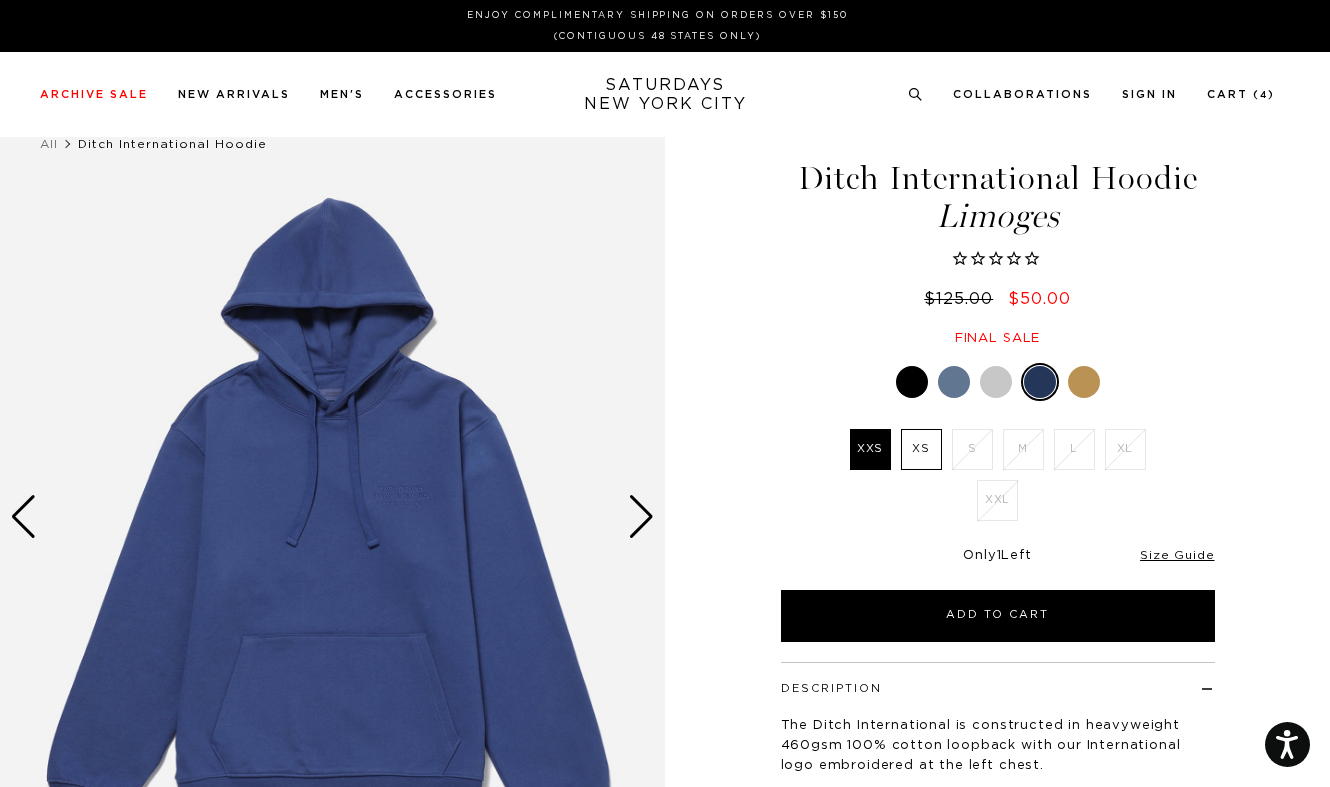 click at bounding box center [912, 382] 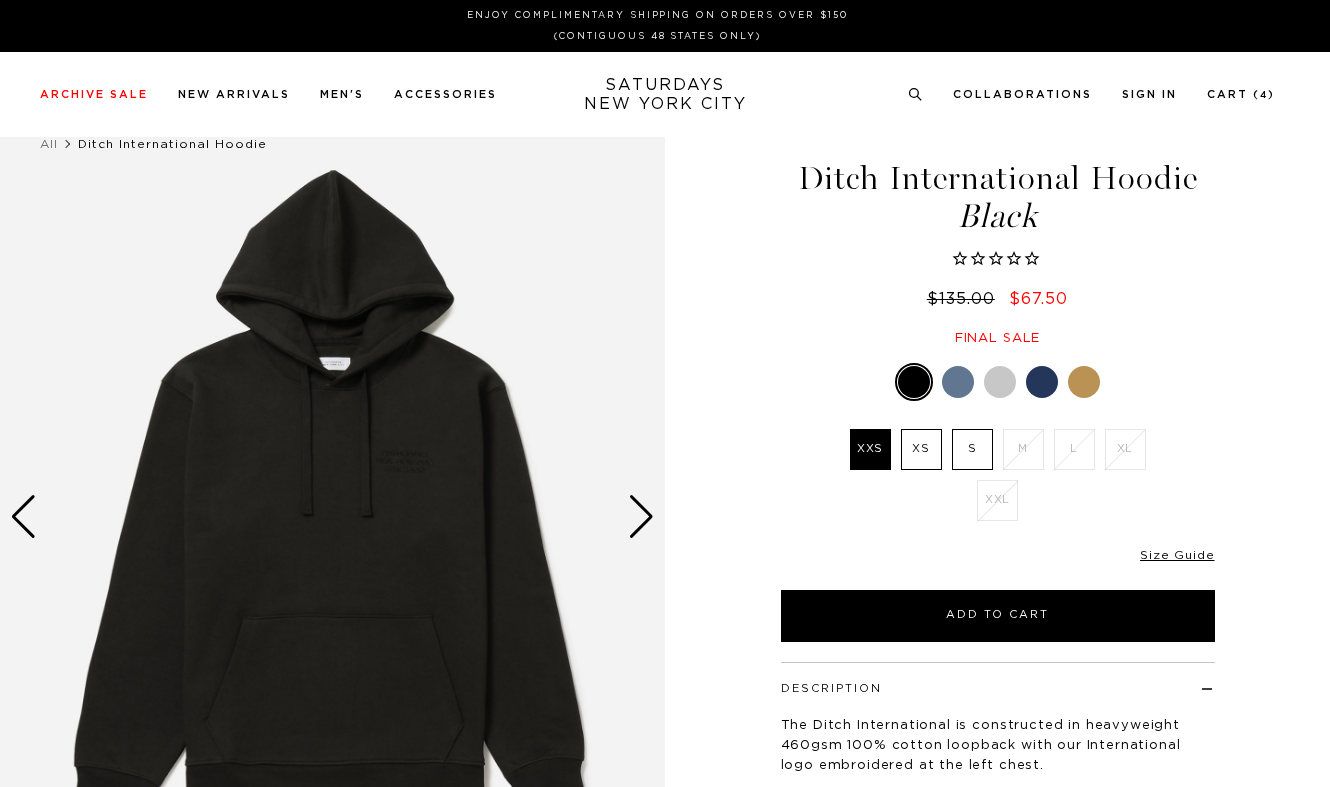 scroll, scrollTop: 0, scrollLeft: 0, axis: both 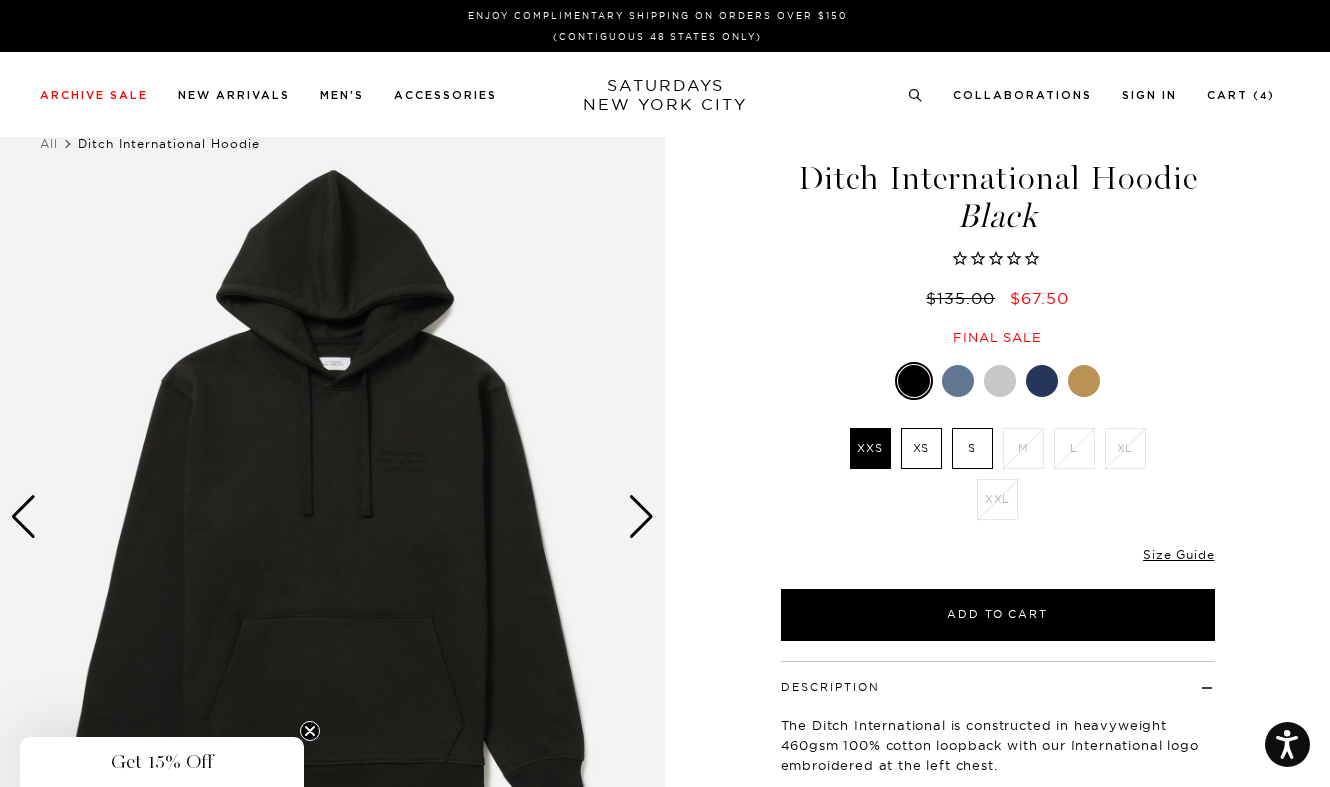 click at bounding box center (1084, 381) 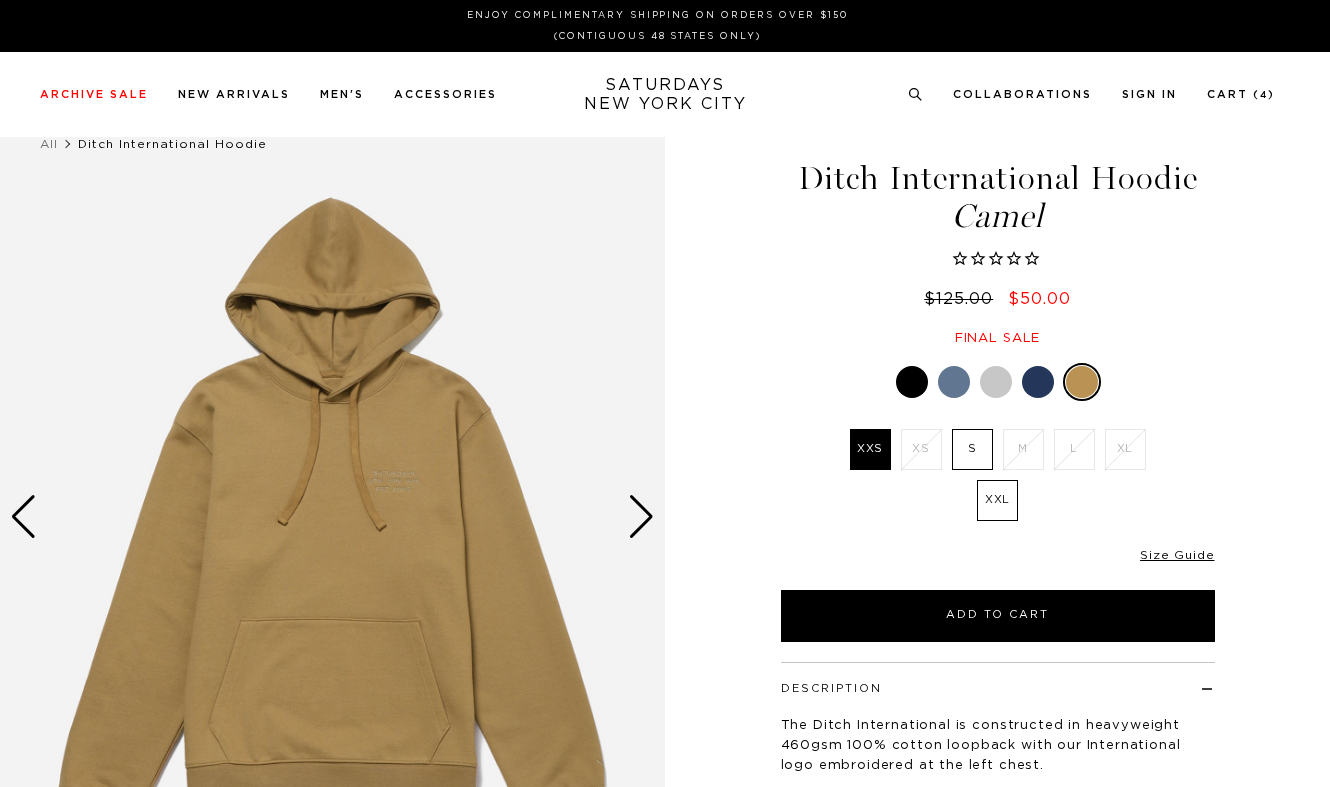 scroll, scrollTop: 0, scrollLeft: 0, axis: both 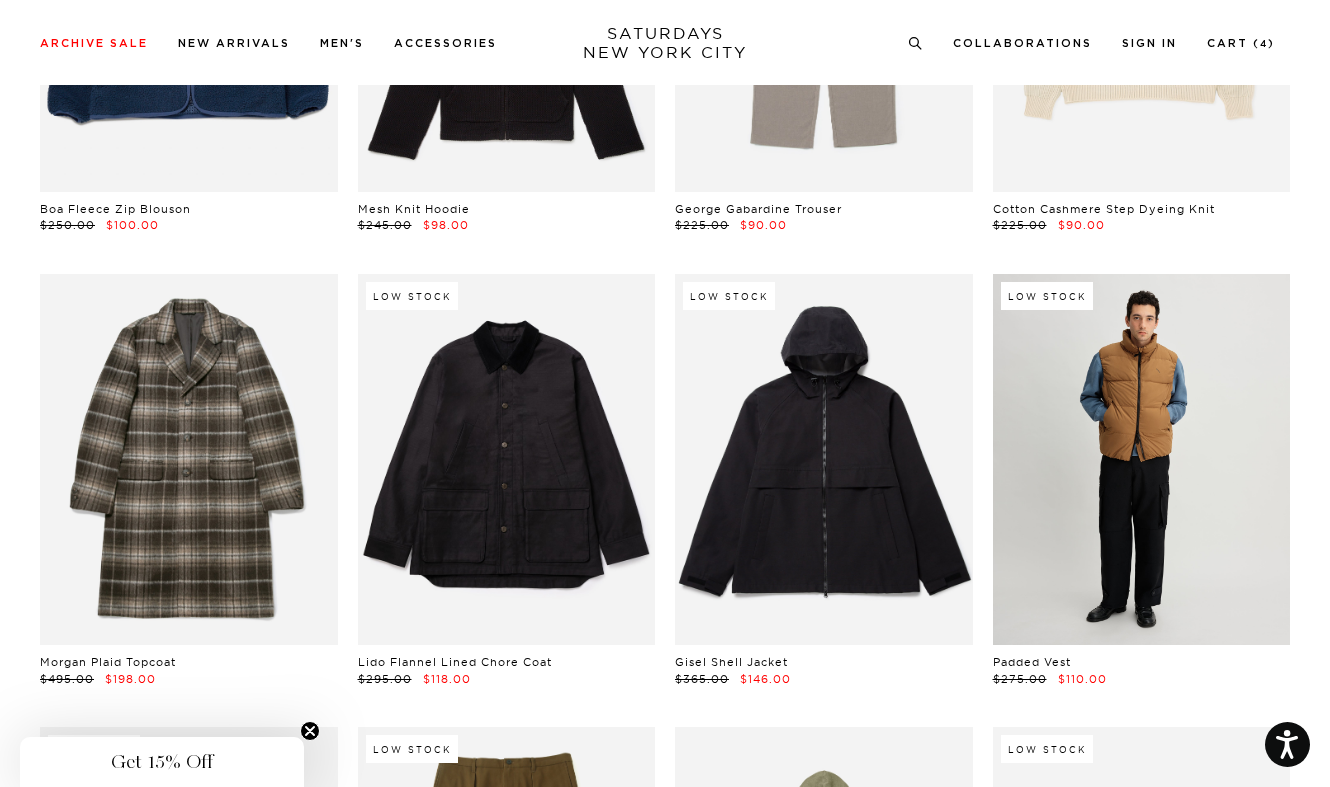 click at bounding box center [1142, 460] 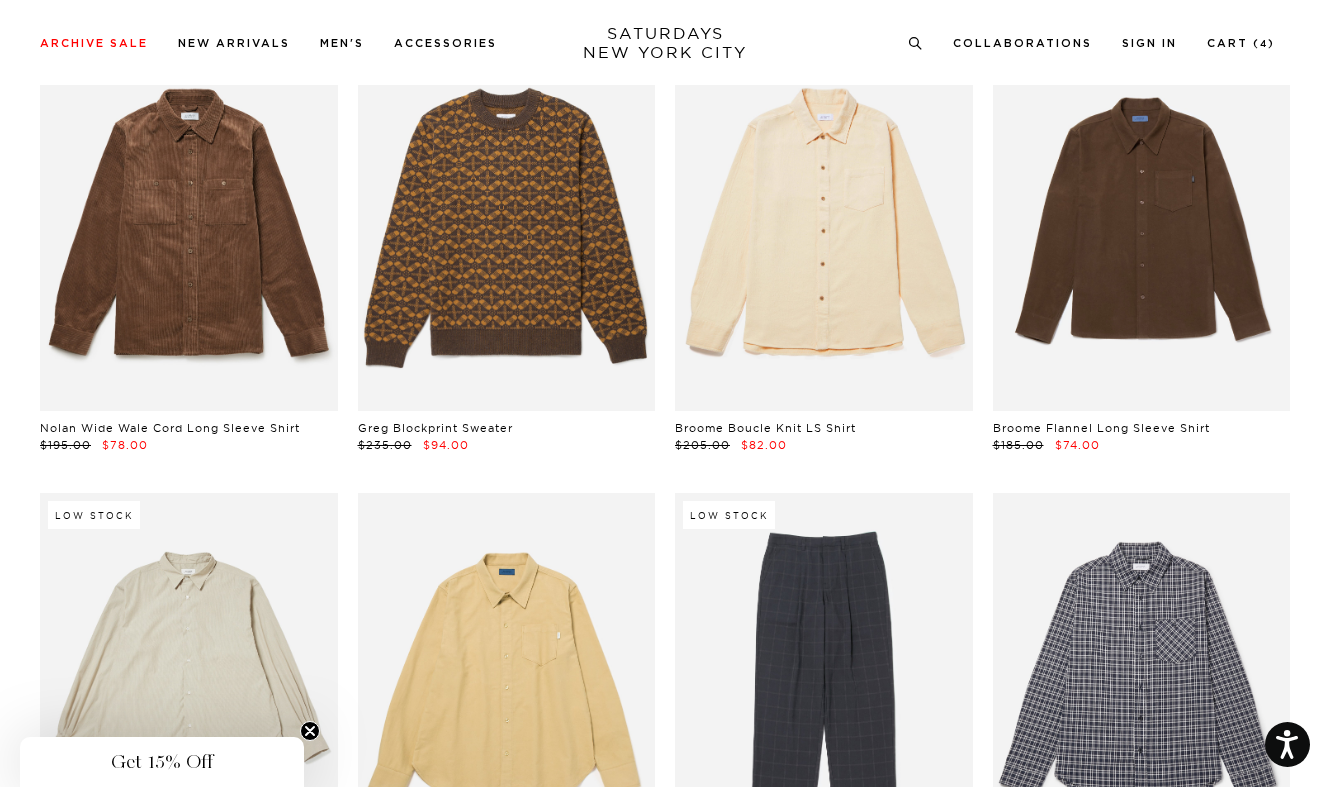 scroll, scrollTop: 34842, scrollLeft: 12, axis: both 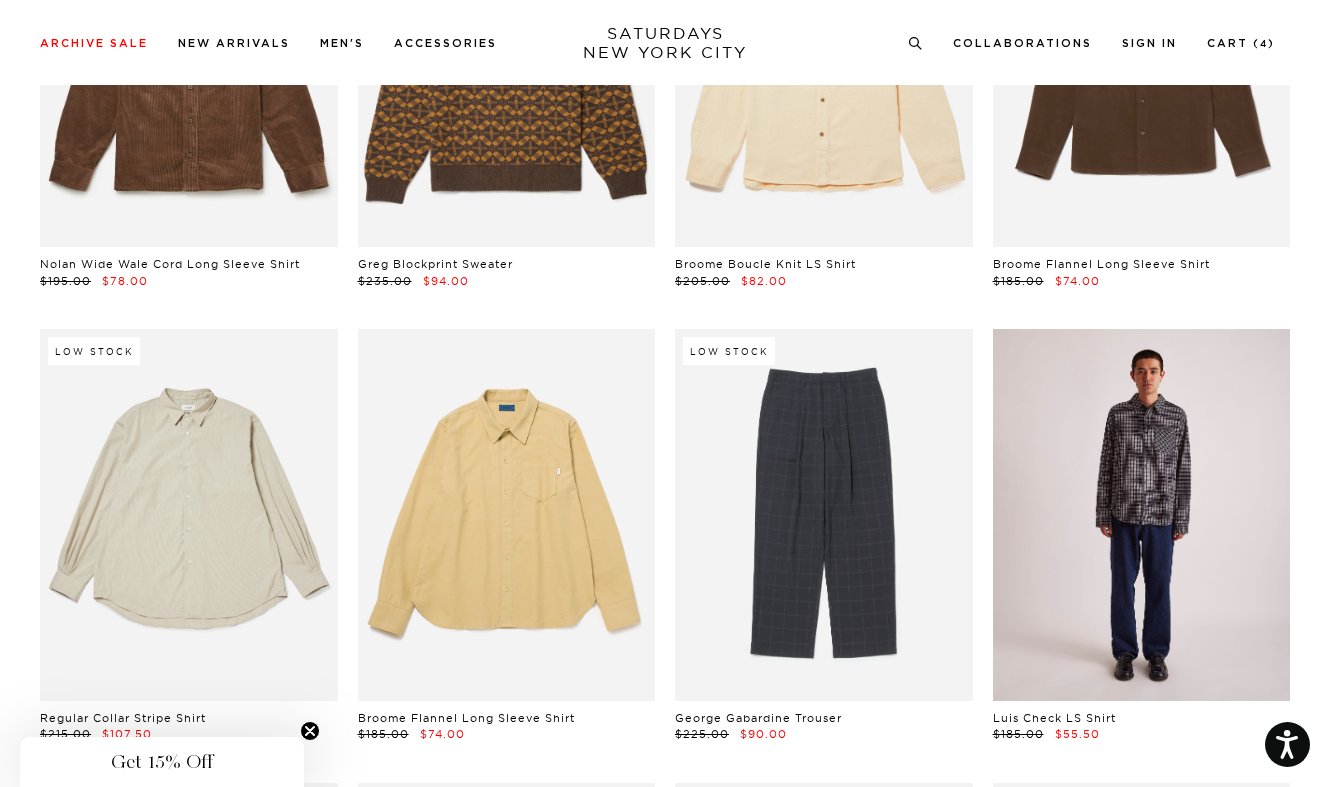 click at bounding box center (1142, 515) 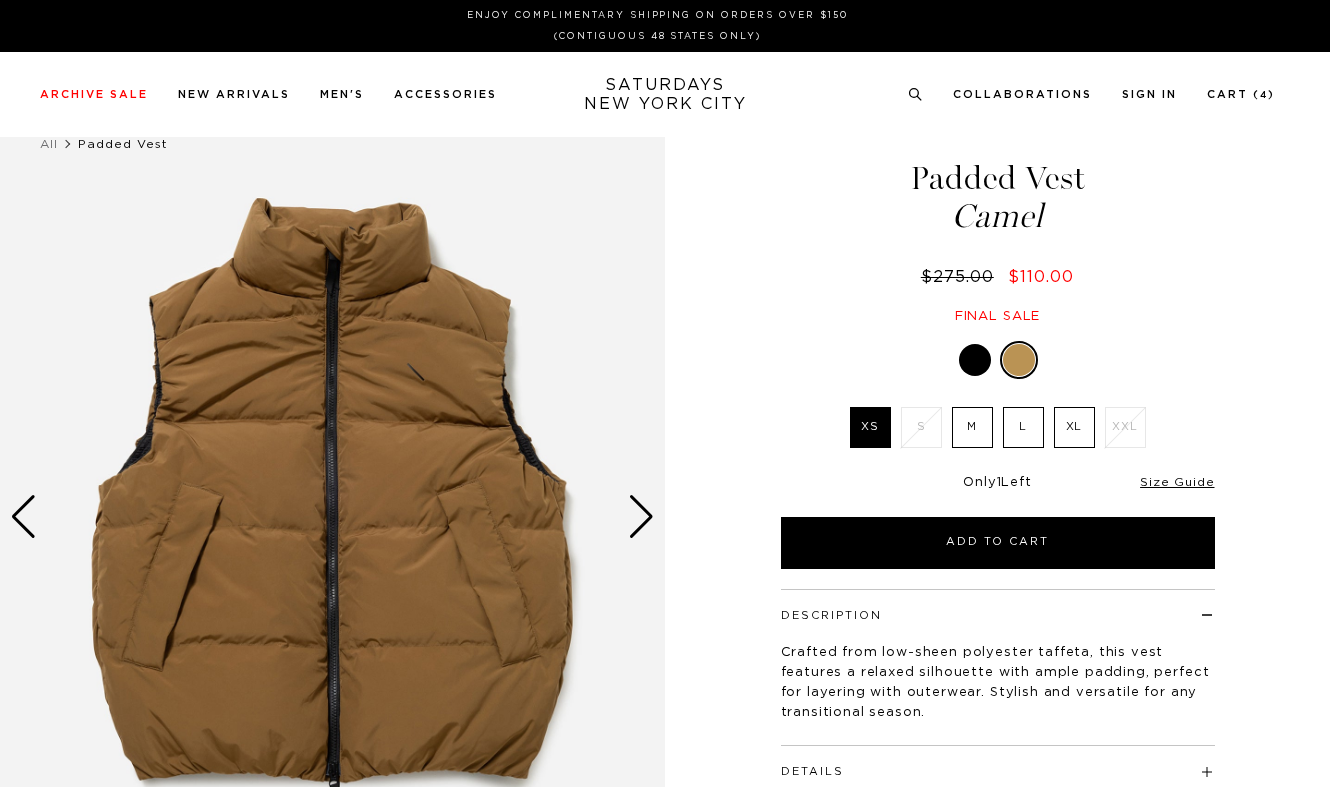 scroll, scrollTop: 0, scrollLeft: 0, axis: both 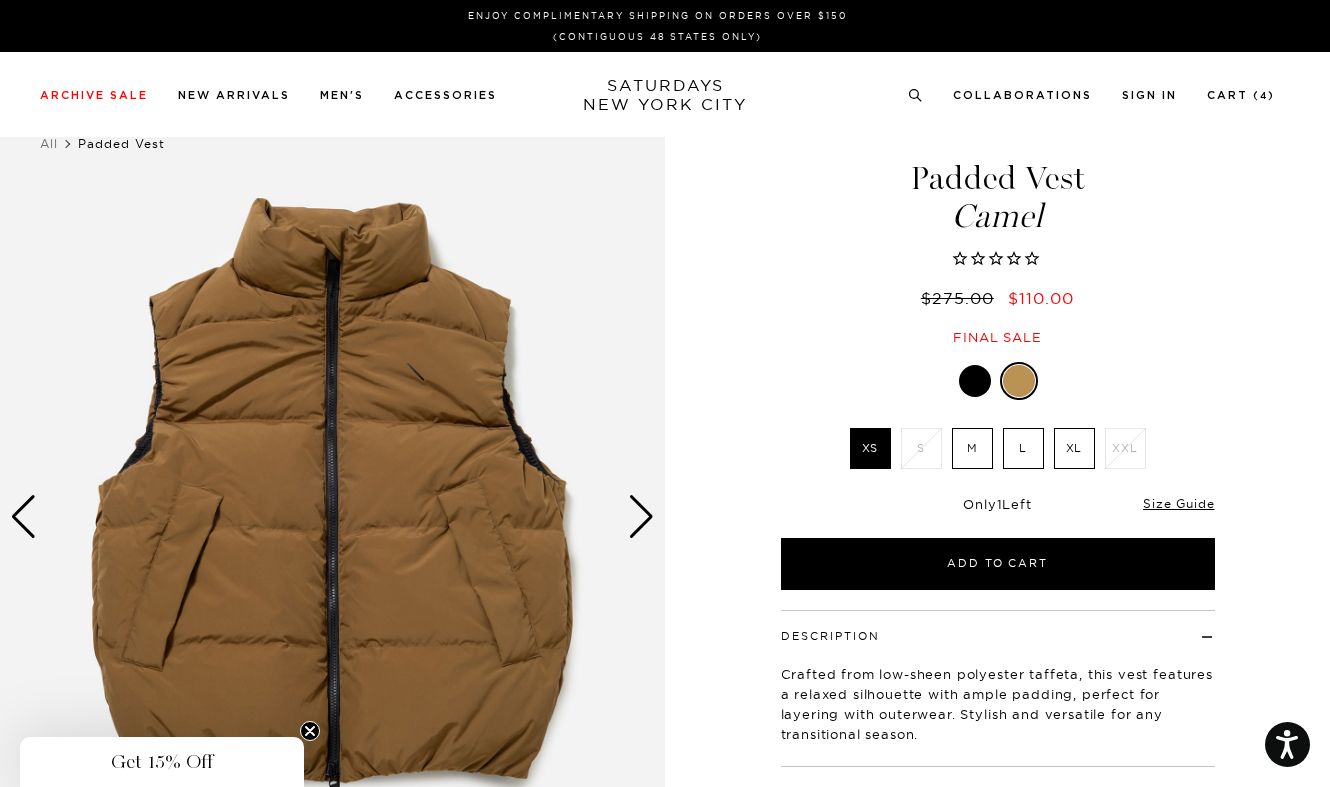 click at bounding box center (641, 517) 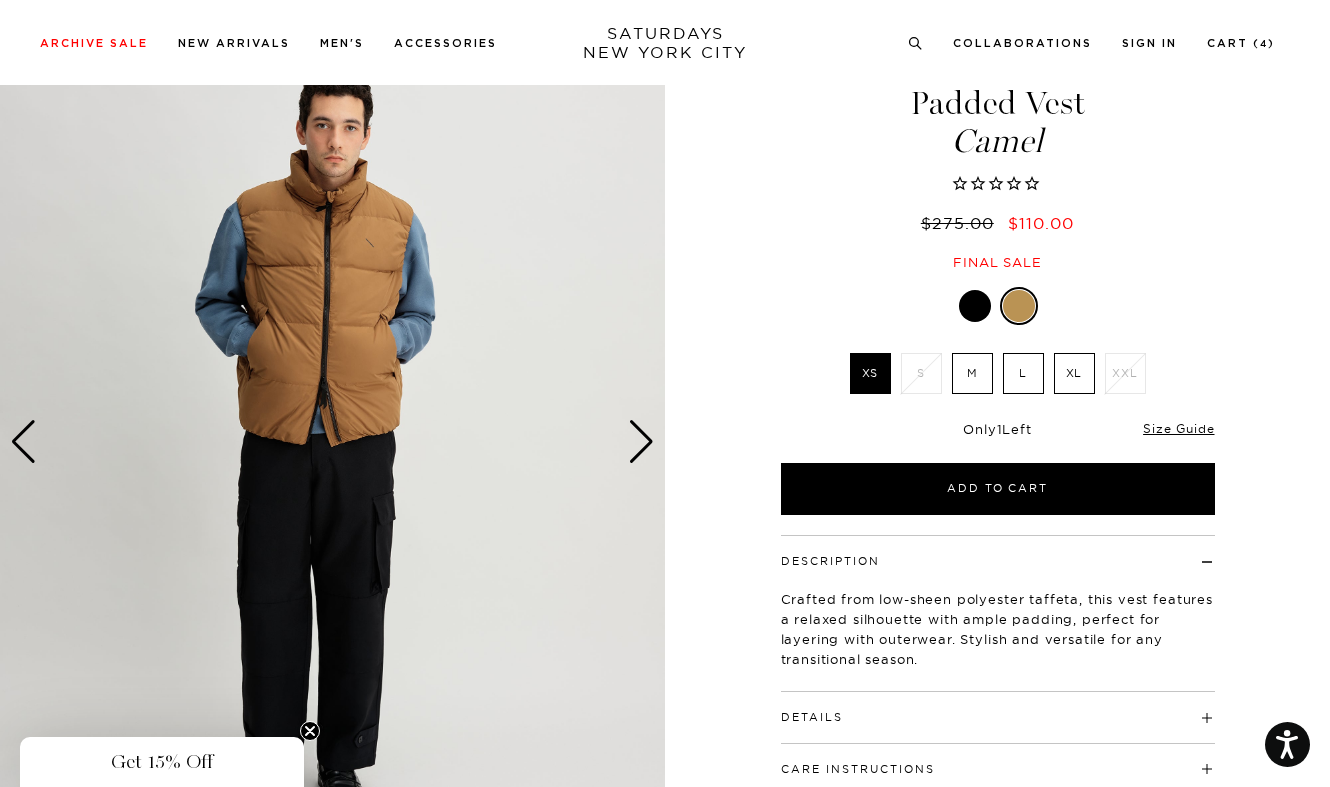 scroll, scrollTop: 76, scrollLeft: 0, axis: vertical 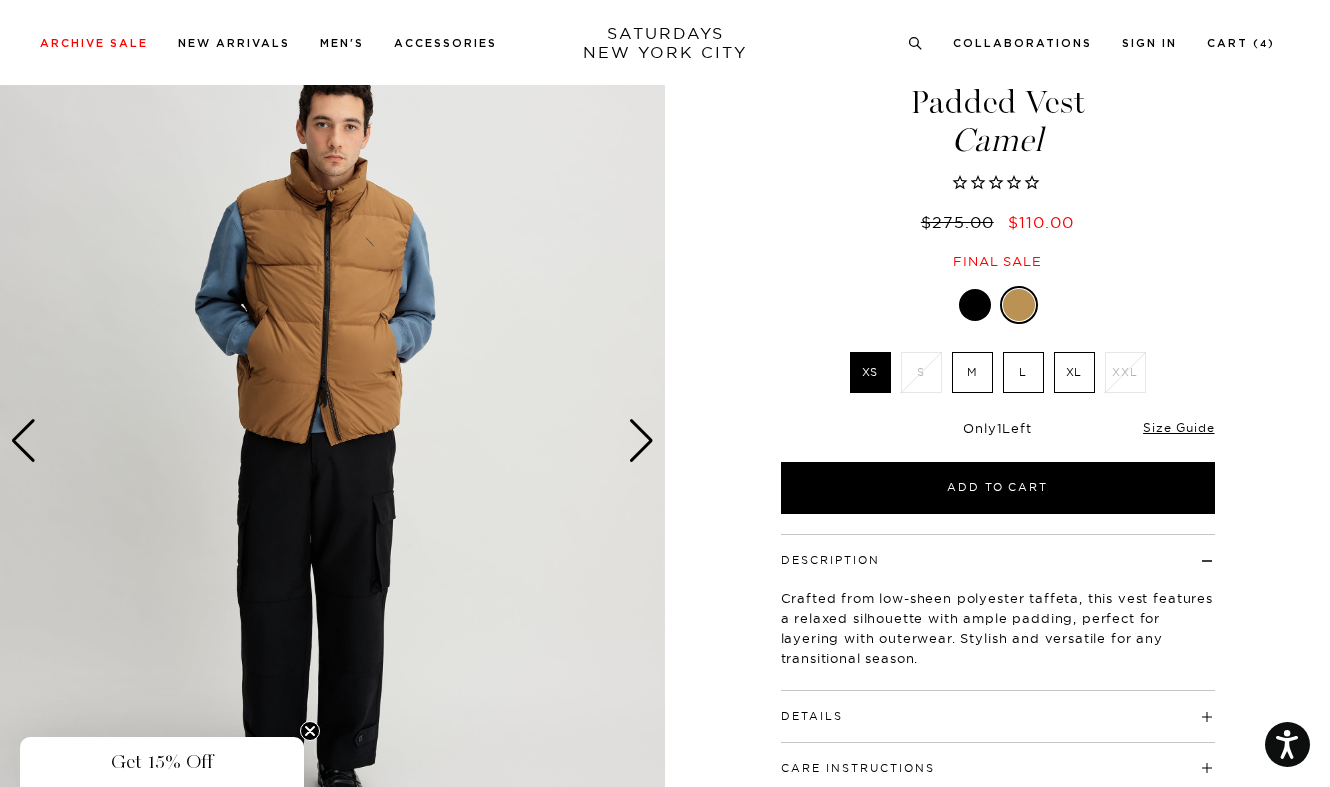 click at bounding box center (641, 441) 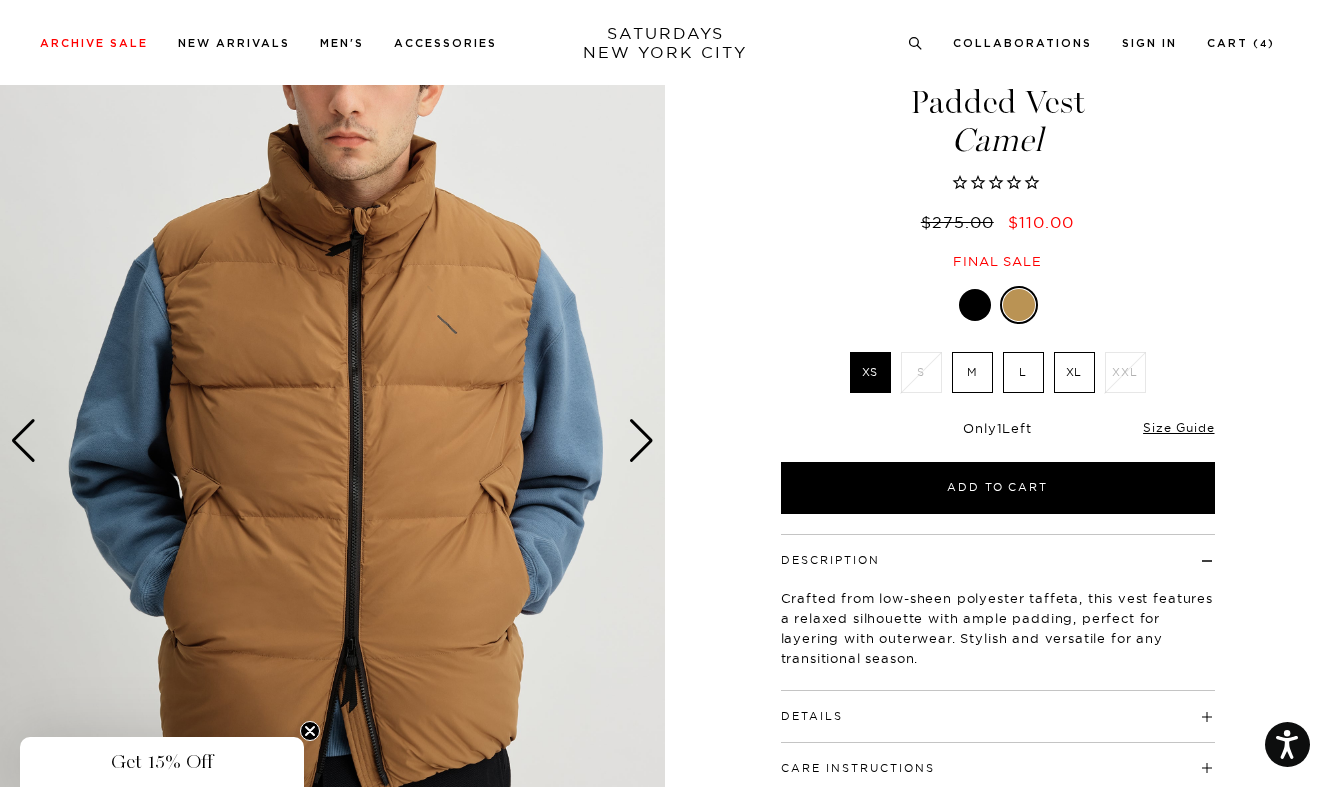click at bounding box center (641, 441) 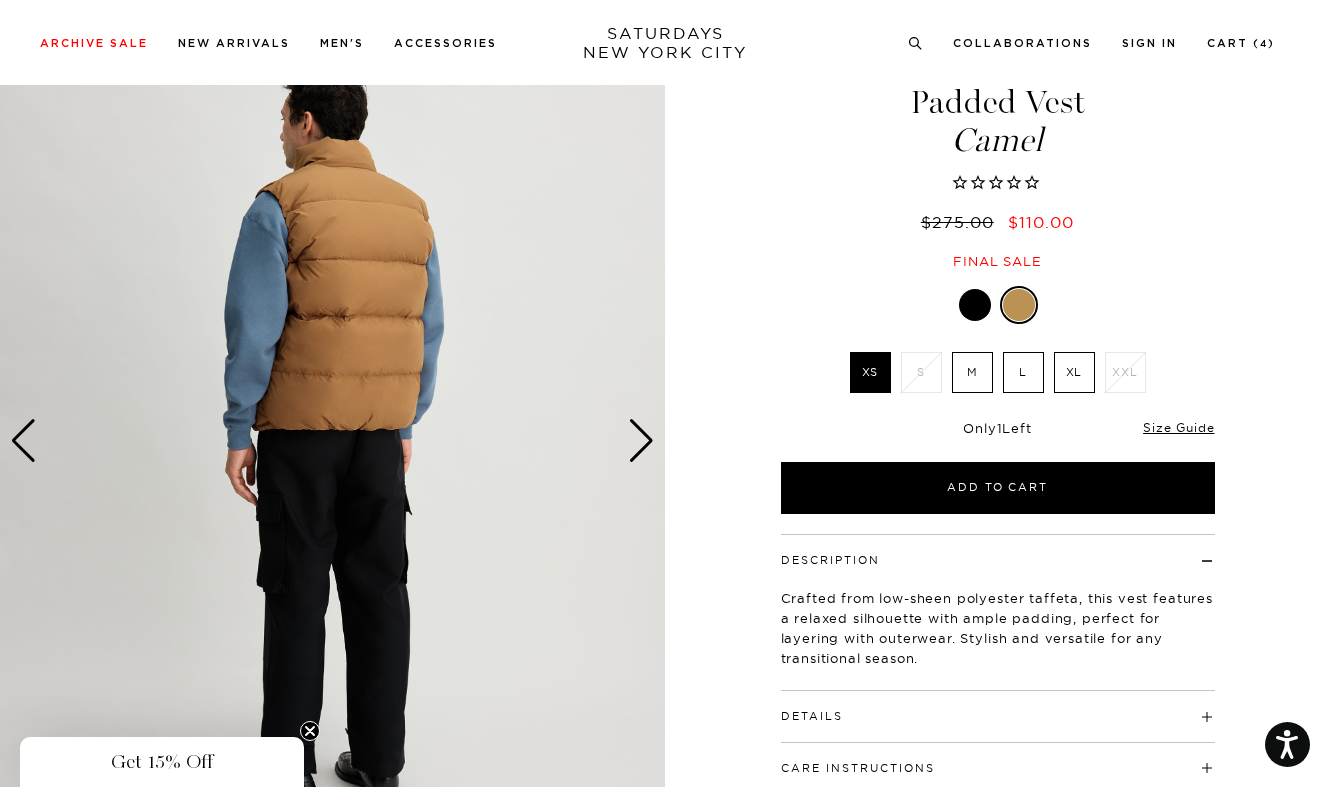 click at bounding box center (641, 441) 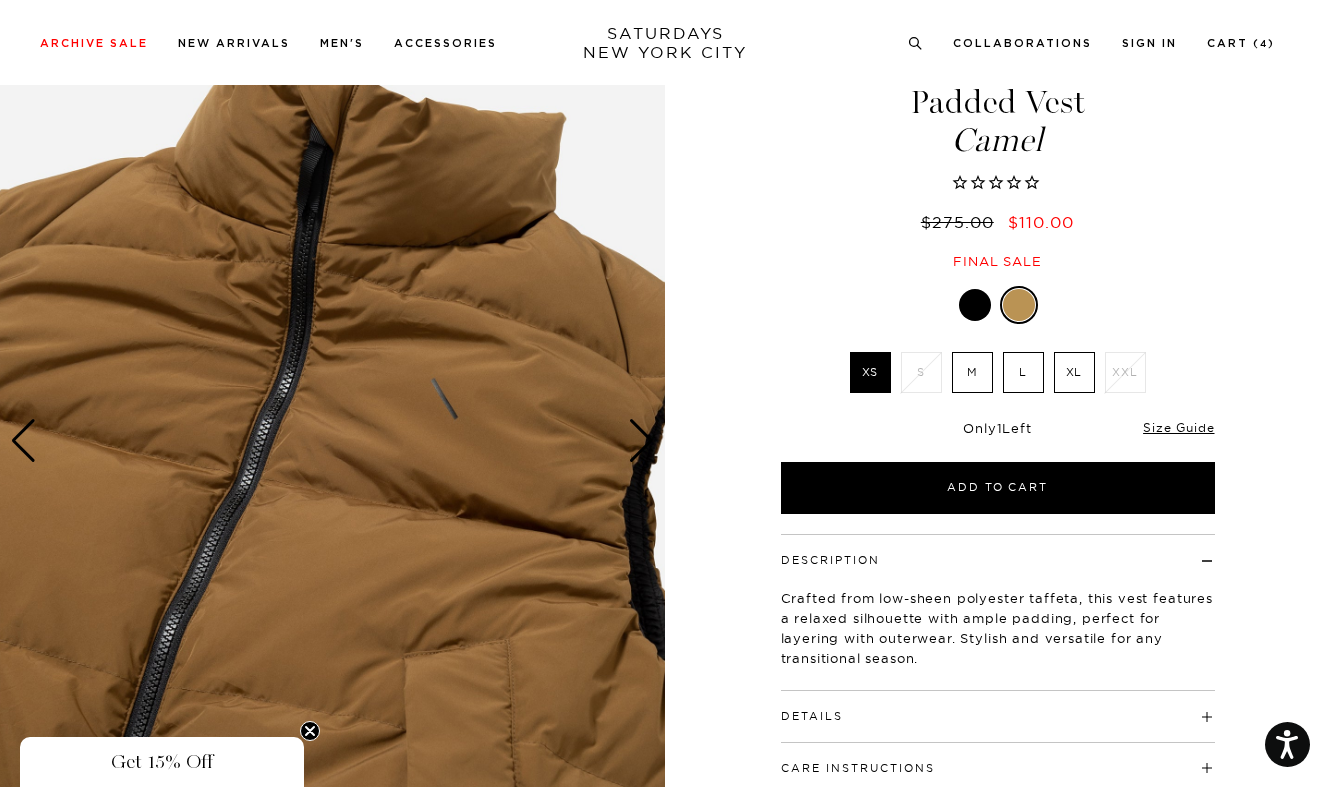 click at bounding box center [641, 441] 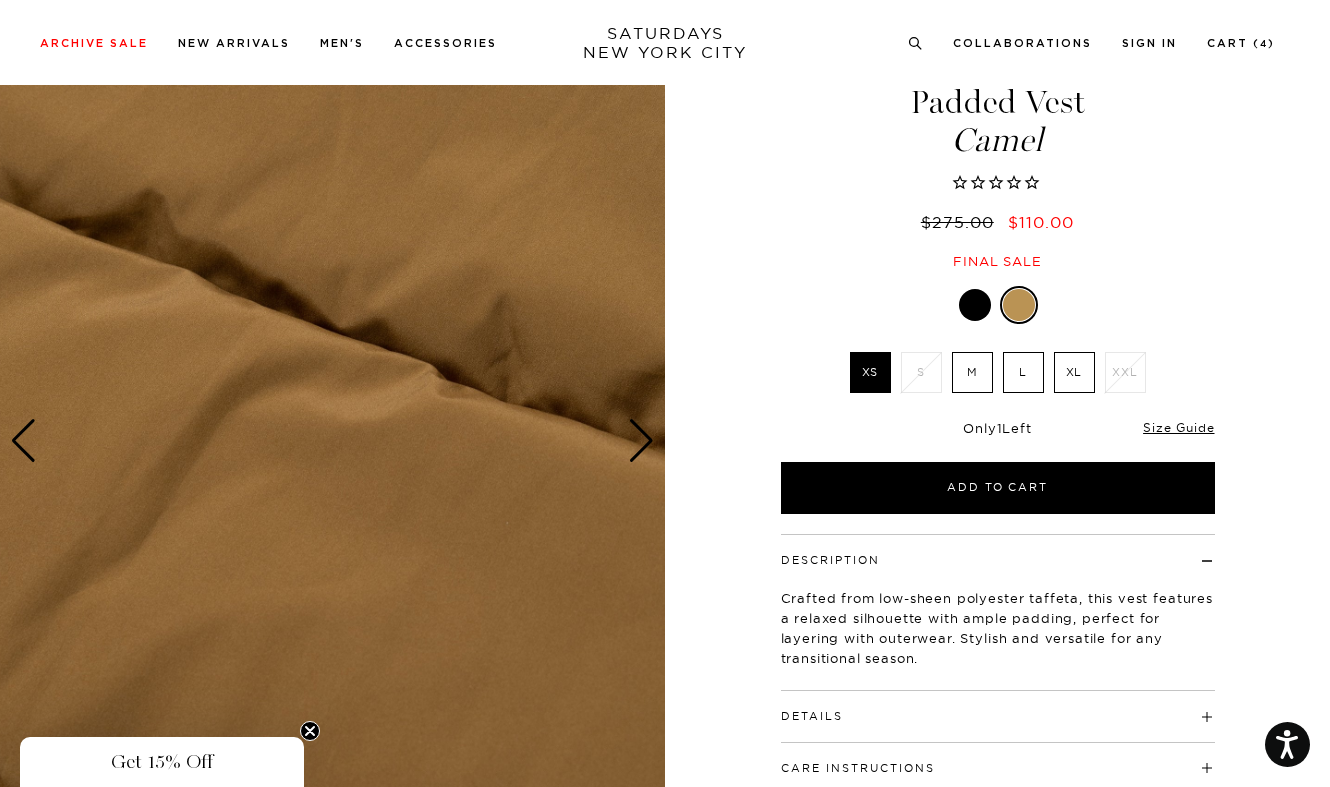 click at bounding box center [641, 441] 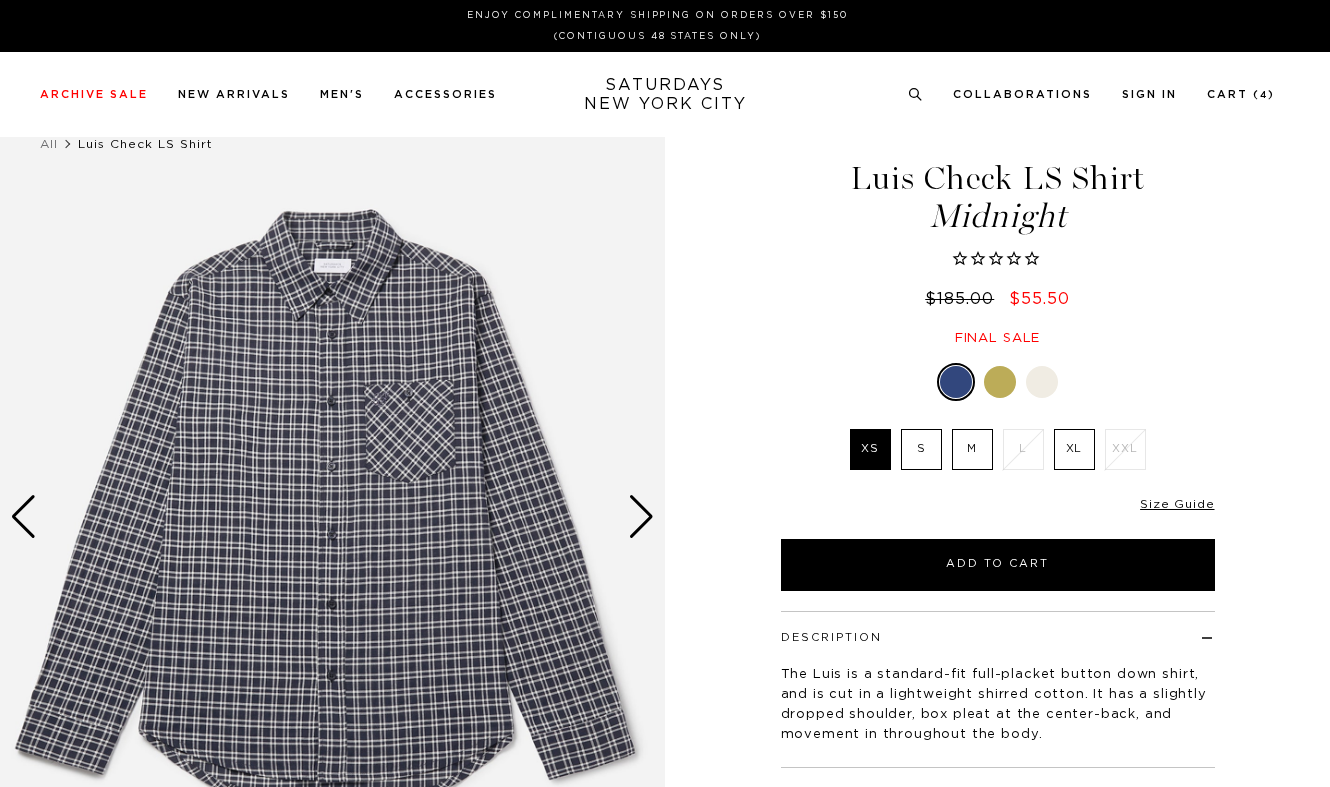 scroll, scrollTop: 0, scrollLeft: 0, axis: both 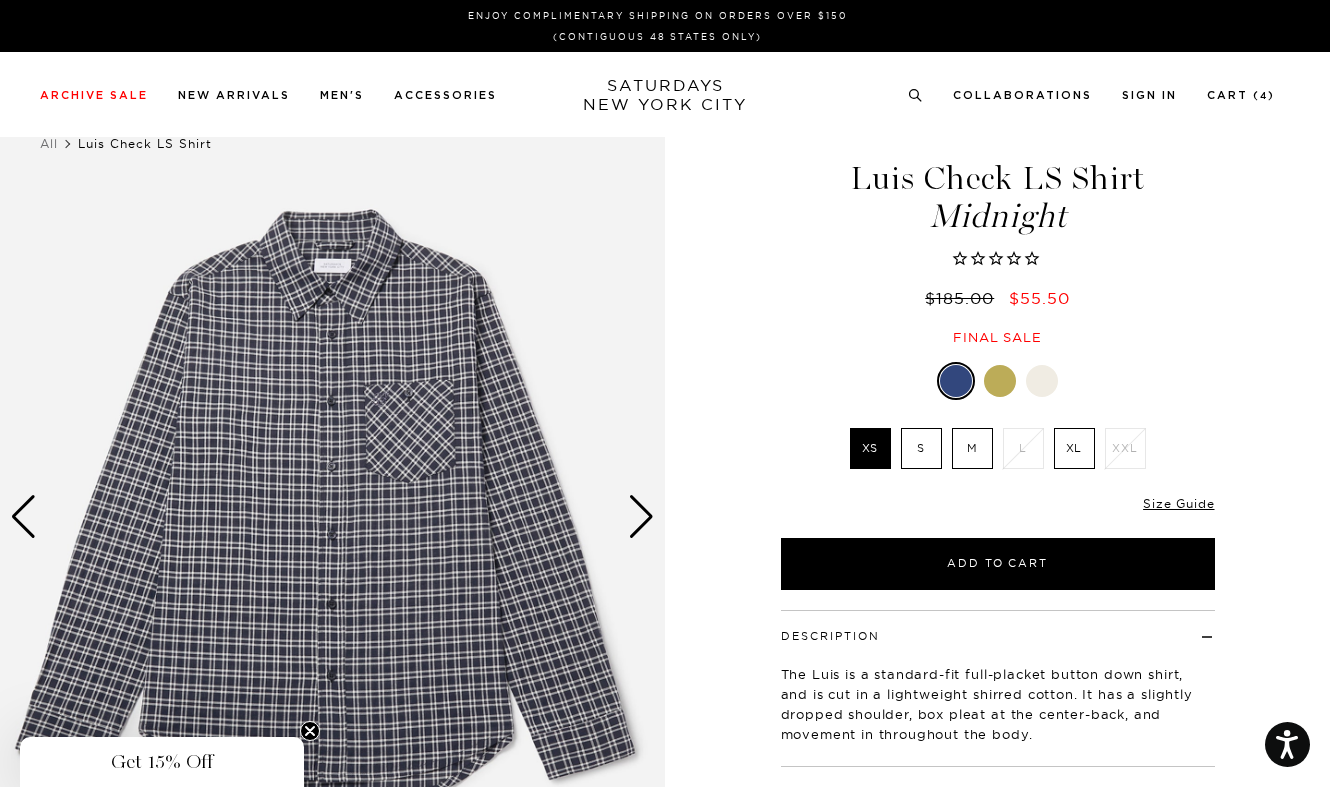click at bounding box center [1000, 381] 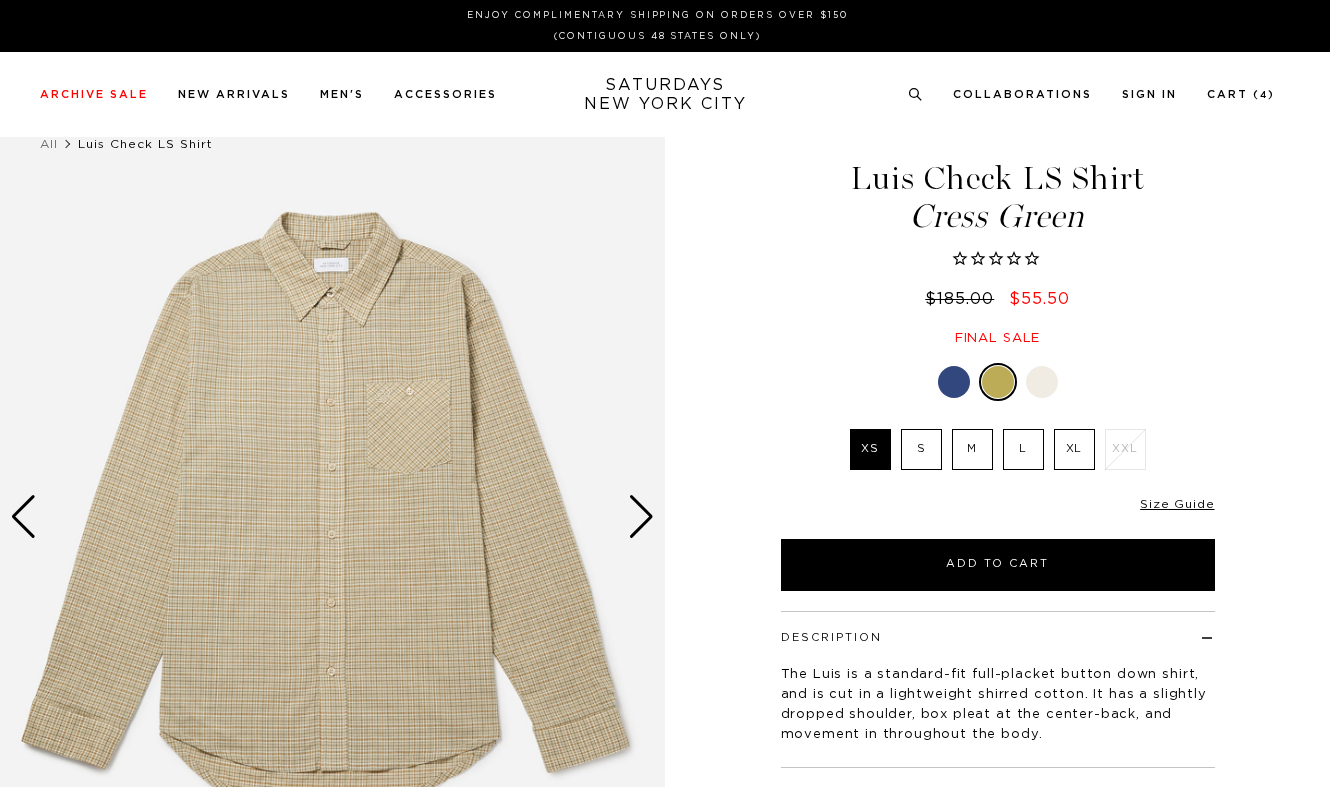 scroll, scrollTop: 0, scrollLeft: 0, axis: both 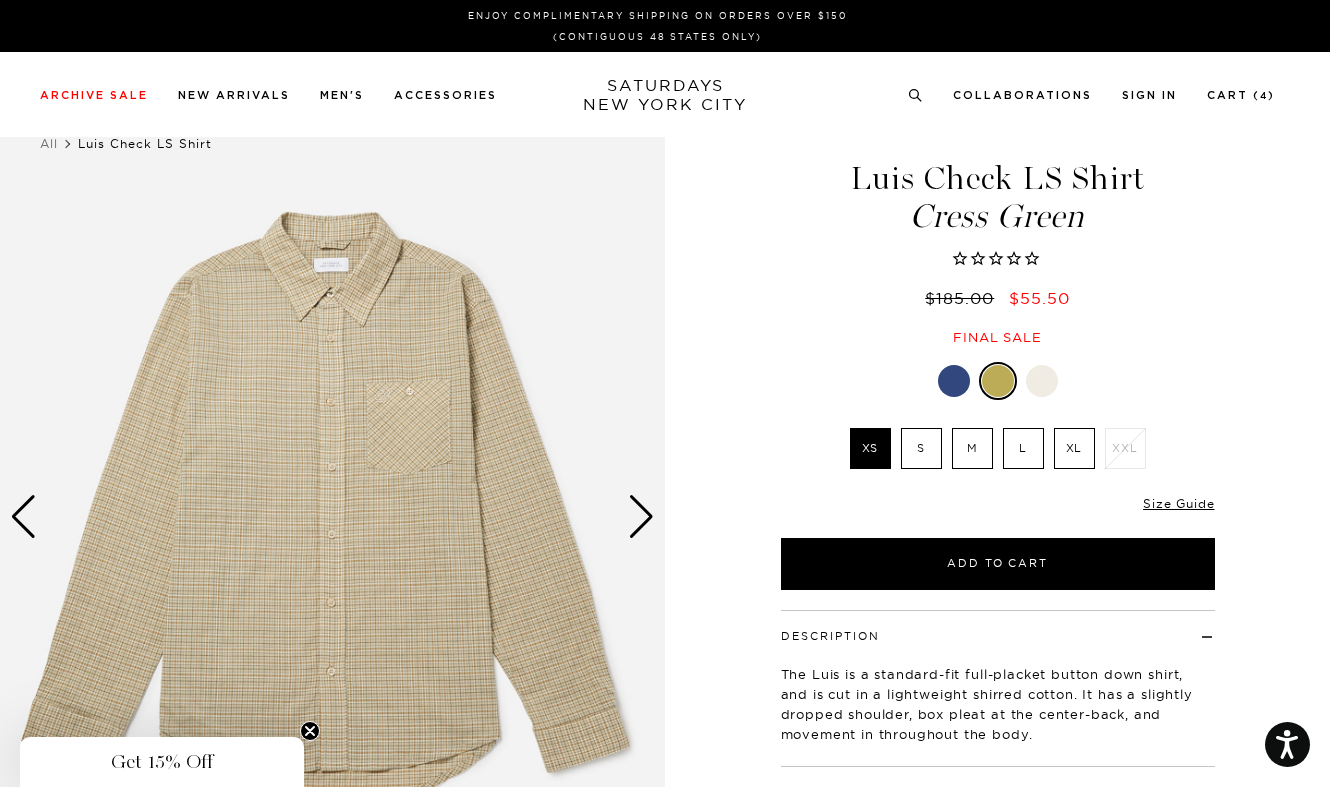 click at bounding box center (1042, 381) 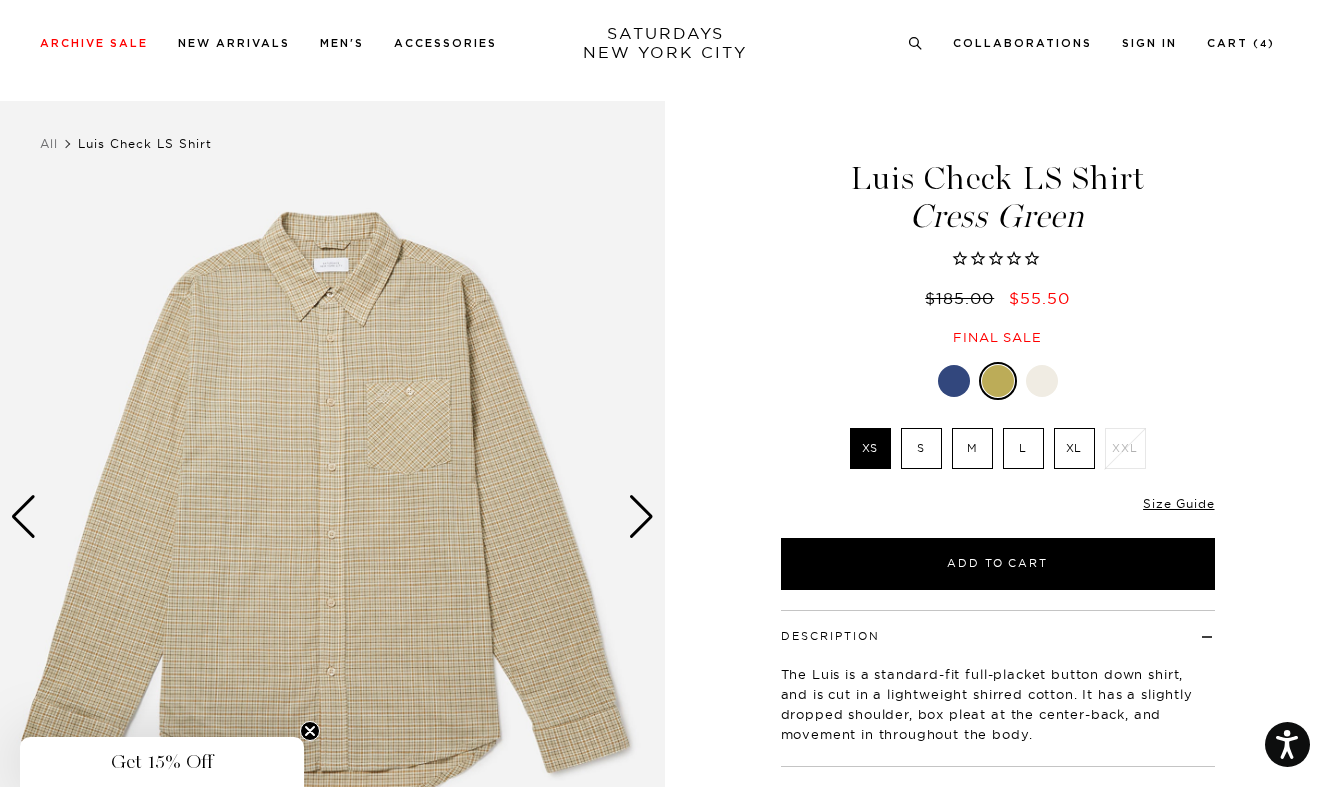 scroll, scrollTop: 93, scrollLeft: 0, axis: vertical 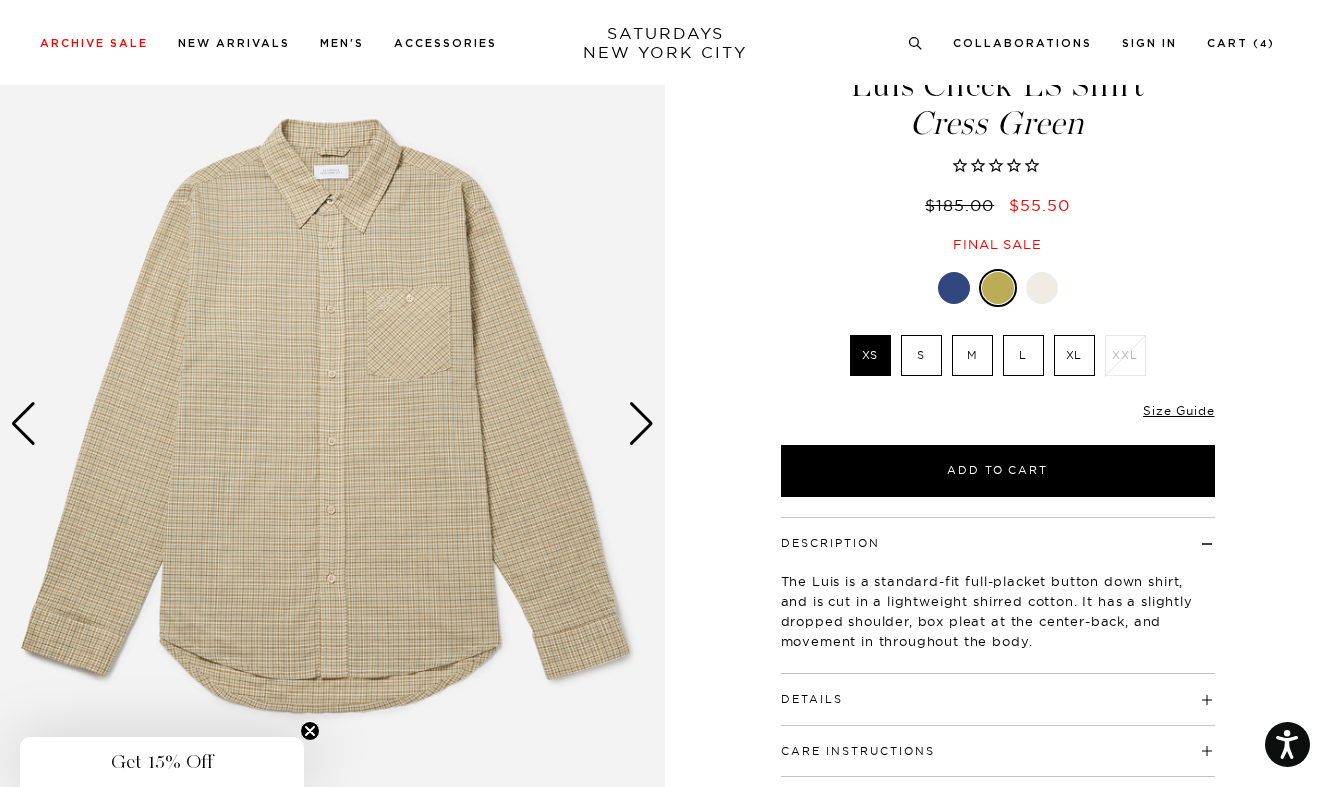 click at bounding box center (641, 424) 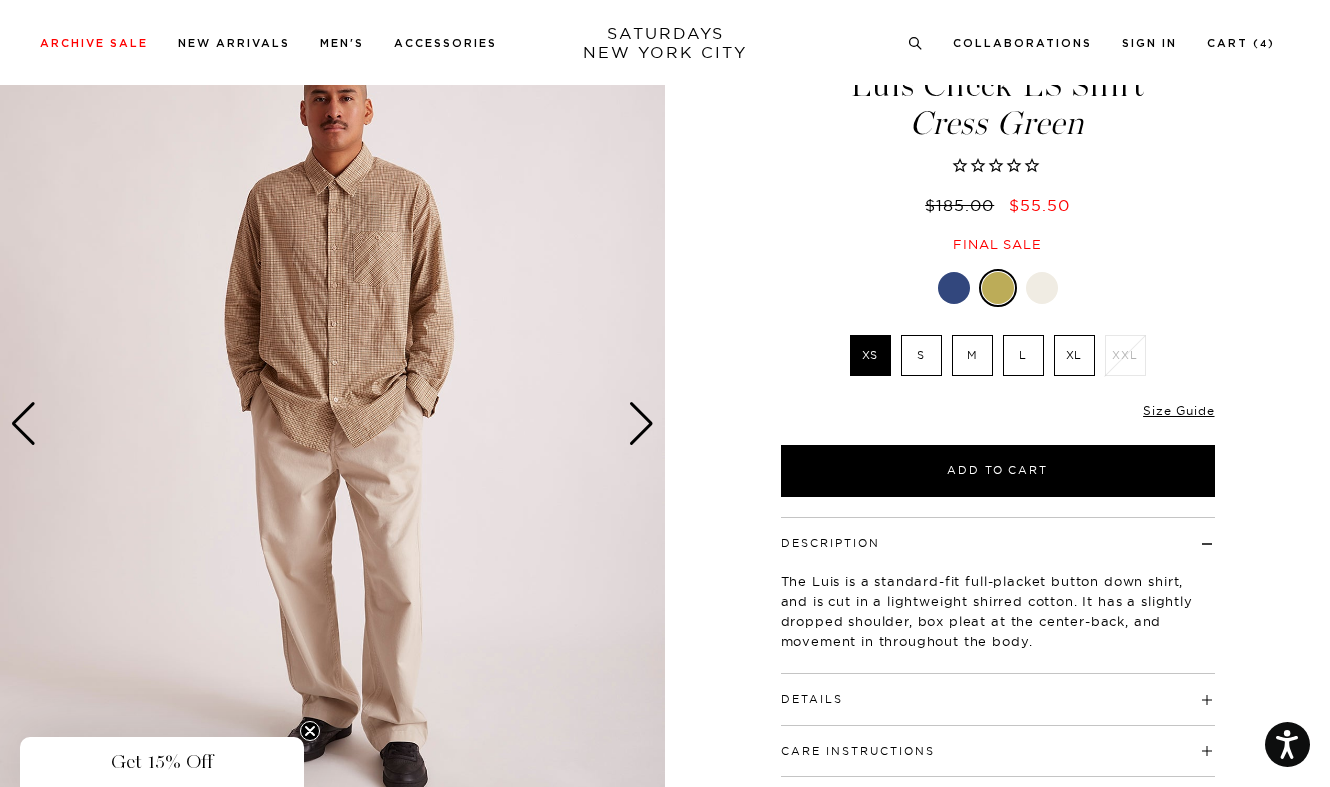 click at bounding box center [641, 424] 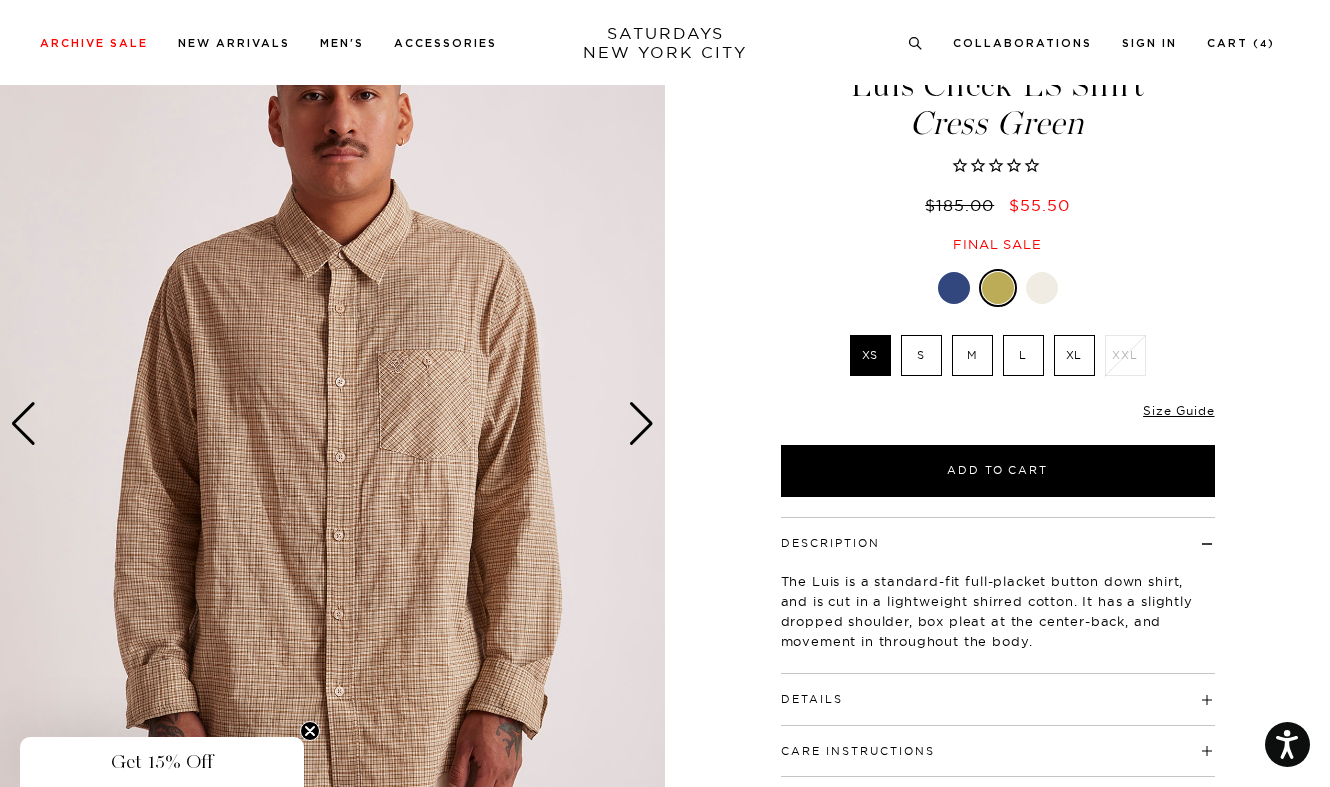 click at bounding box center (1042, 288) 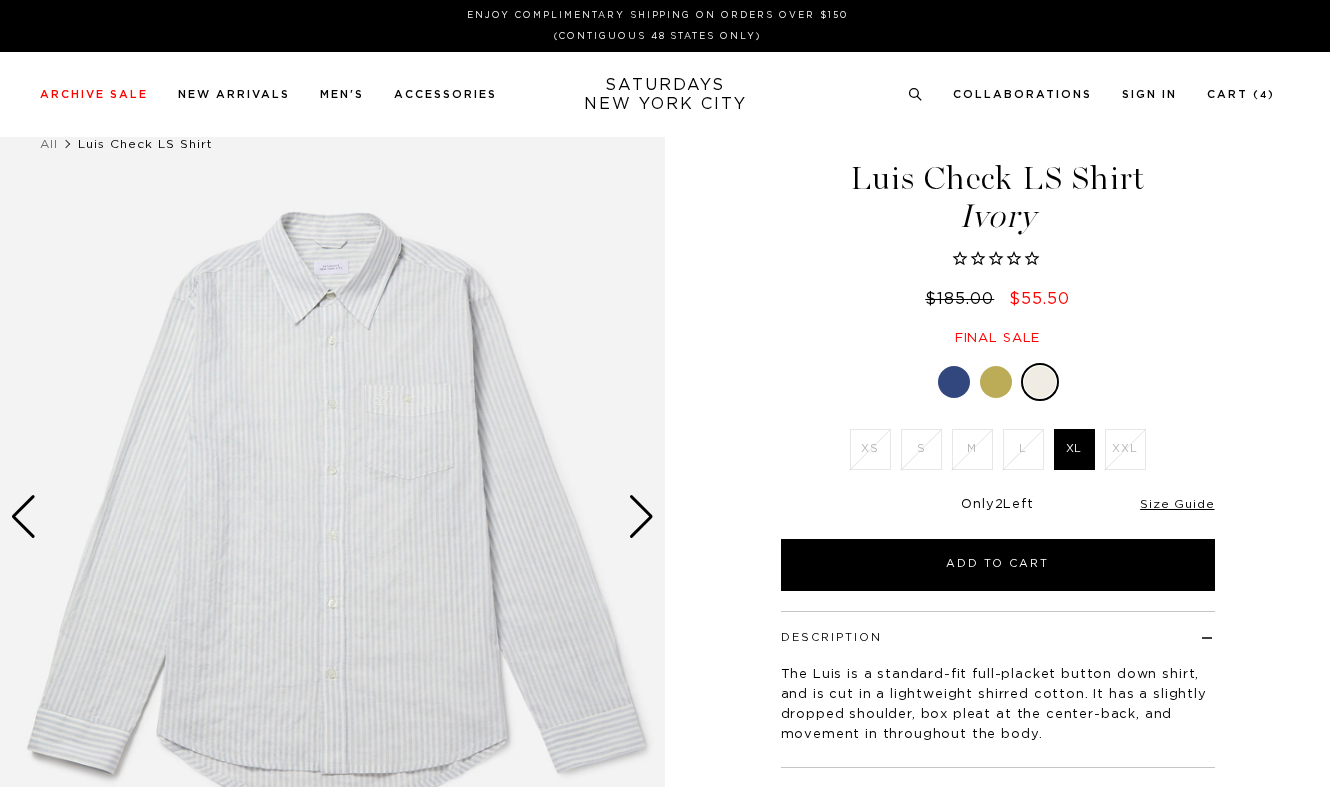 scroll, scrollTop: 0, scrollLeft: 0, axis: both 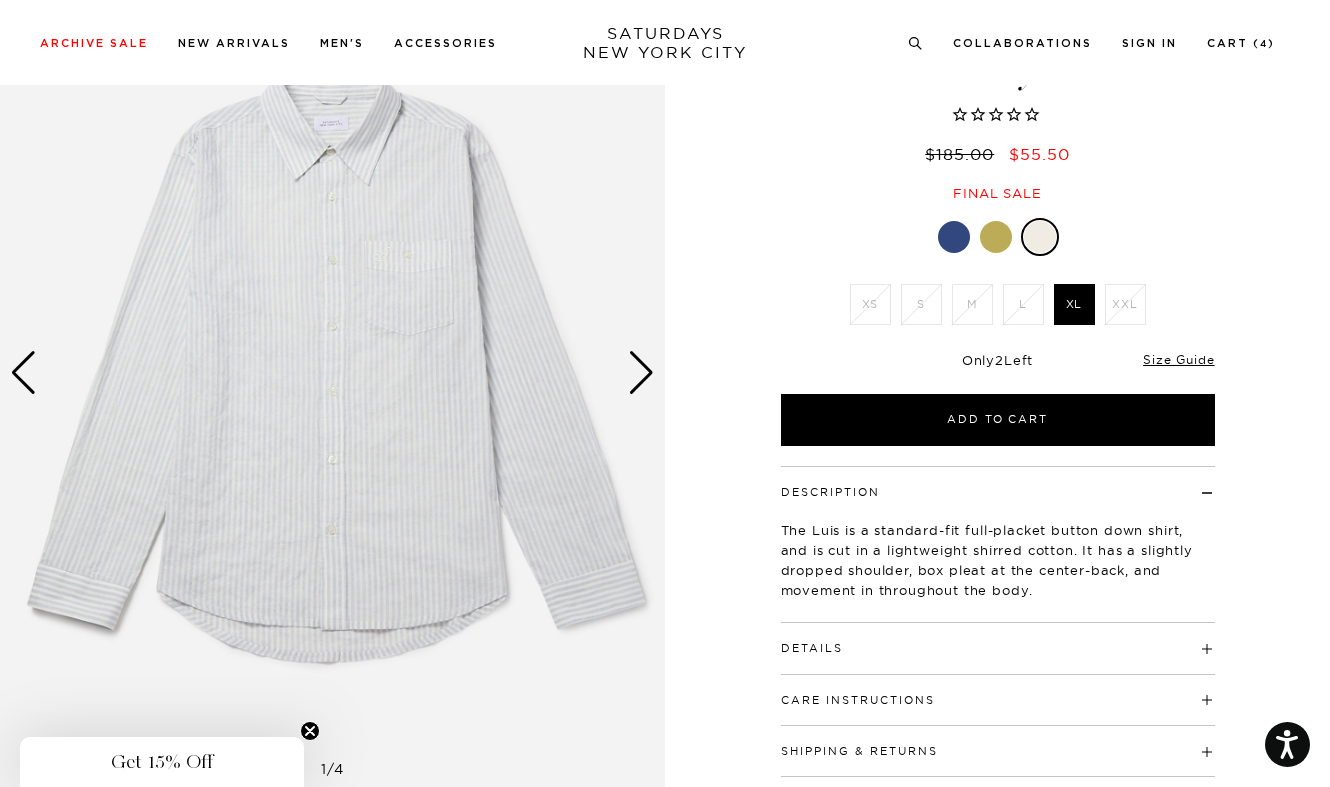 click at bounding box center [641, 373] 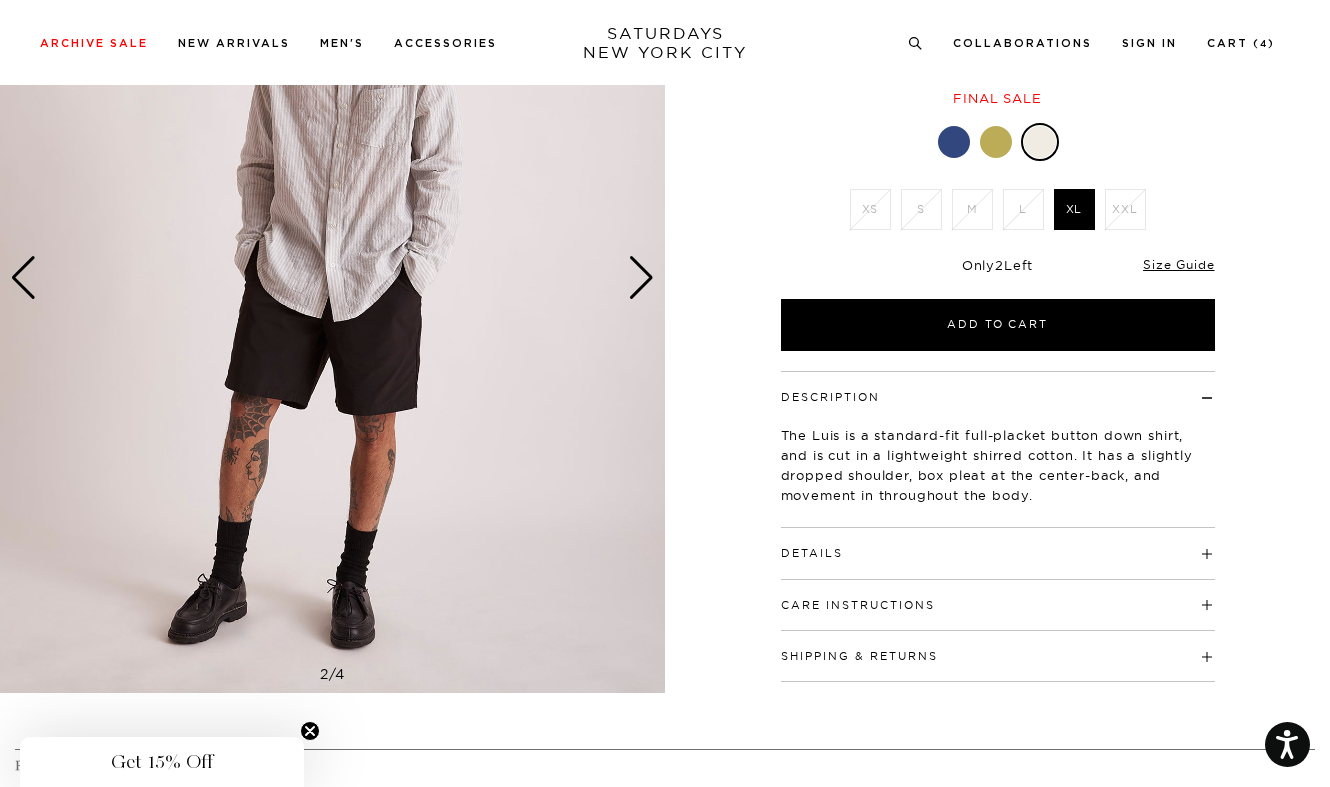 scroll, scrollTop: 250, scrollLeft: 0, axis: vertical 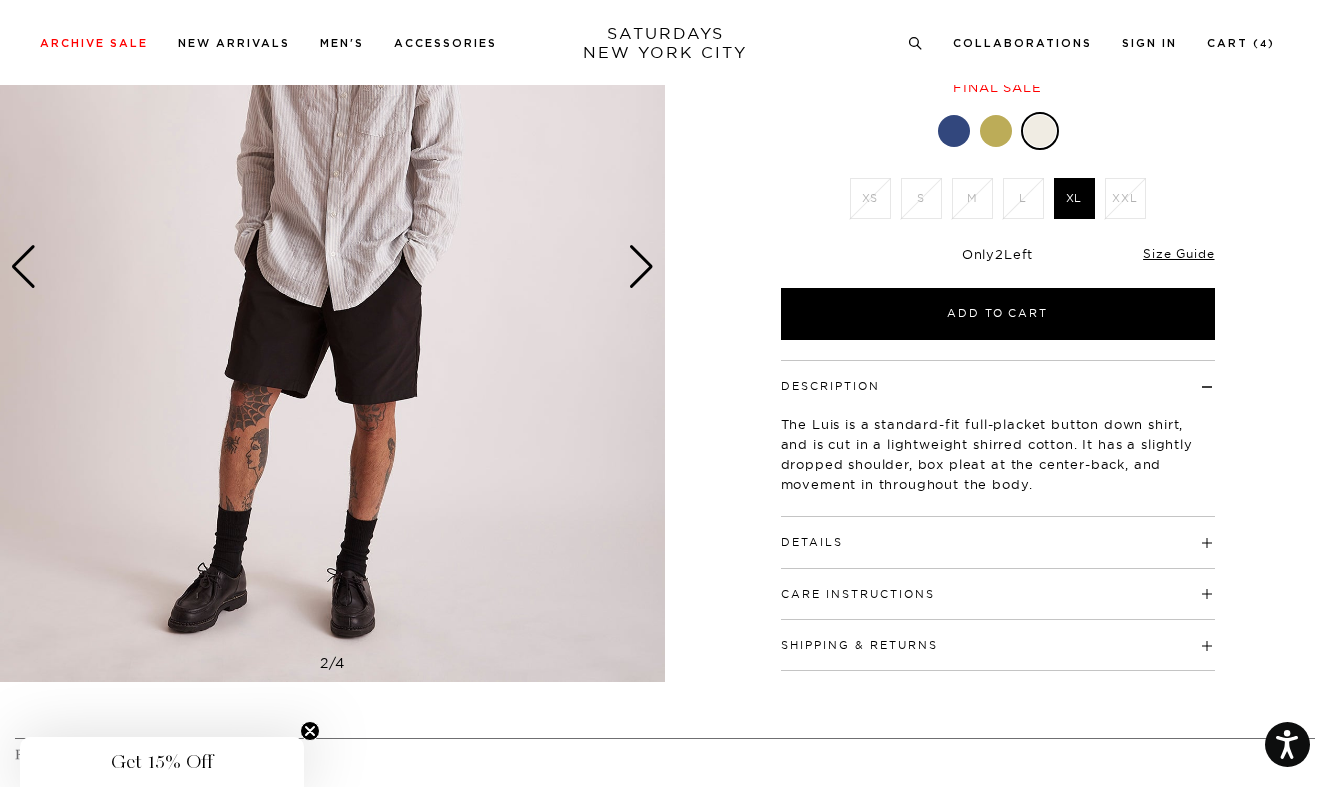 click on "Details" at bounding box center [998, 533] 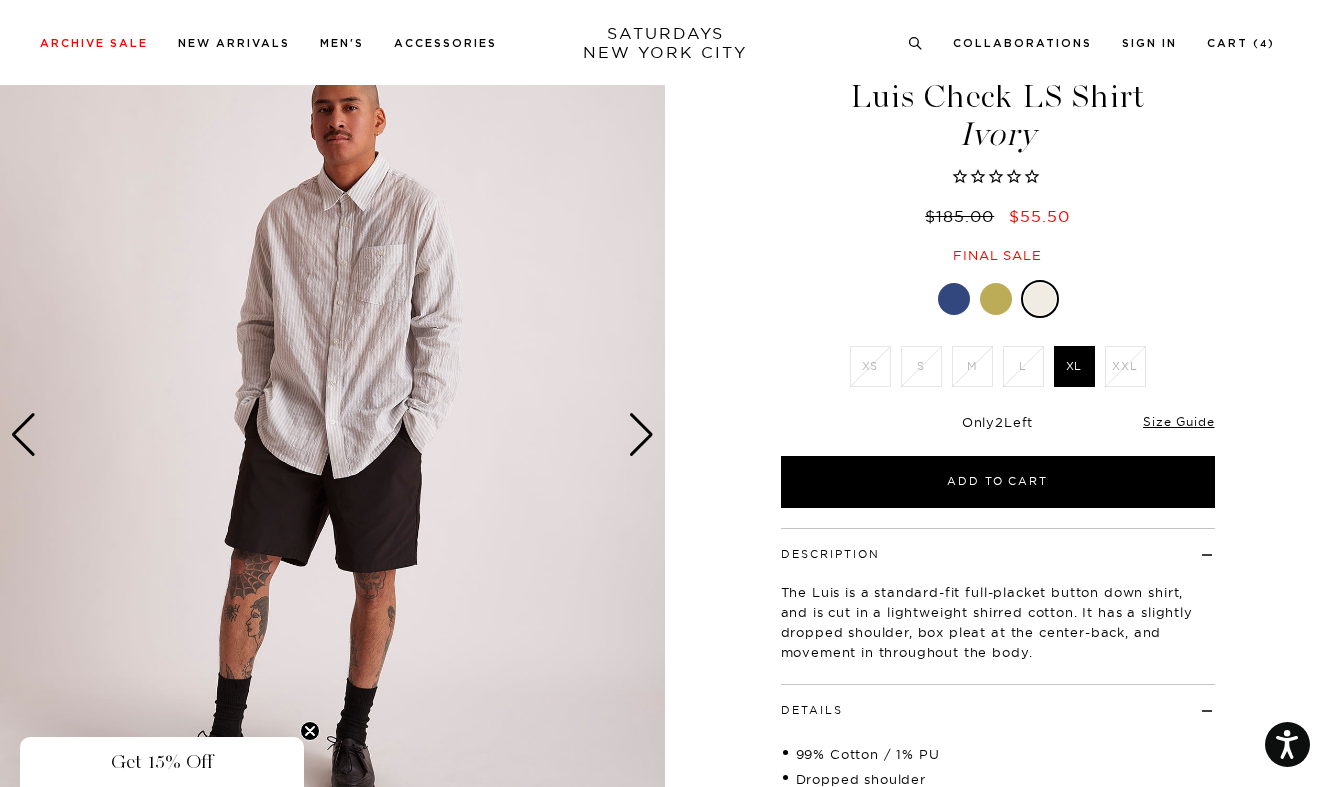 scroll, scrollTop: 34, scrollLeft: 0, axis: vertical 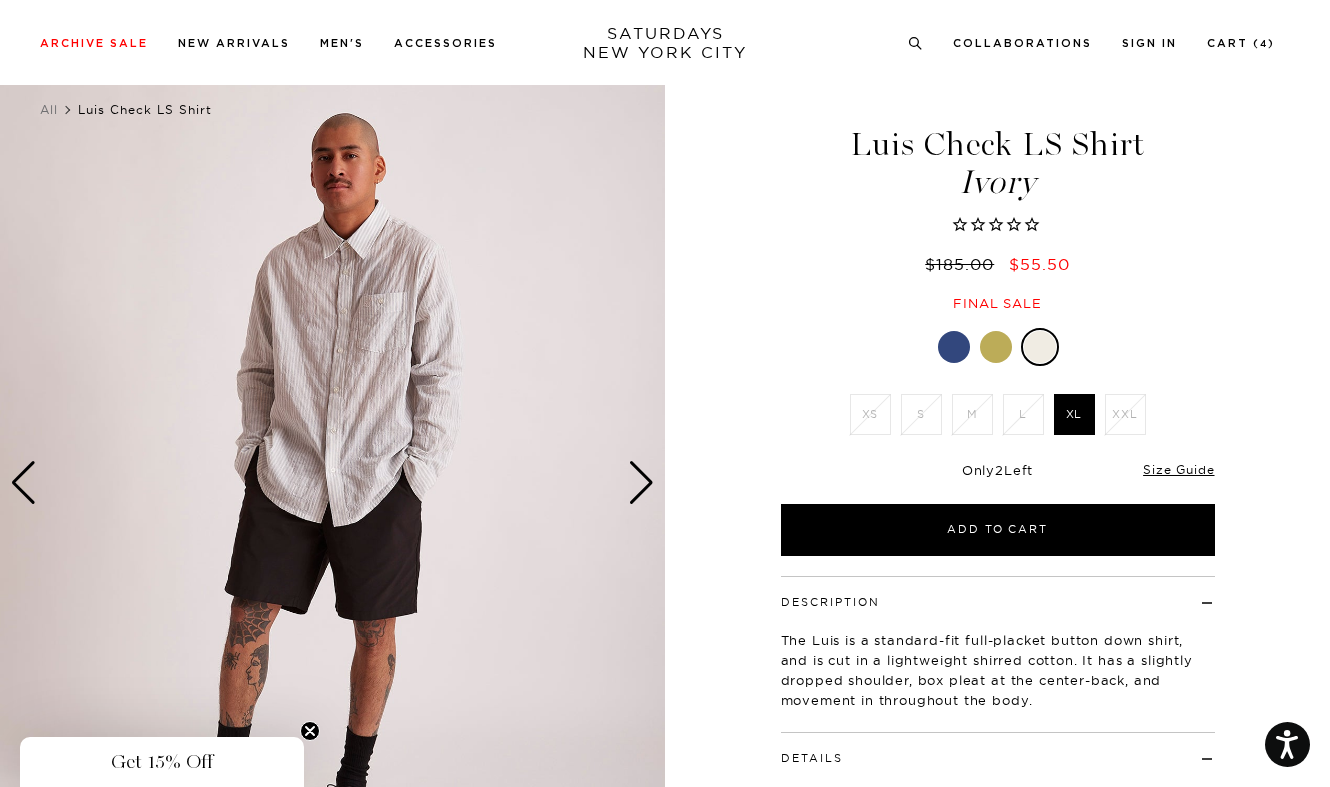 click at bounding box center [641, 483] 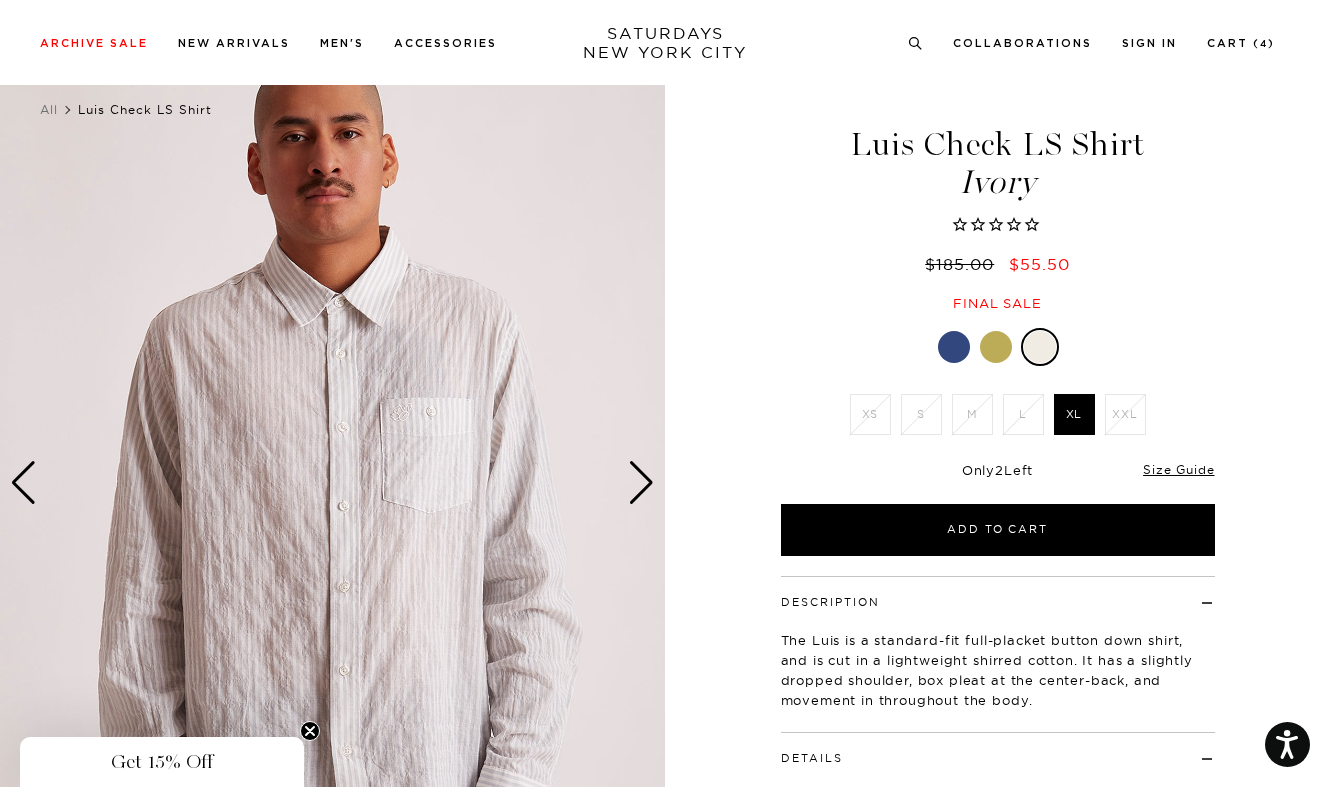 click at bounding box center (641, 483) 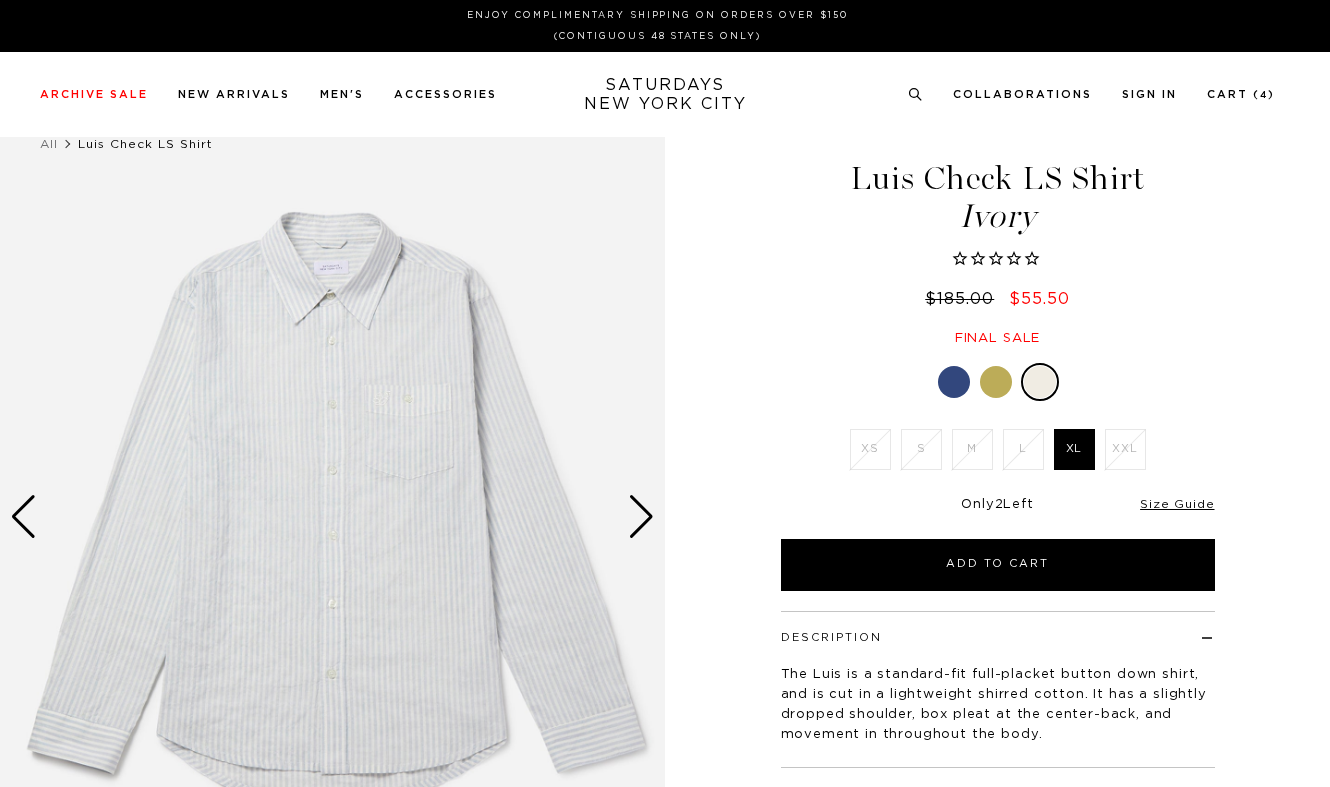 scroll, scrollTop: 0, scrollLeft: 0, axis: both 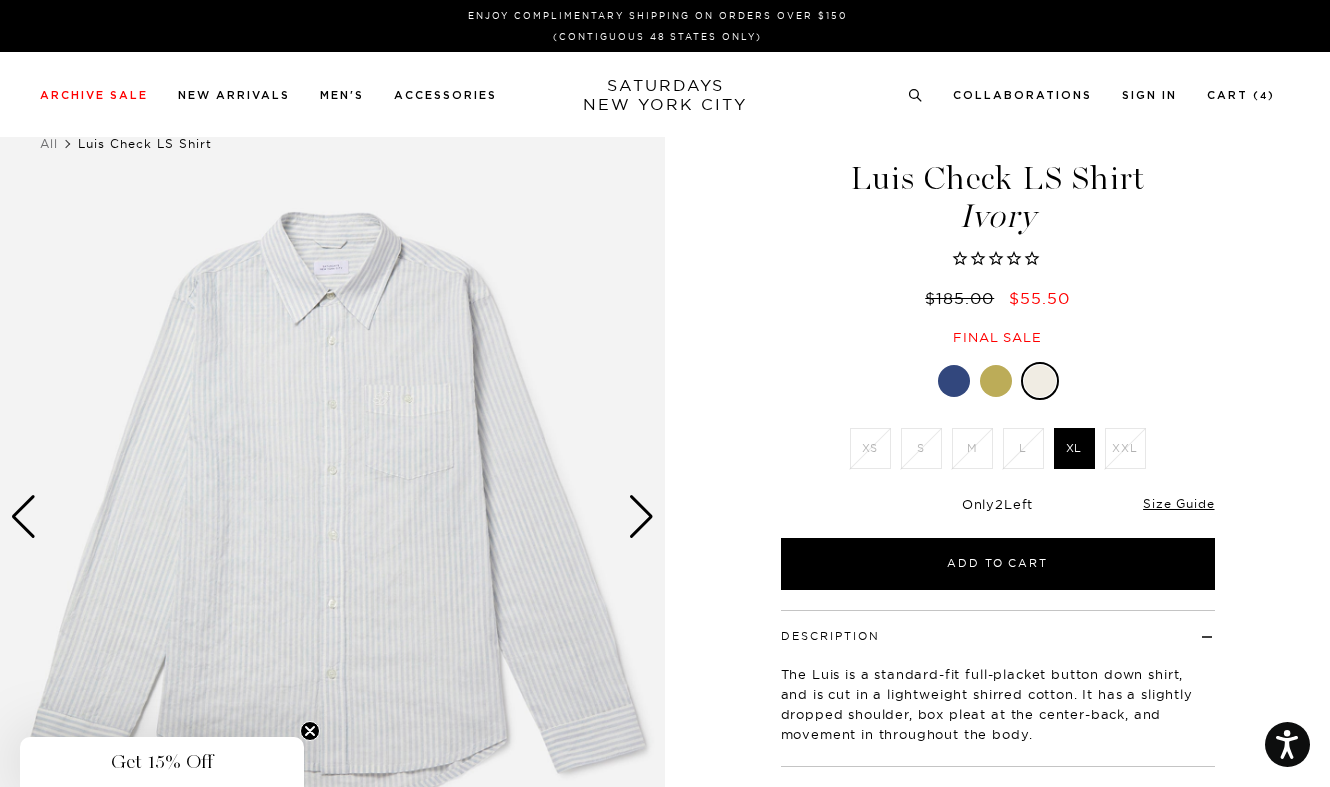 click at bounding box center (954, 381) 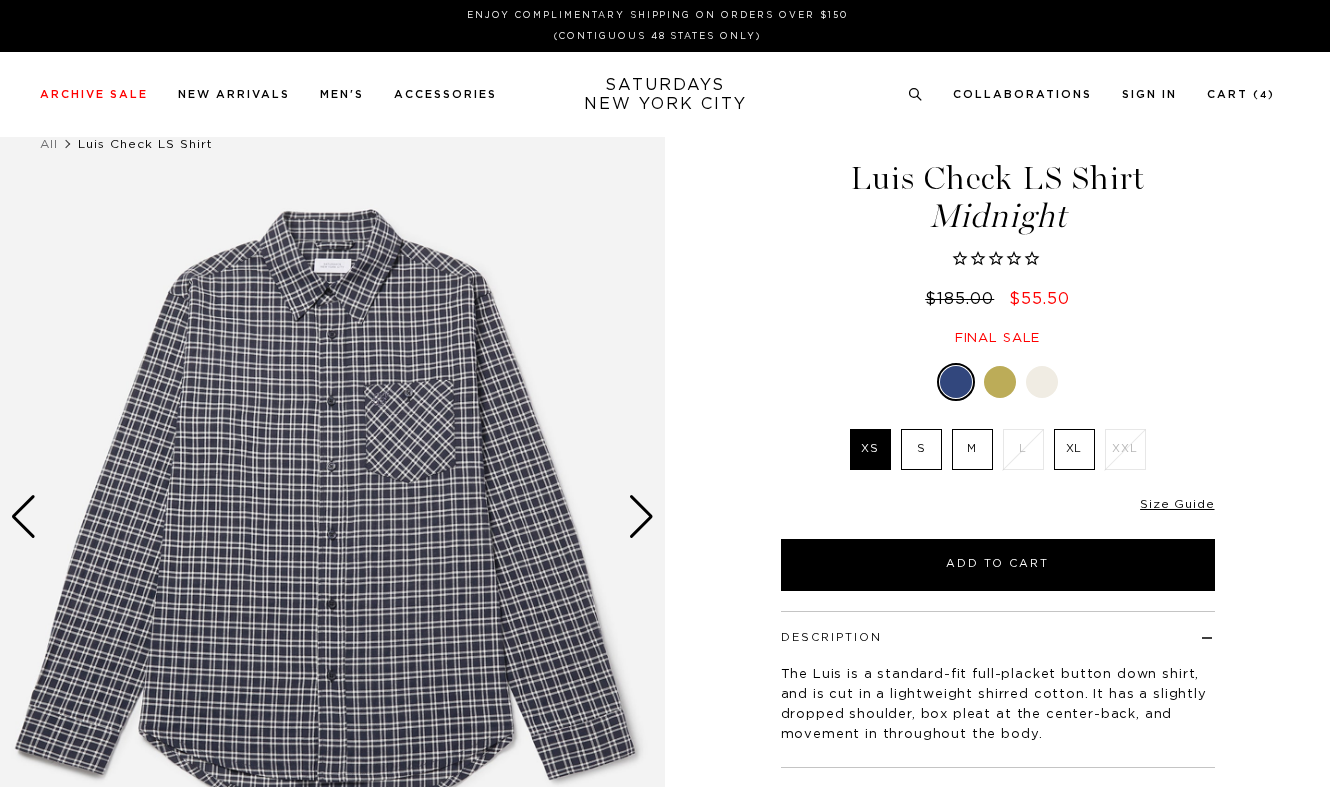 scroll, scrollTop: 0, scrollLeft: 0, axis: both 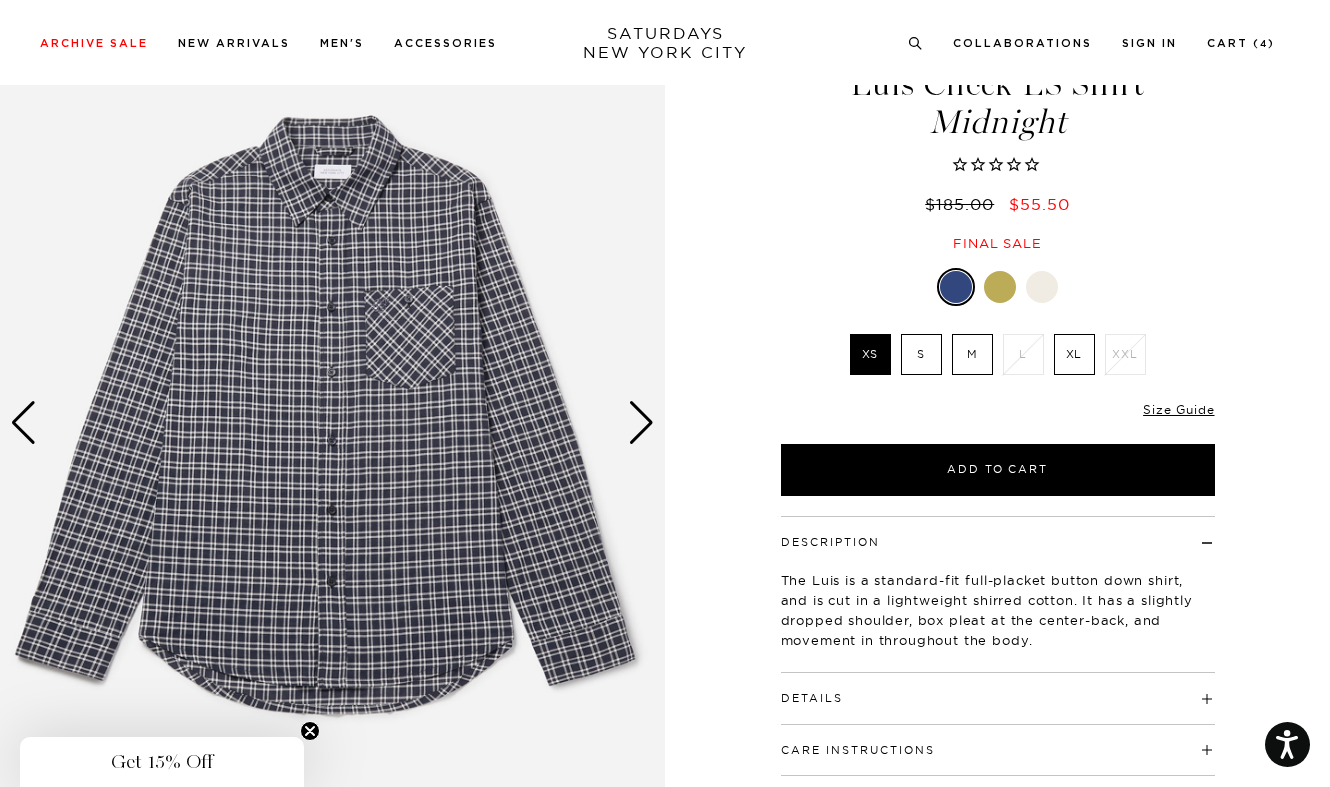 click on "XL" at bounding box center (1074, 354) 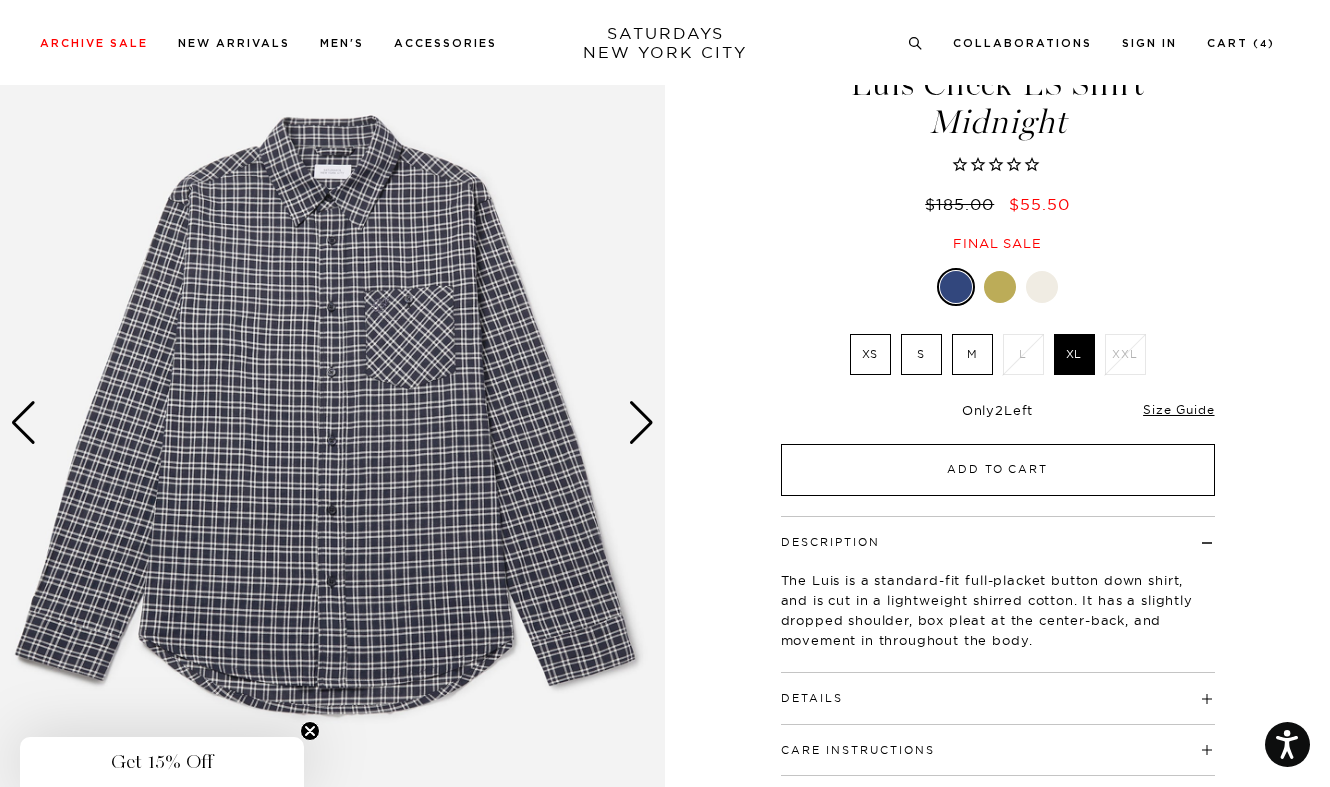 click on "Add to Cart" at bounding box center [998, 470] 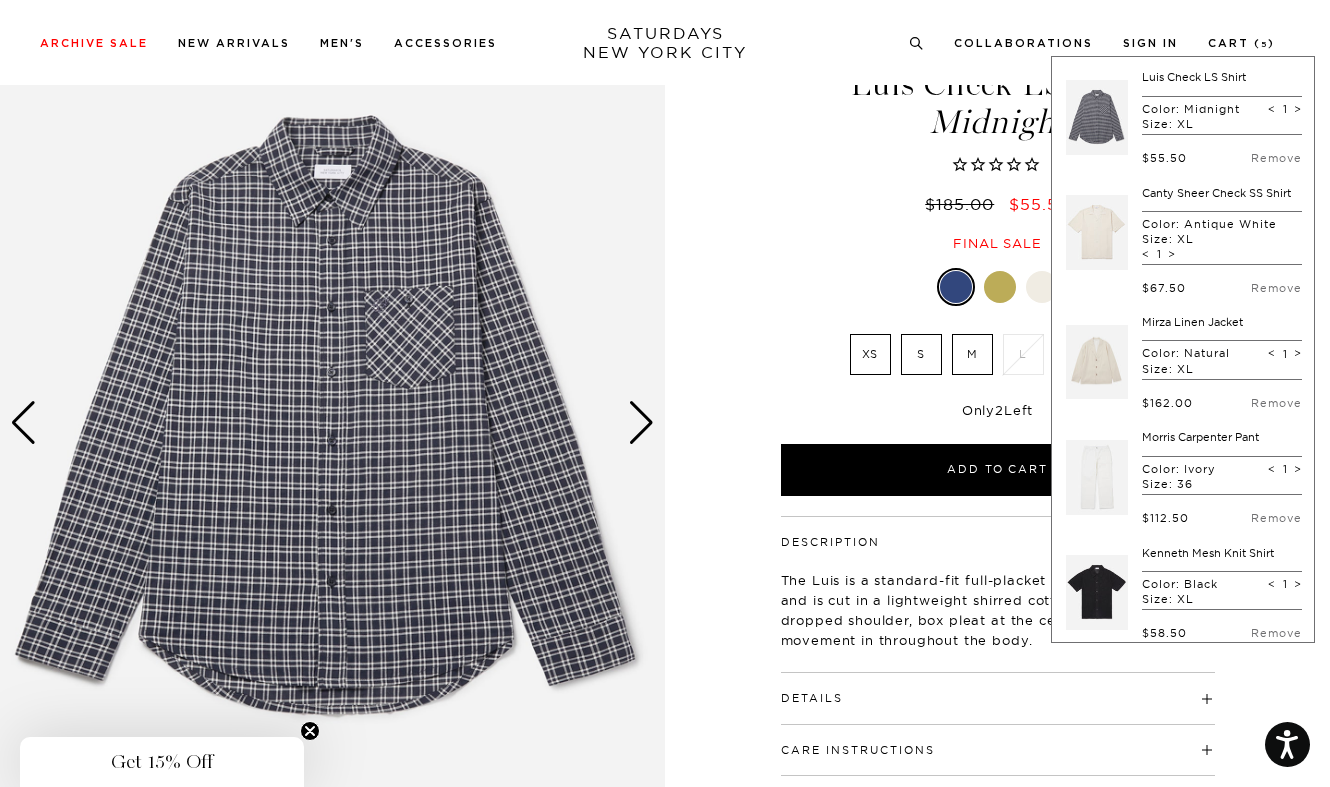 scroll, scrollTop: 94, scrollLeft: 0, axis: vertical 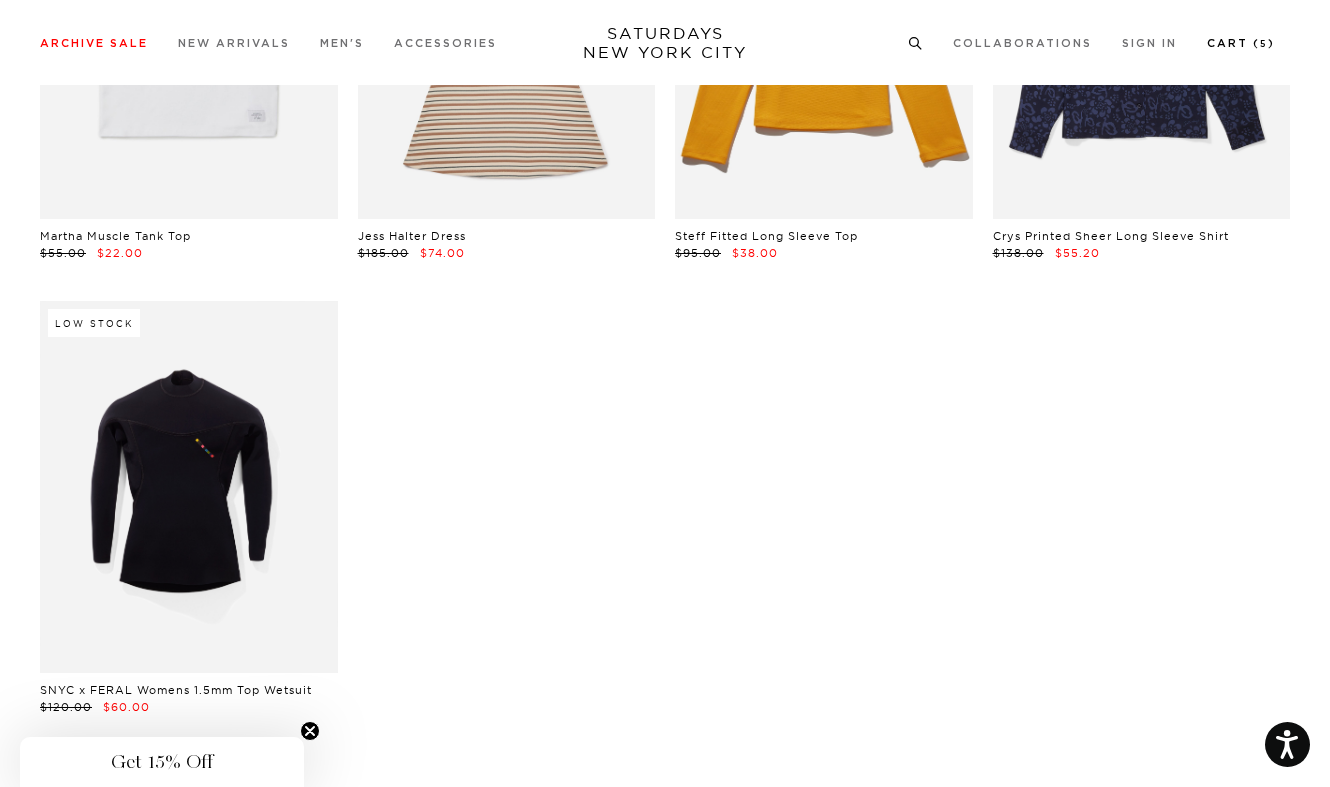 click on "Cart ( 5 )" at bounding box center [1241, 43] 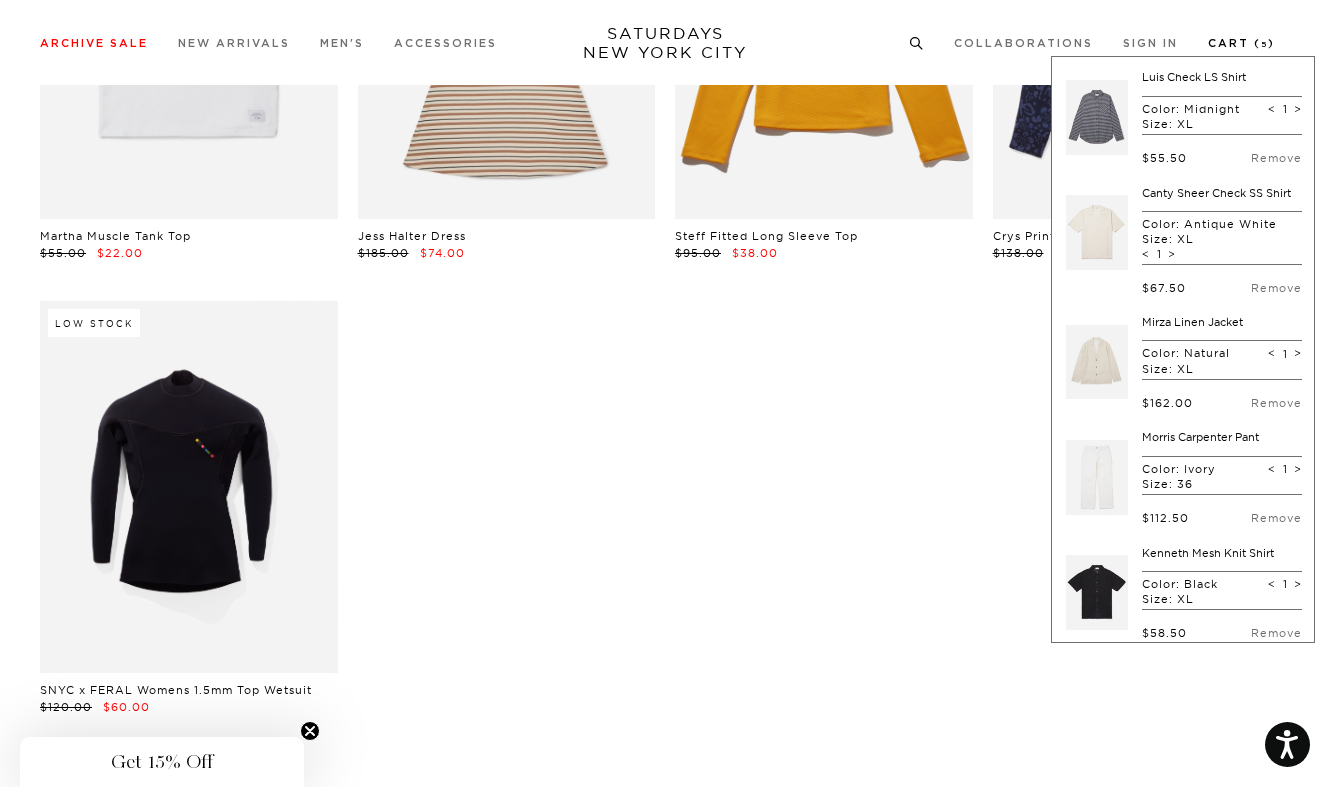 click on "Cart ( 5 )" at bounding box center [1241, 43] 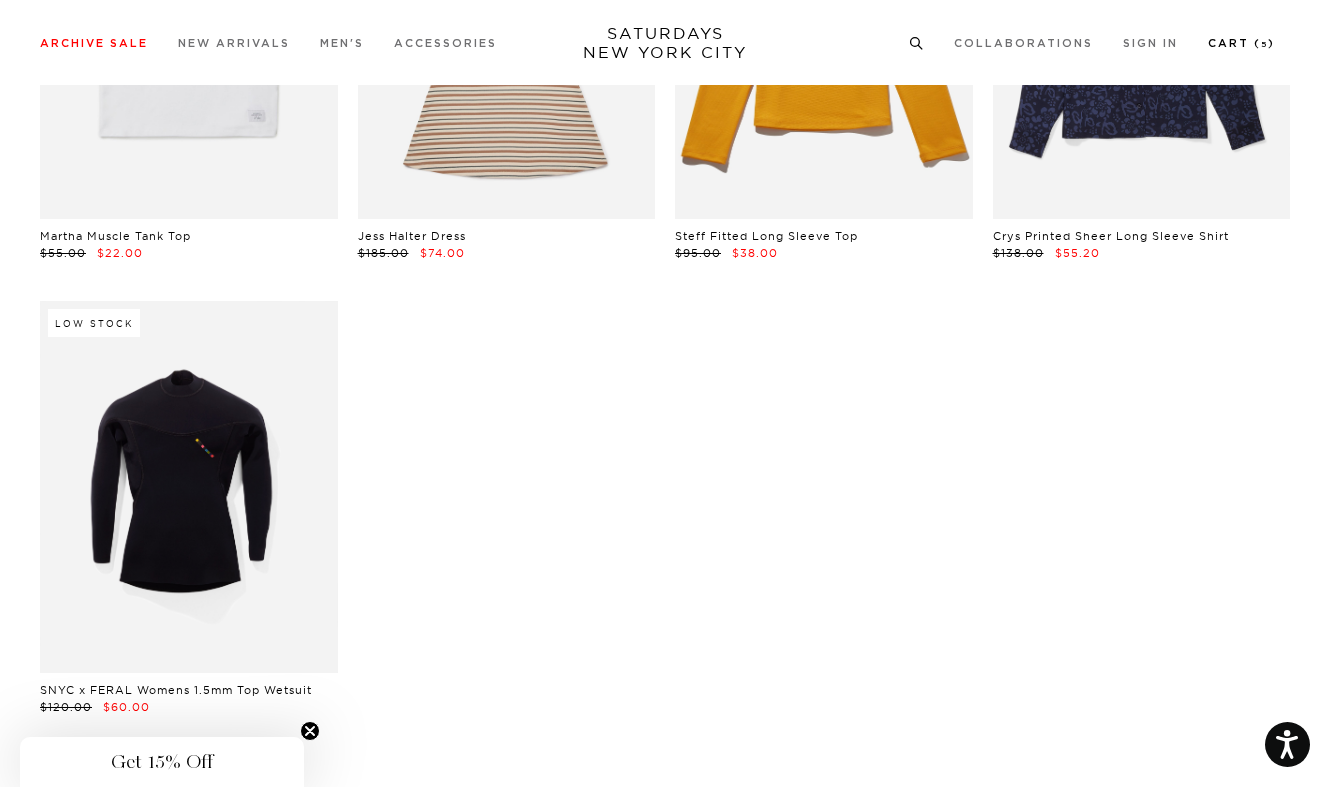 click on "Cart ( 5 )" at bounding box center (1241, 43) 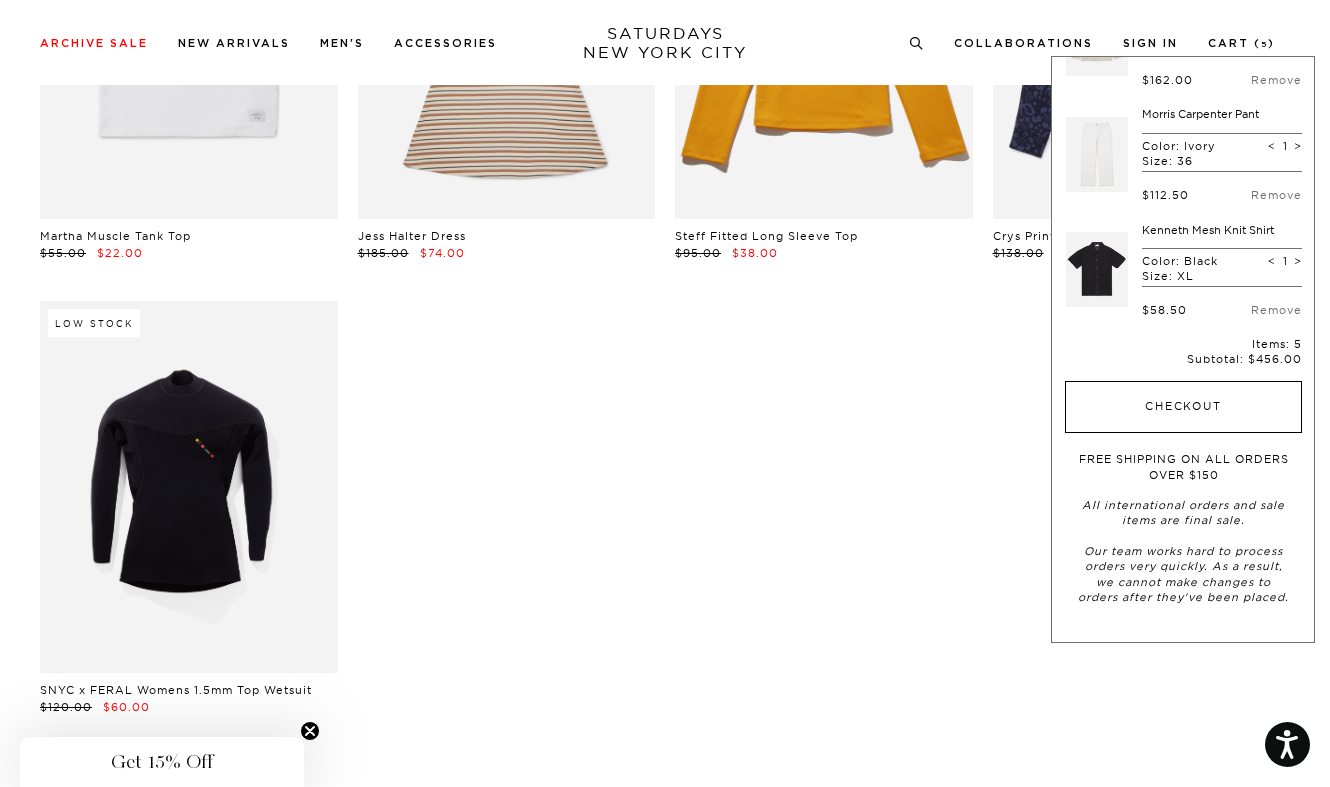 scroll, scrollTop: 329, scrollLeft: 0, axis: vertical 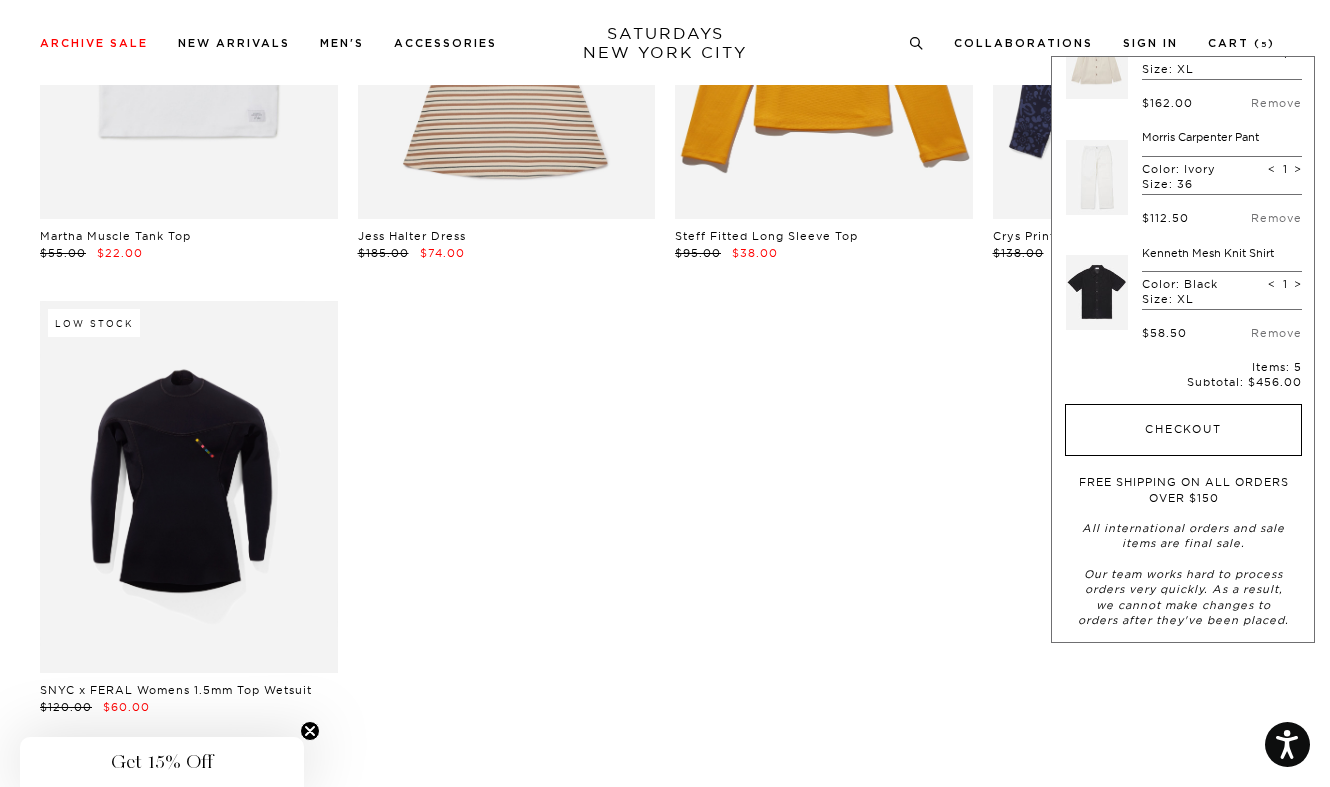 click on "Checkout" at bounding box center (1183, 430) 